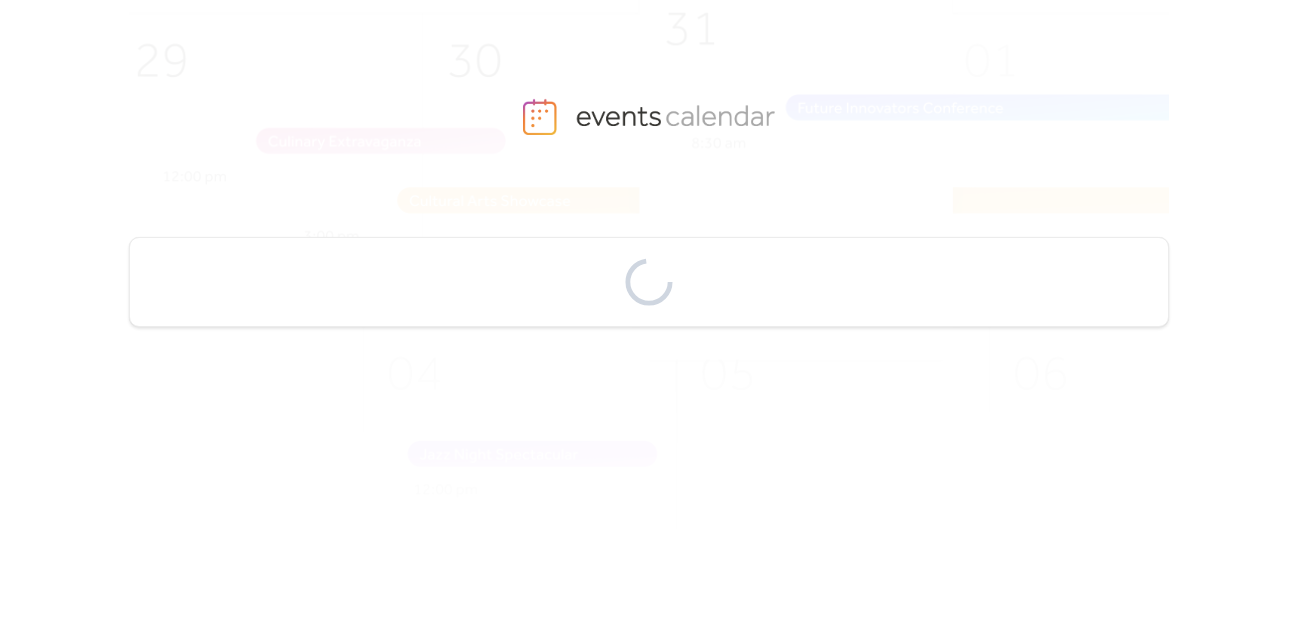 scroll, scrollTop: 0, scrollLeft: 0, axis: both 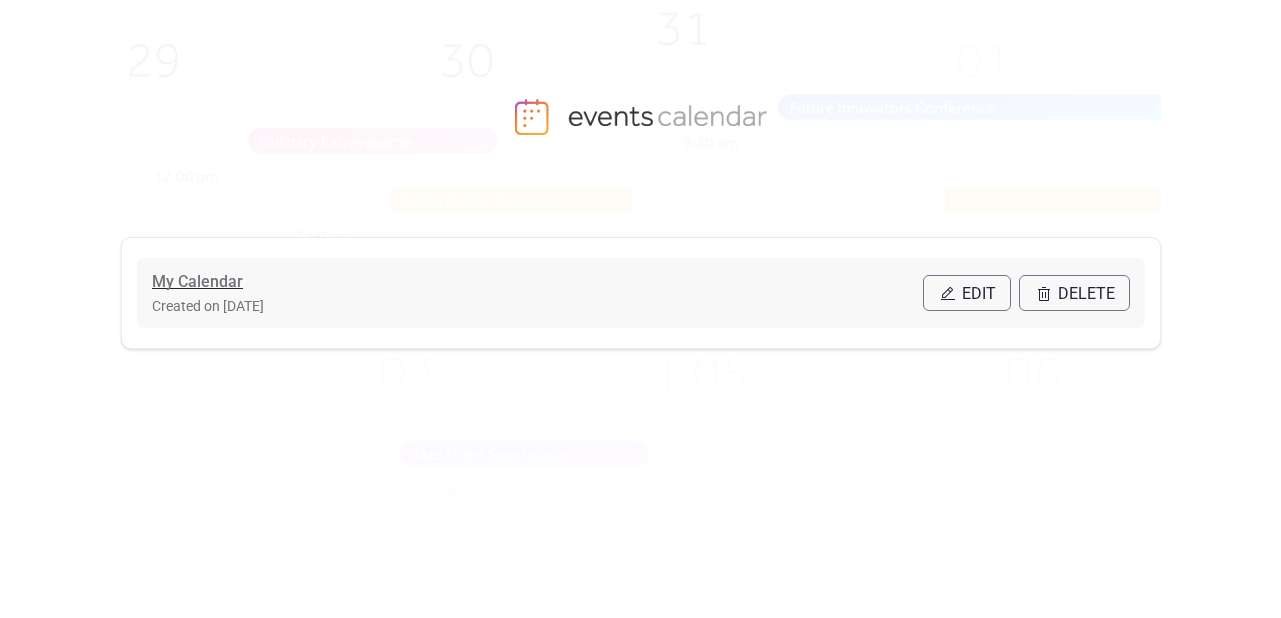 click on "My Calendar" at bounding box center [197, 282] 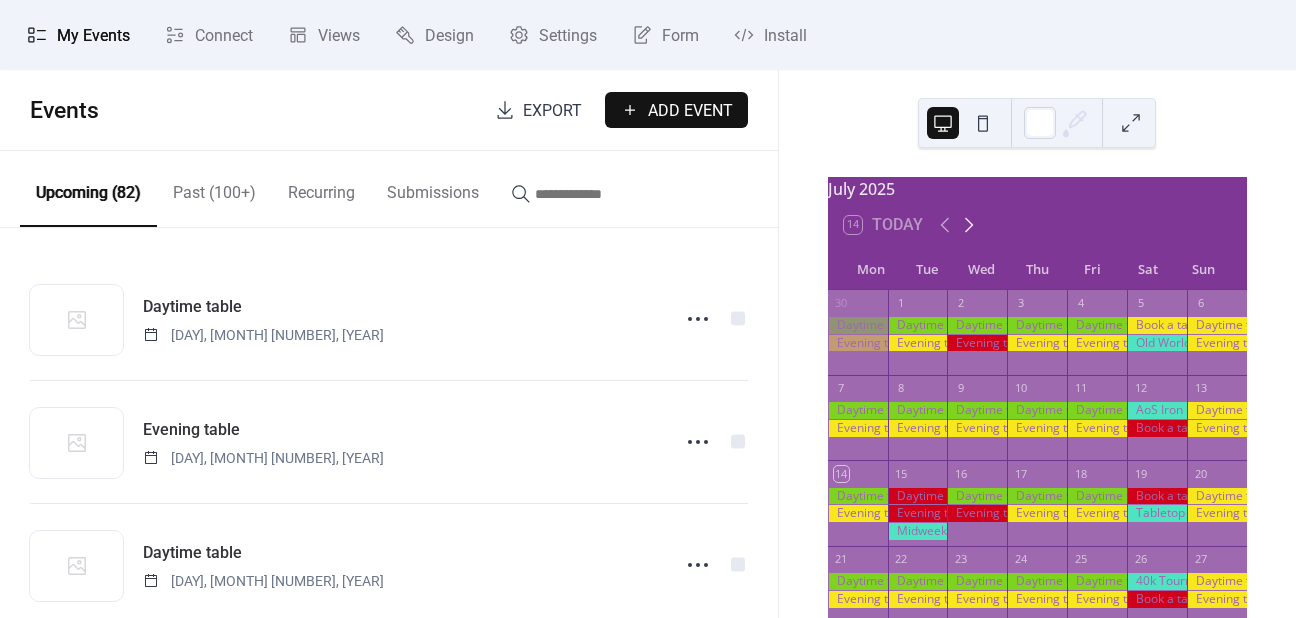 click 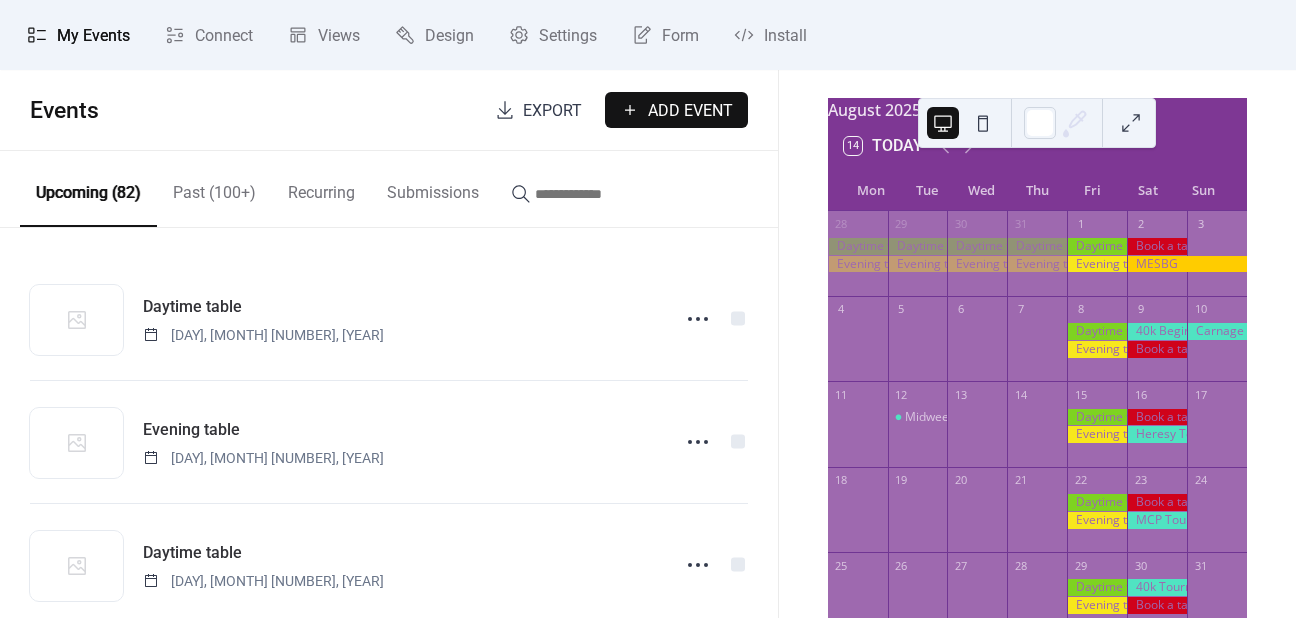 scroll, scrollTop: 100, scrollLeft: 0, axis: vertical 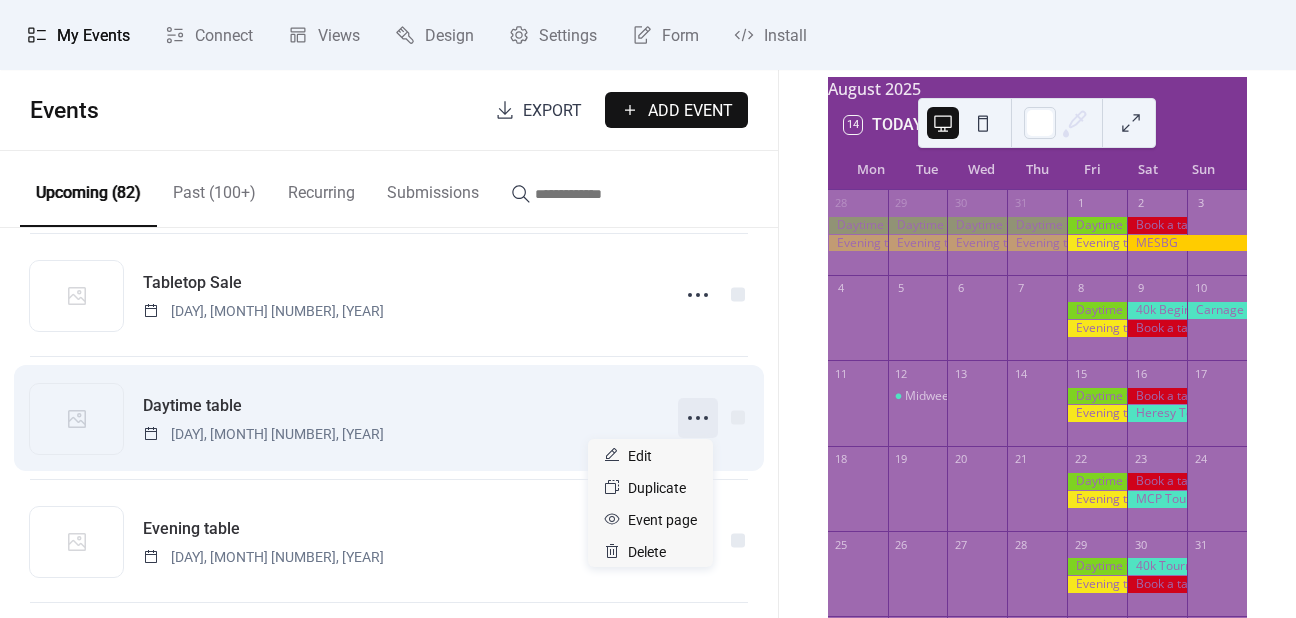 click 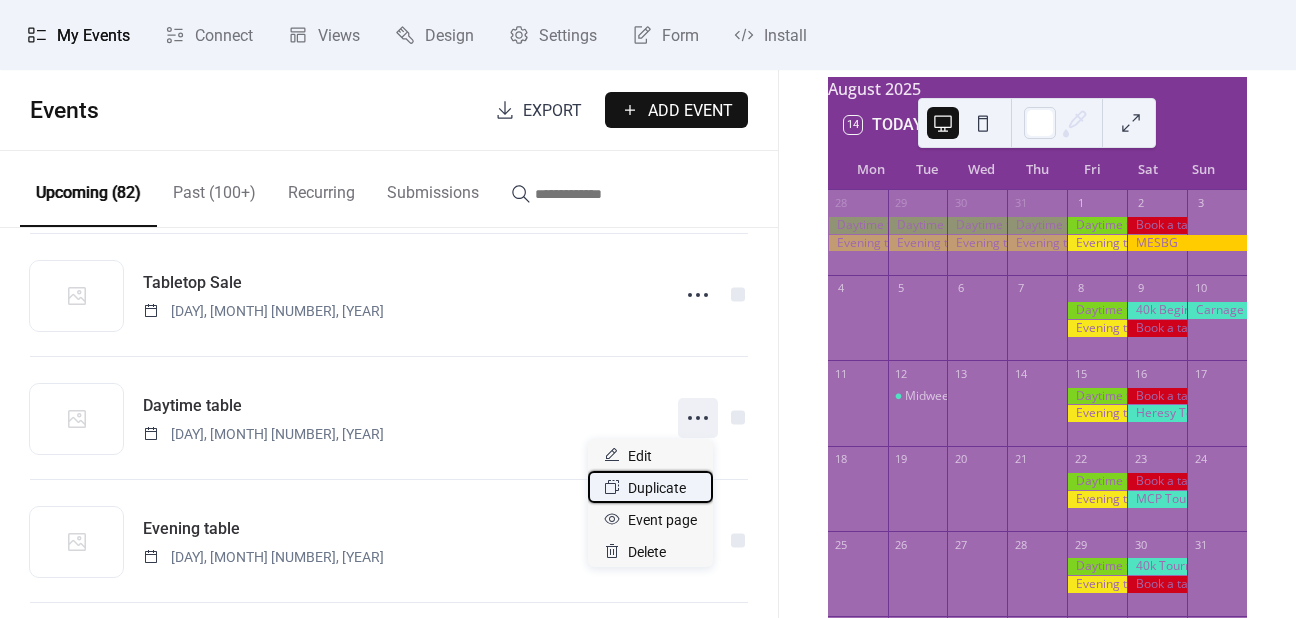 click on "Duplicate" at bounding box center (657, 488) 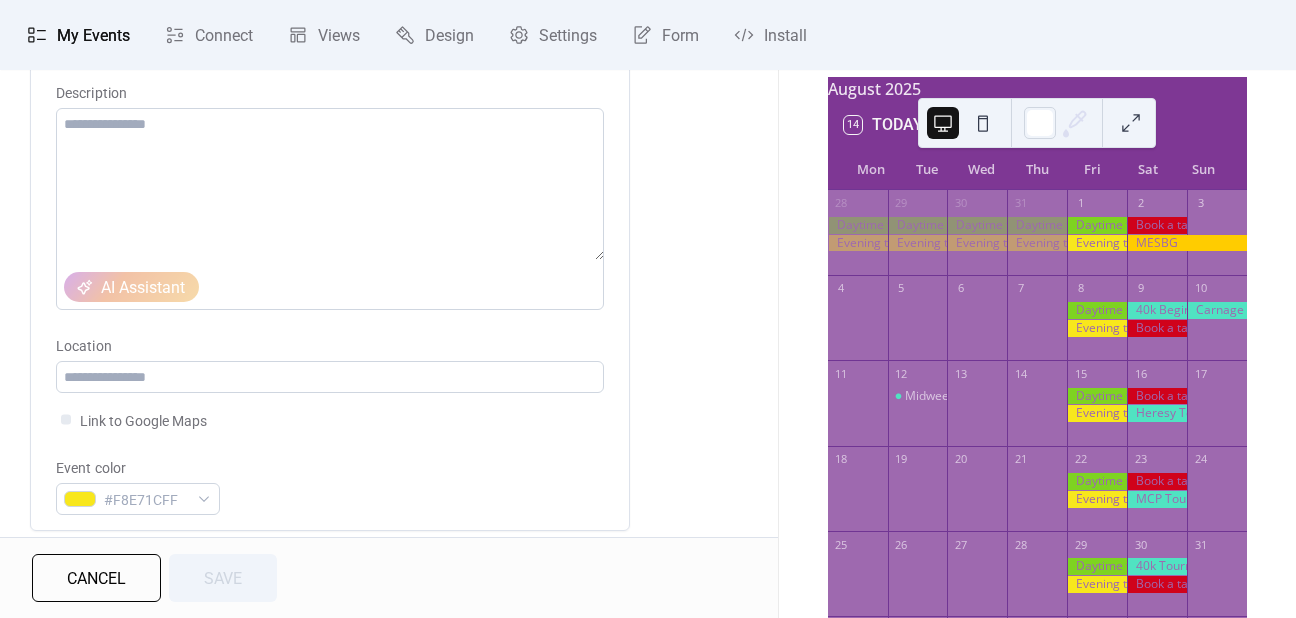 scroll, scrollTop: 400, scrollLeft: 0, axis: vertical 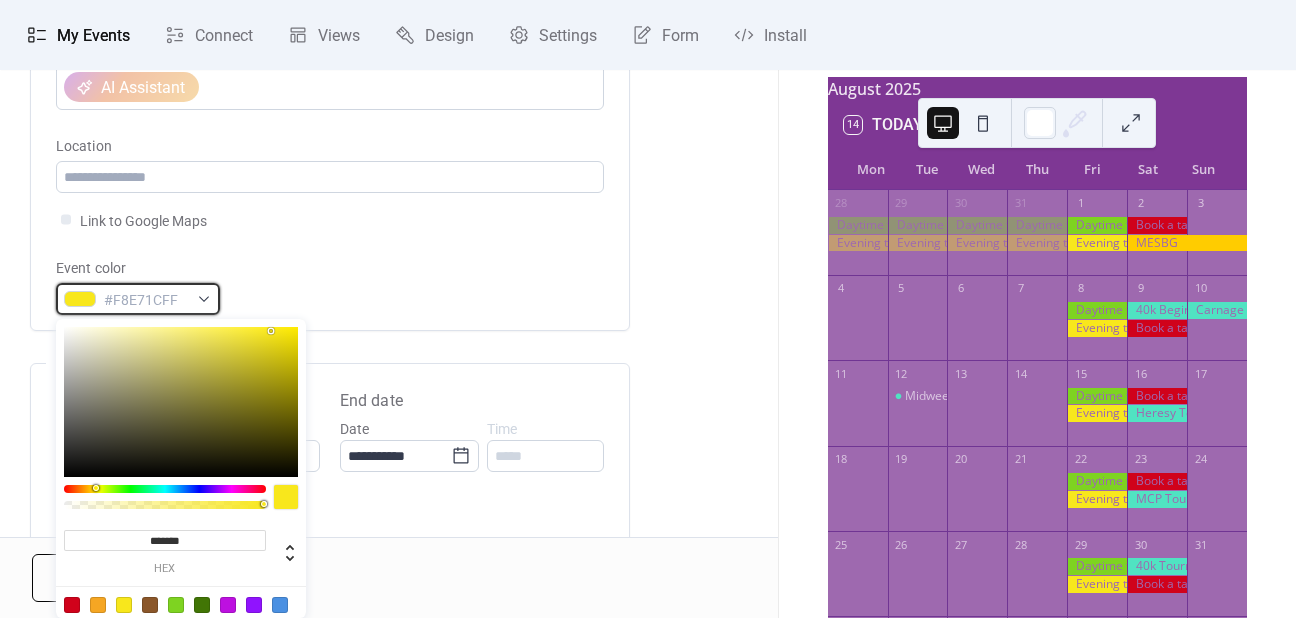 click on "#F8E71CFF" at bounding box center (138, 299) 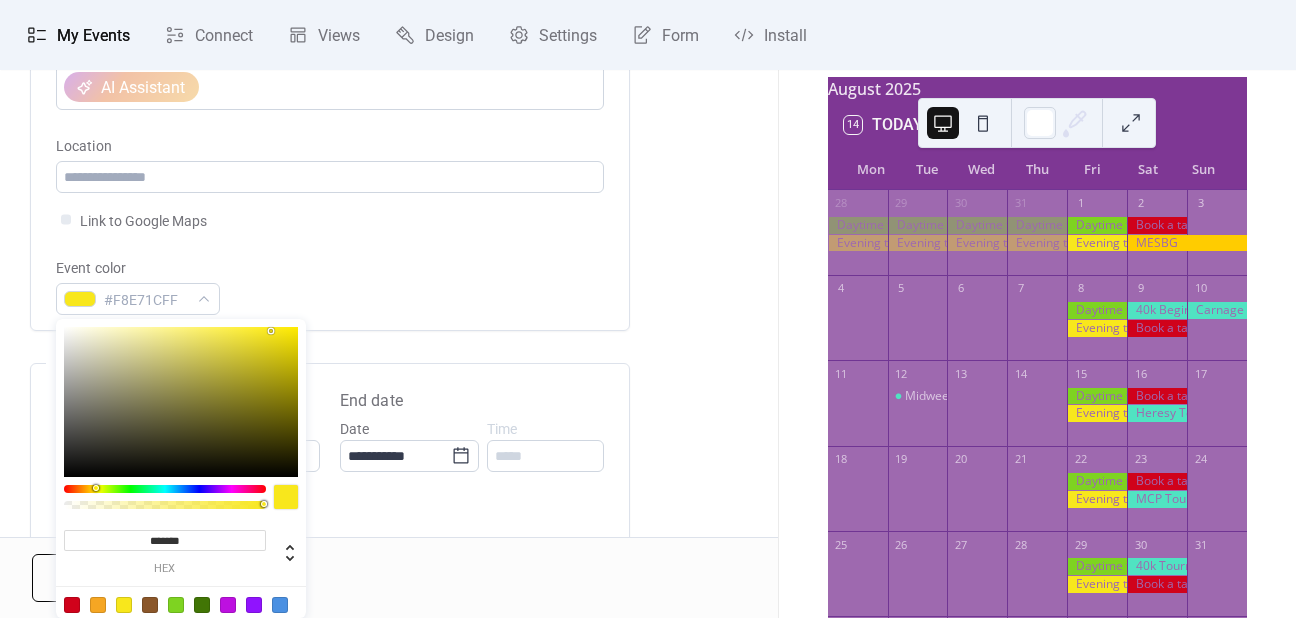 click at bounding box center (72, 605) 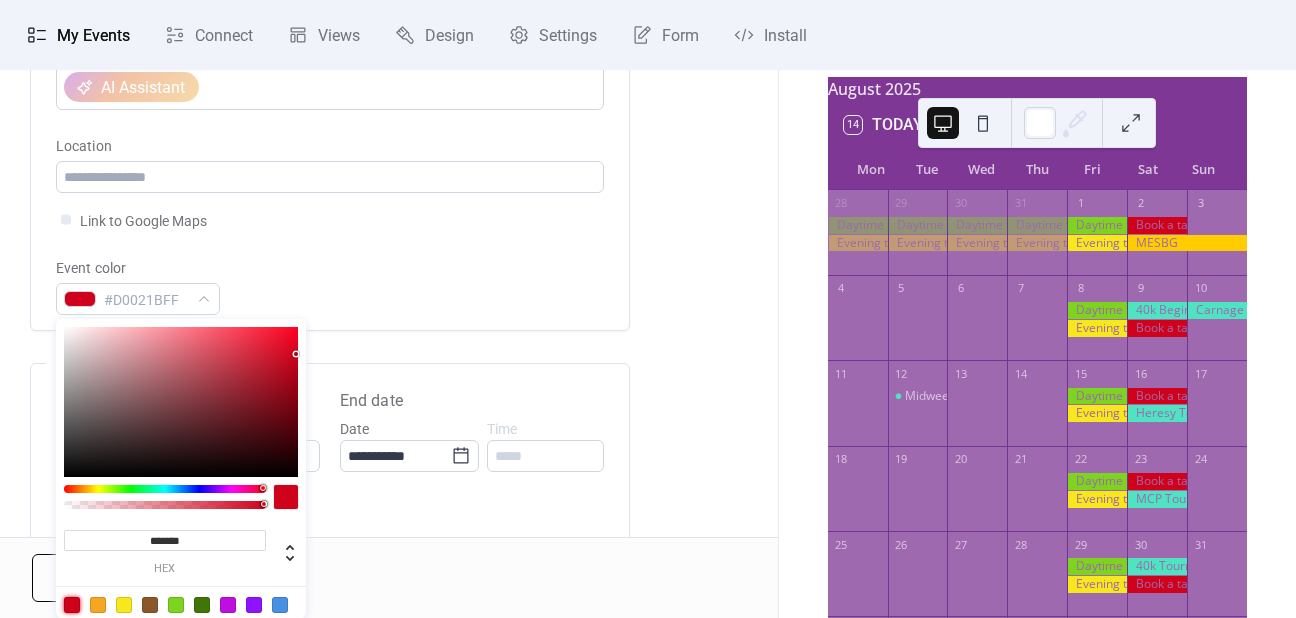 click on "**********" at bounding box center (330, 473) 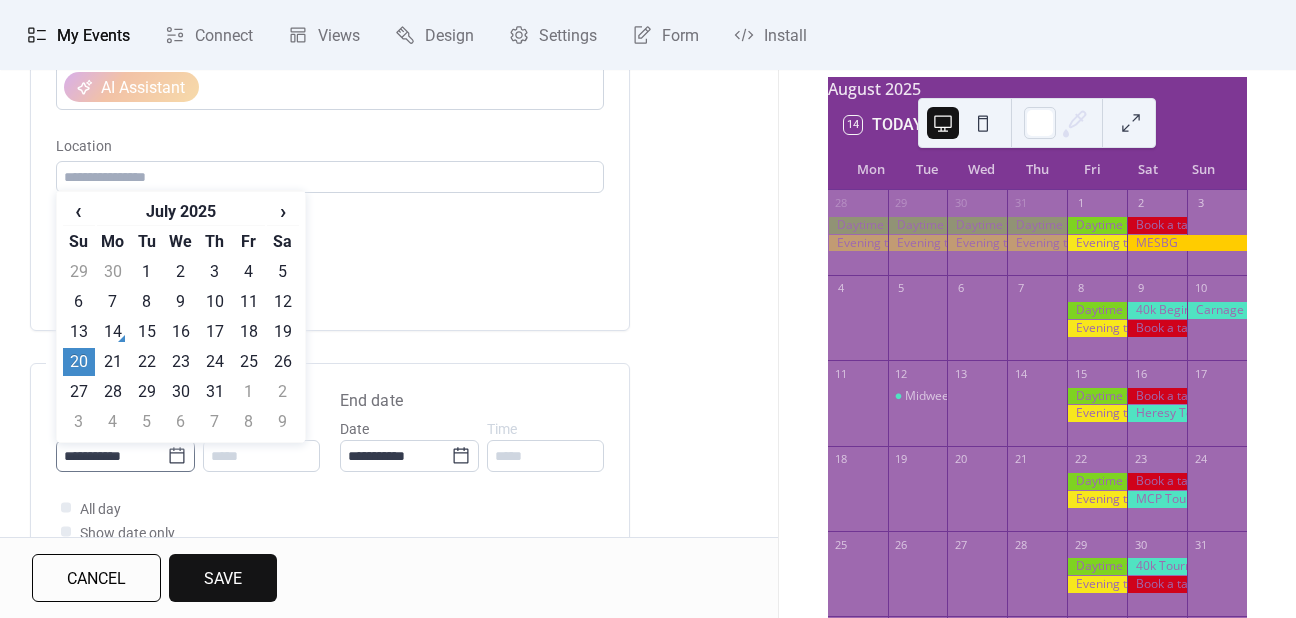 click 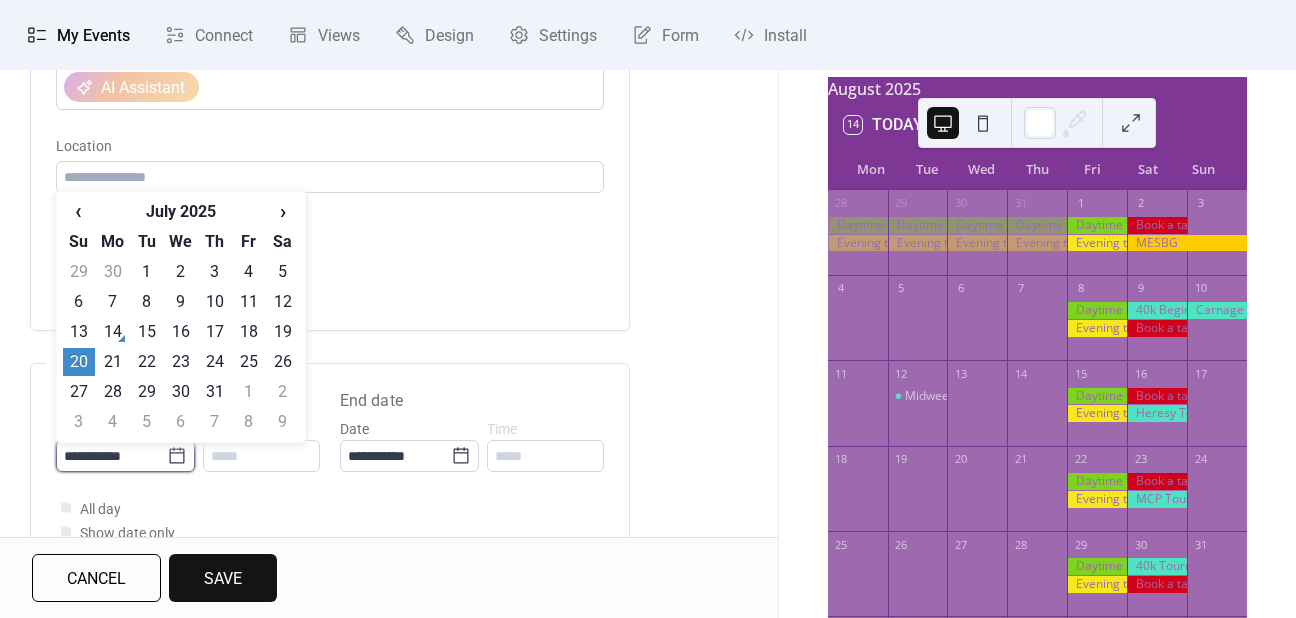 click on "**********" at bounding box center (111, 456) 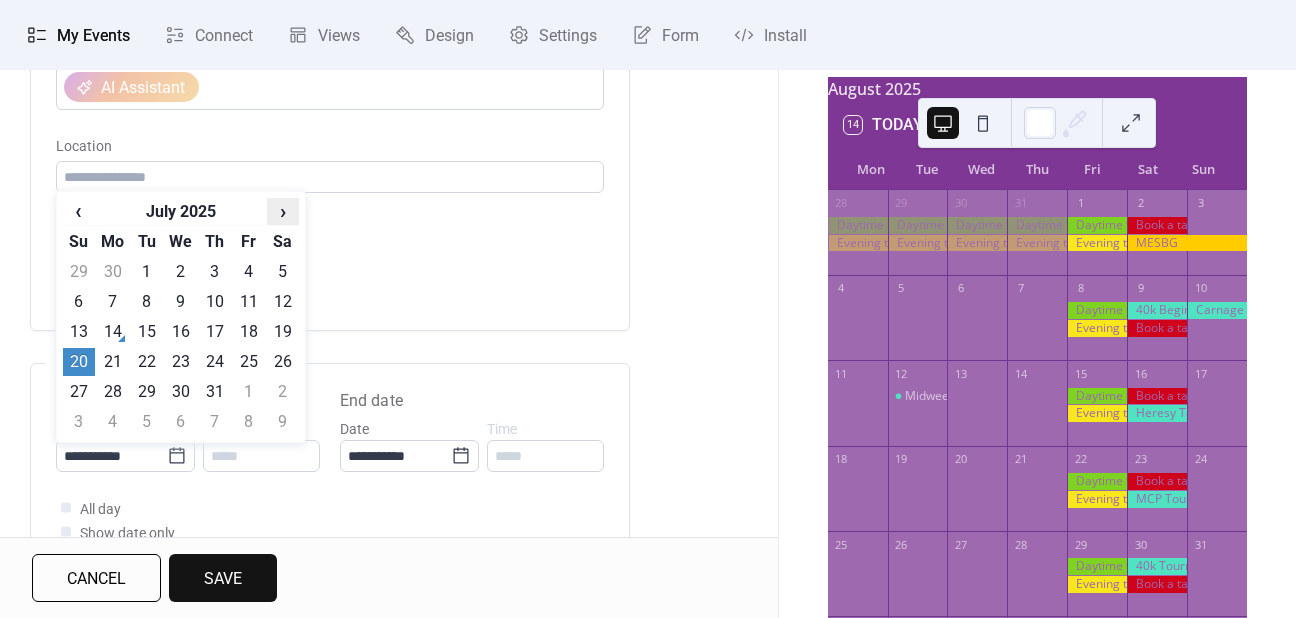 click on "›" at bounding box center (283, 211) 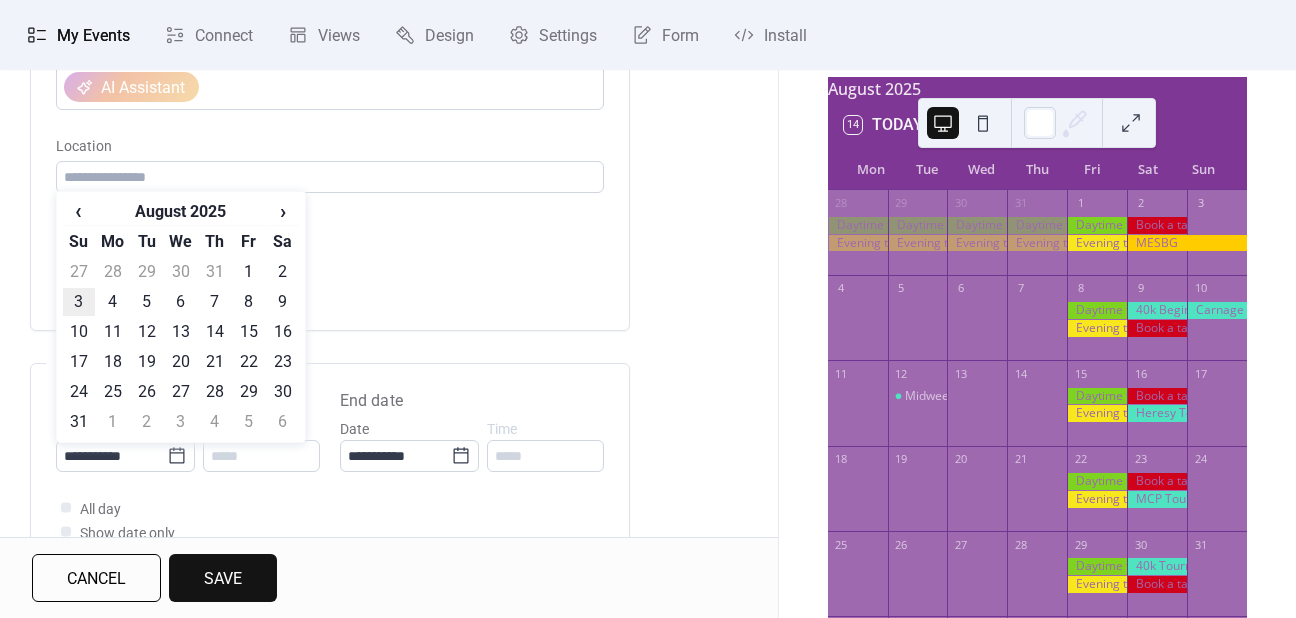 click on "3" at bounding box center (79, 302) 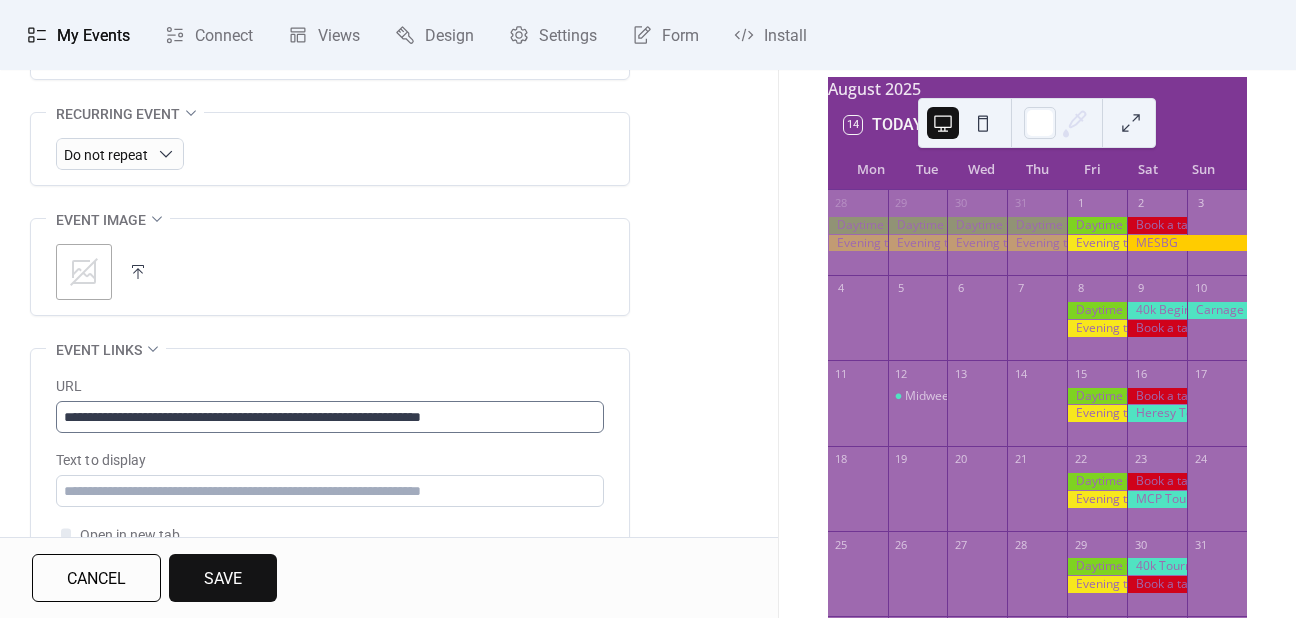 scroll, scrollTop: 1000, scrollLeft: 0, axis: vertical 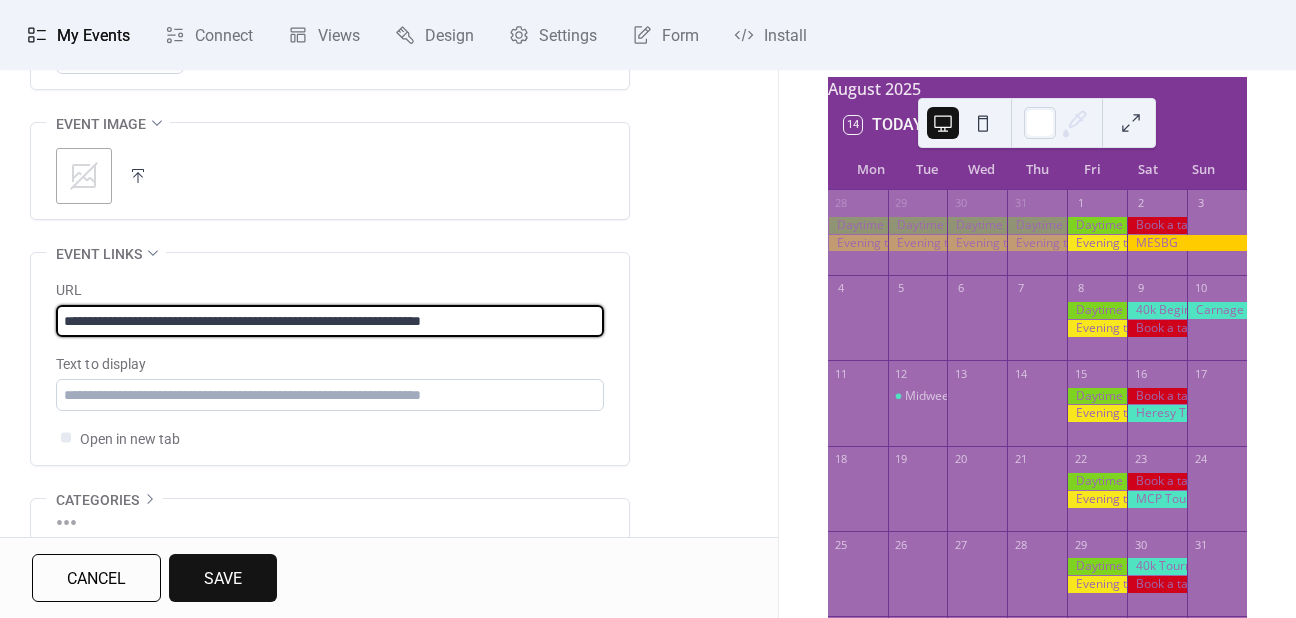 drag, startPoint x: 480, startPoint y: 317, endPoint x: 428, endPoint y: 321, distance: 52.153618 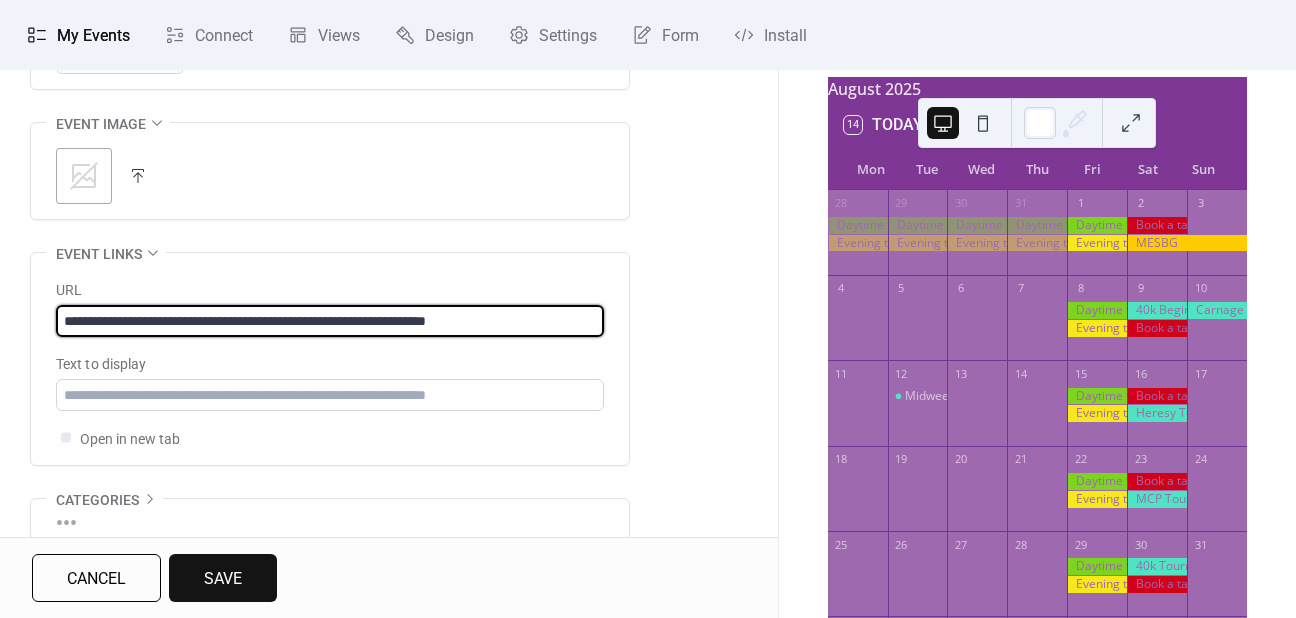 type on "**********" 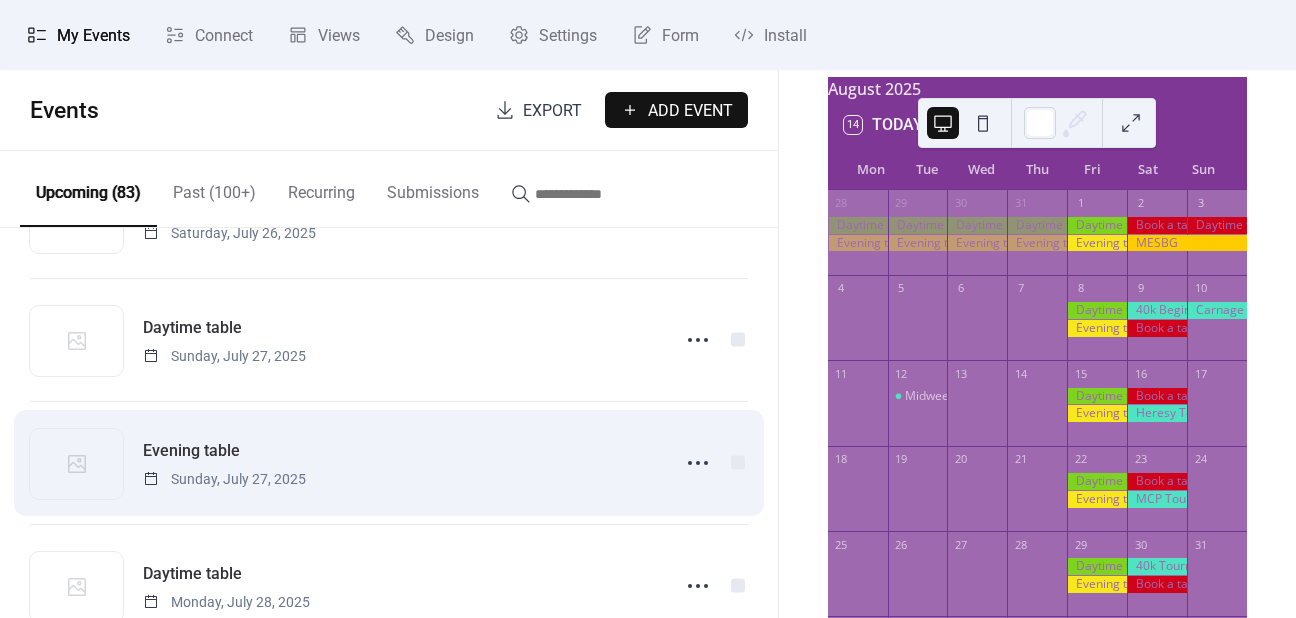 scroll, scrollTop: 3352, scrollLeft: 0, axis: vertical 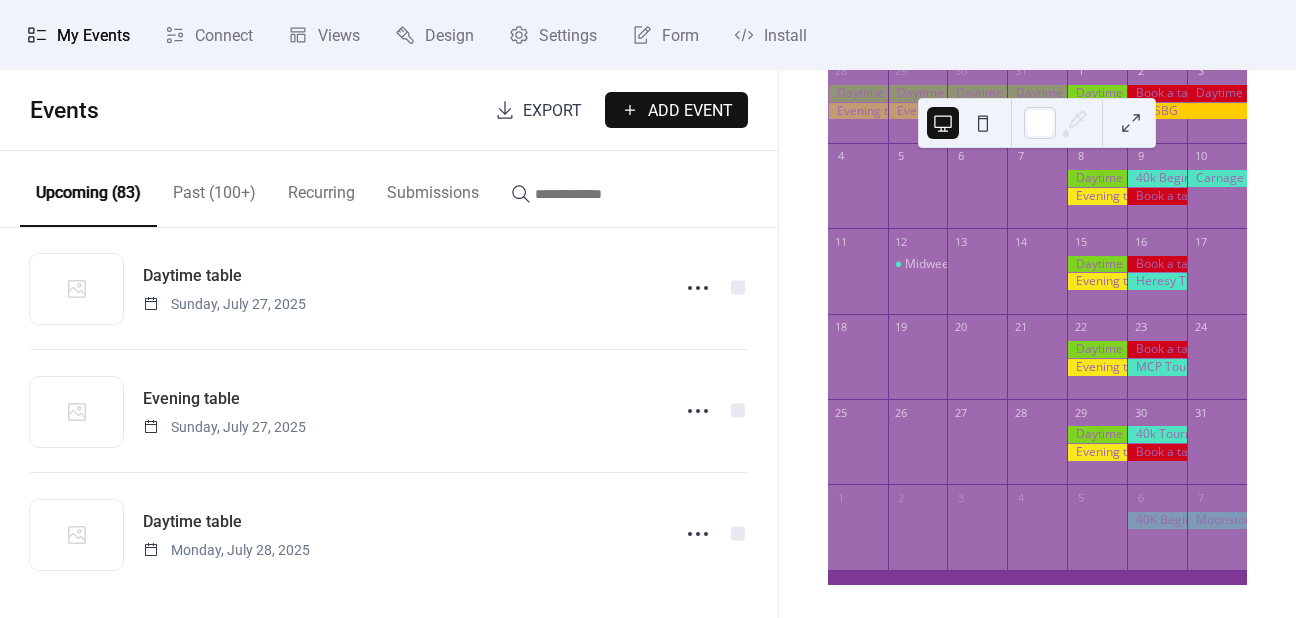click on "Past (100+)" at bounding box center (214, 188) 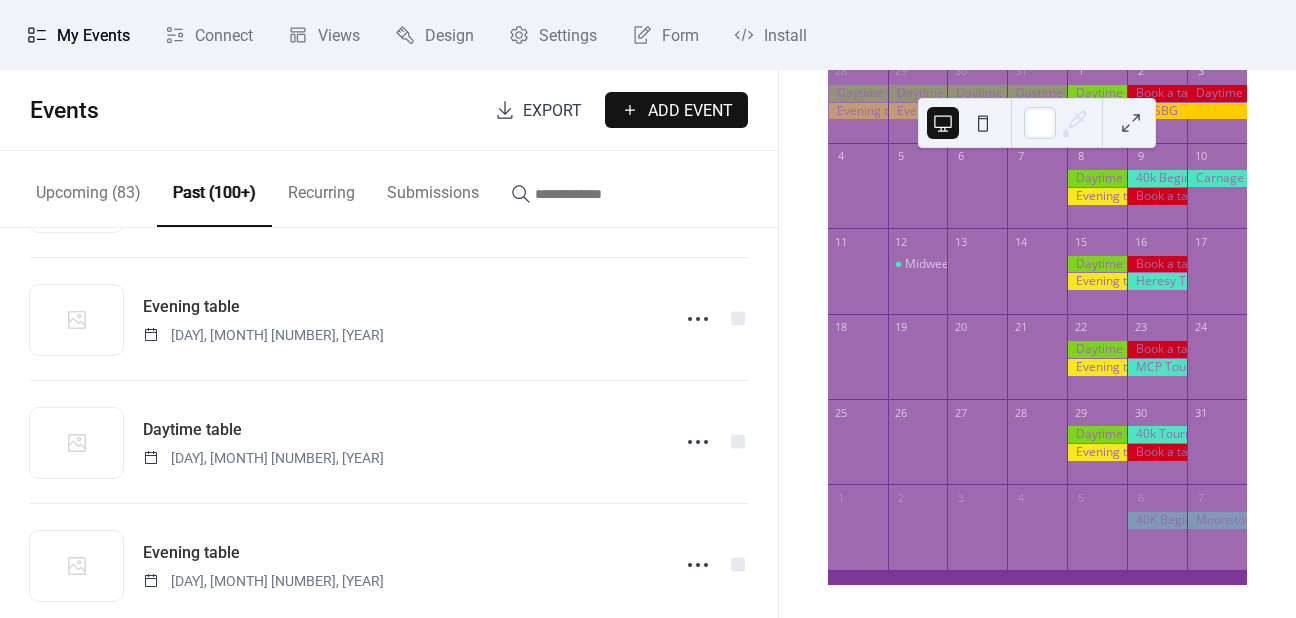 scroll, scrollTop: 3452, scrollLeft: 0, axis: vertical 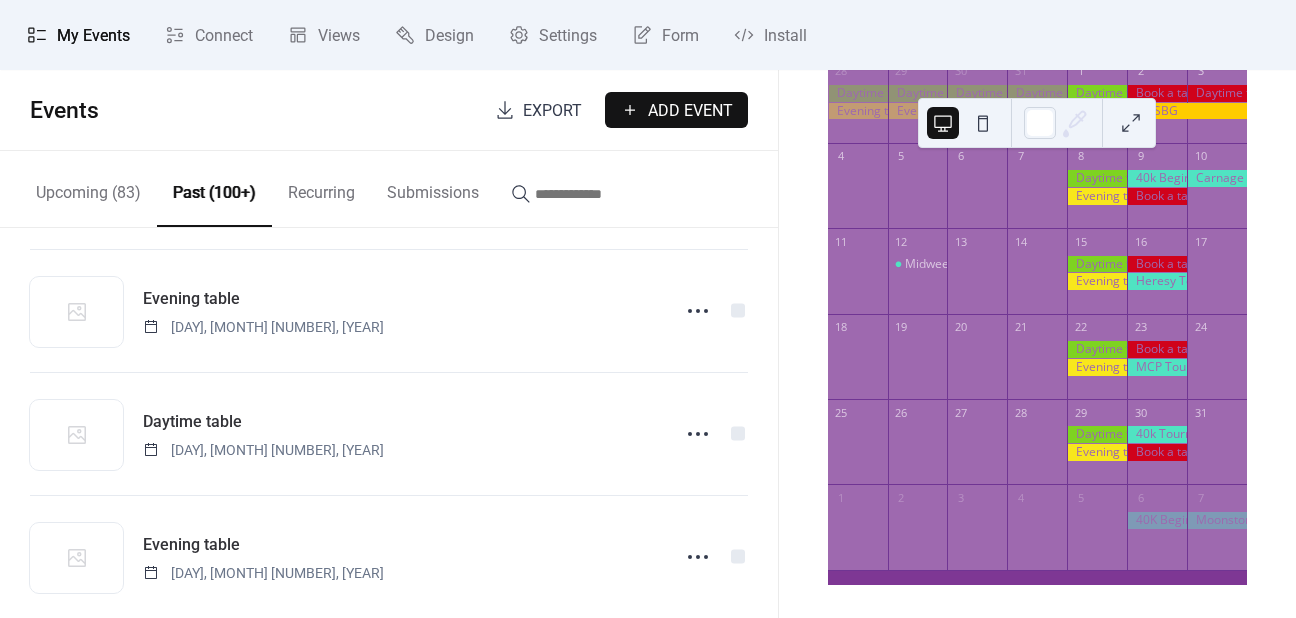click on "Upcoming (83)" at bounding box center (88, 188) 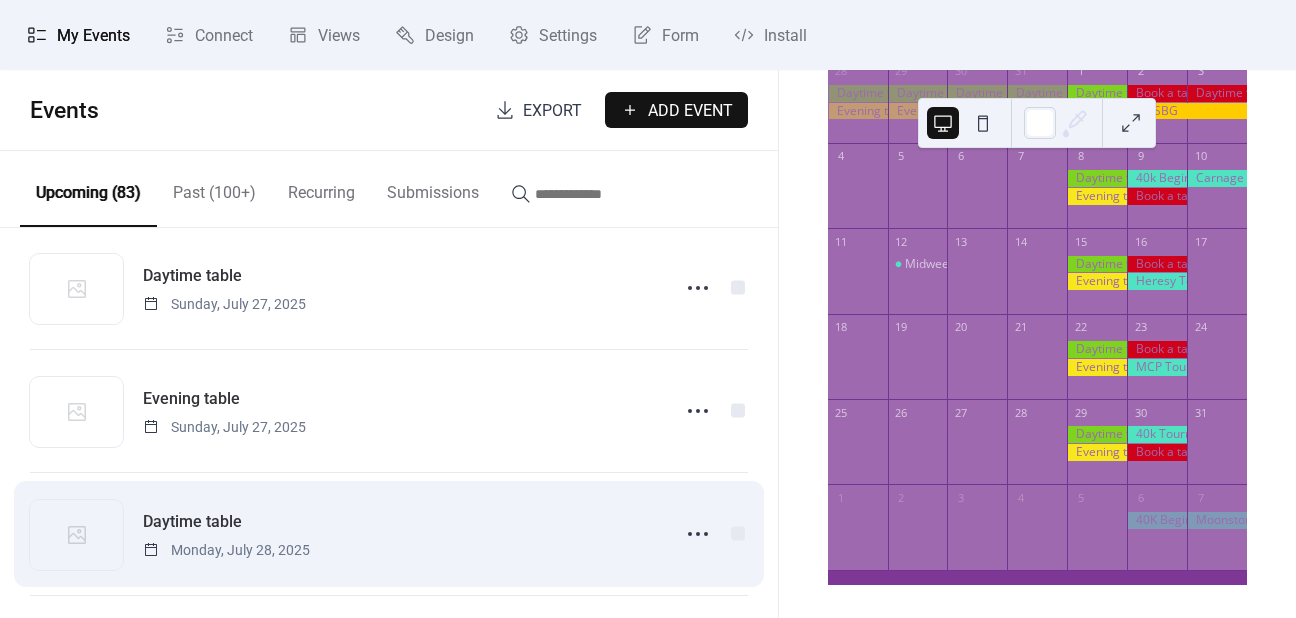 scroll, scrollTop: 3252, scrollLeft: 0, axis: vertical 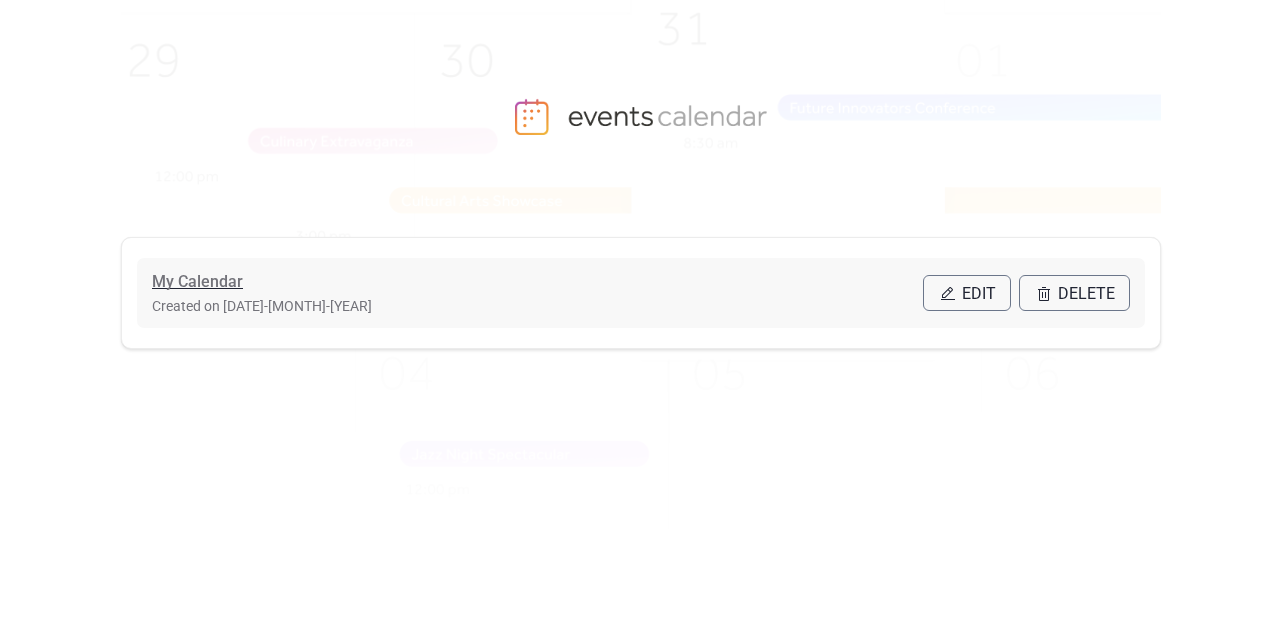 click on "My Calendar" at bounding box center (197, 282) 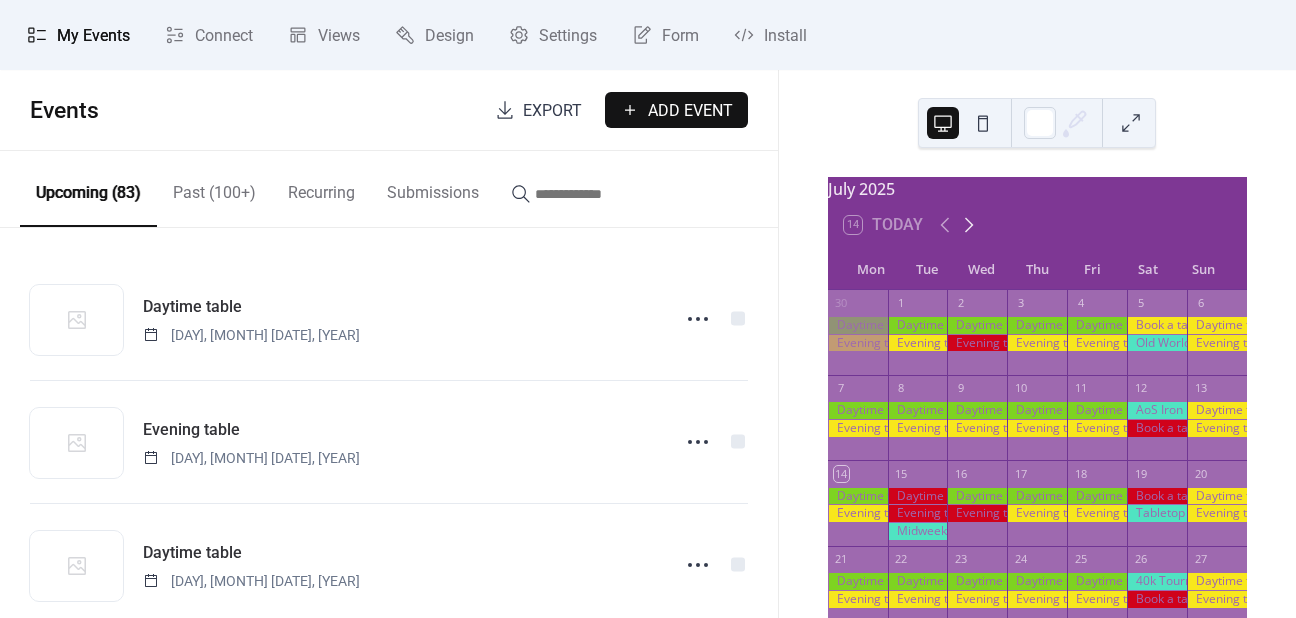 click 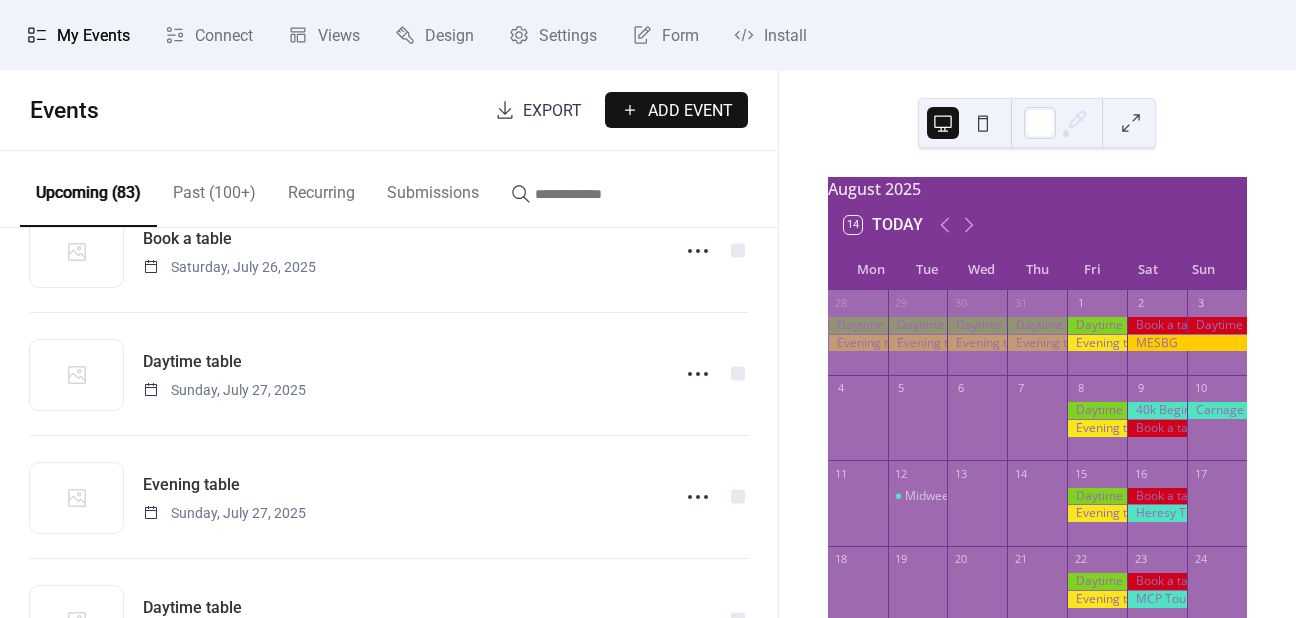 scroll, scrollTop: 3352, scrollLeft: 0, axis: vertical 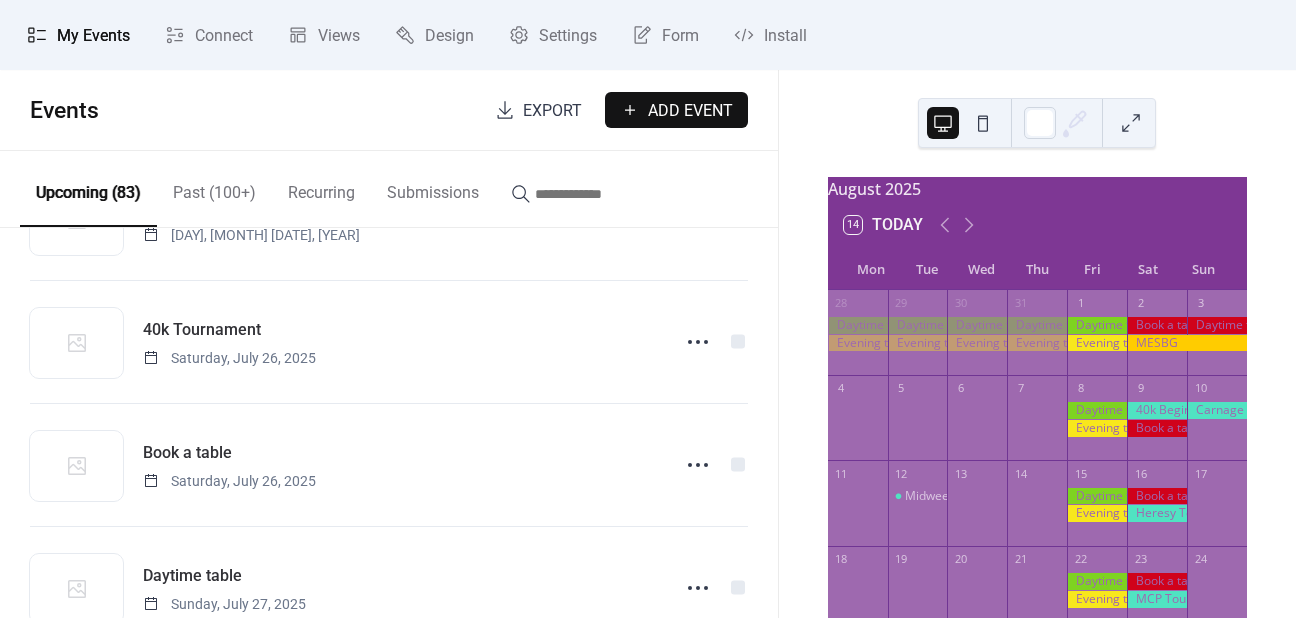 click at bounding box center [1217, 325] 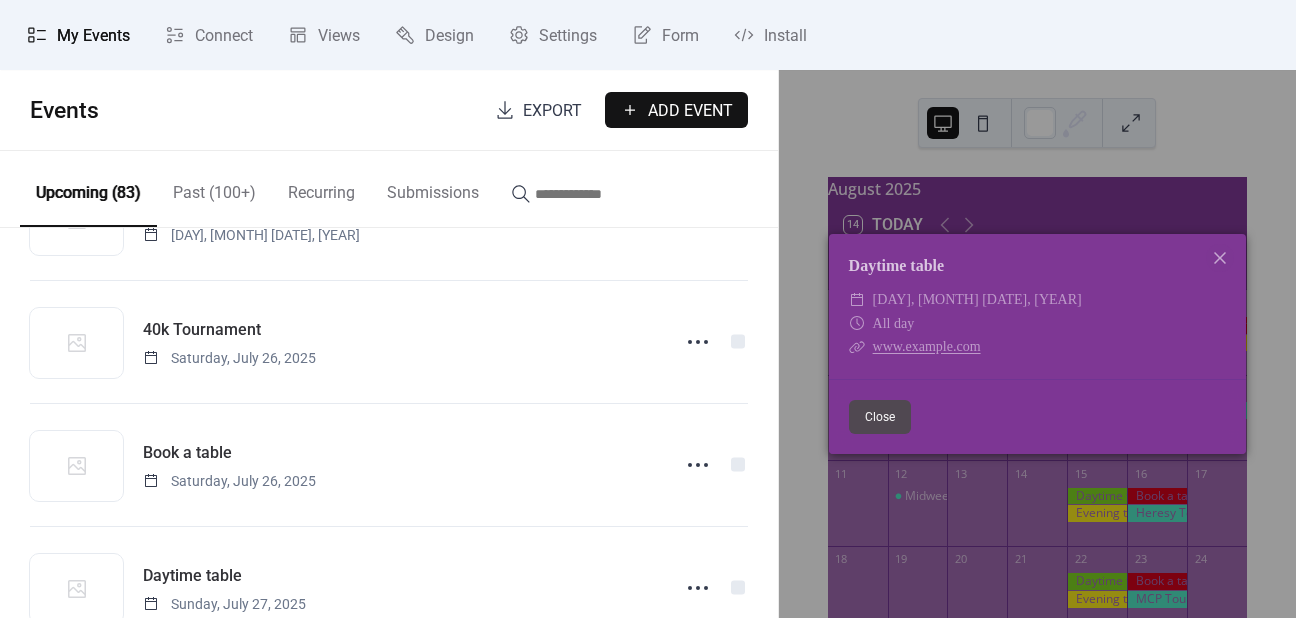 click on "www.example.com" at bounding box center (927, 346) 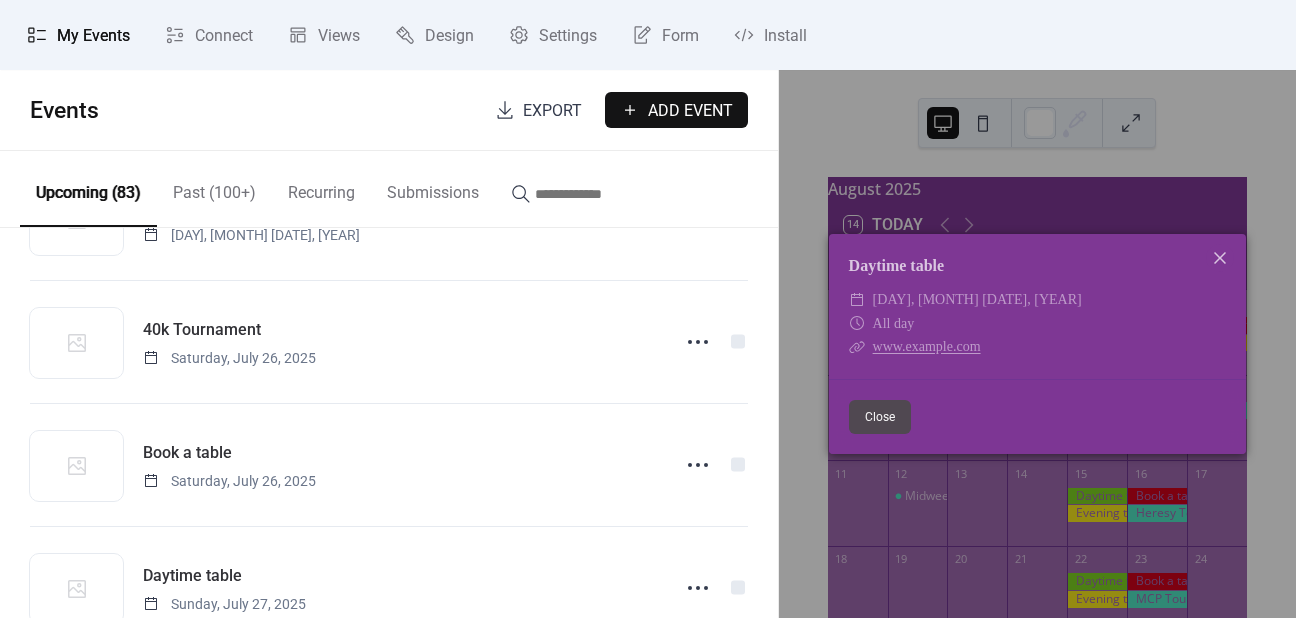 click 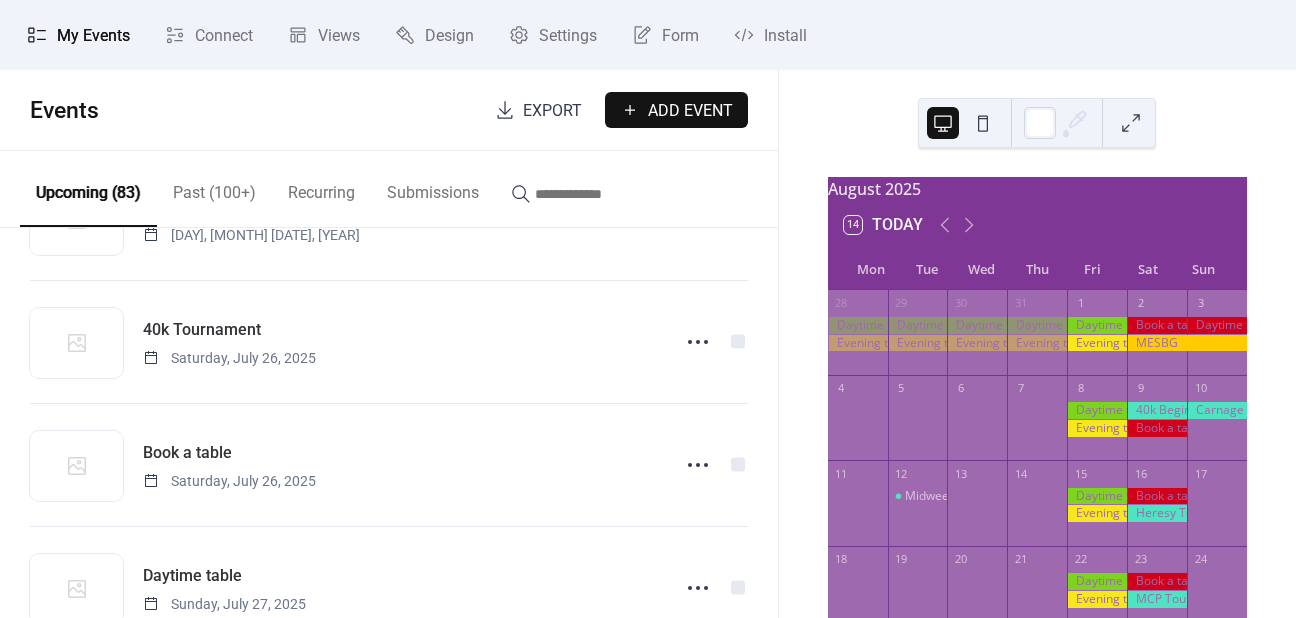 click at bounding box center (1217, 325) 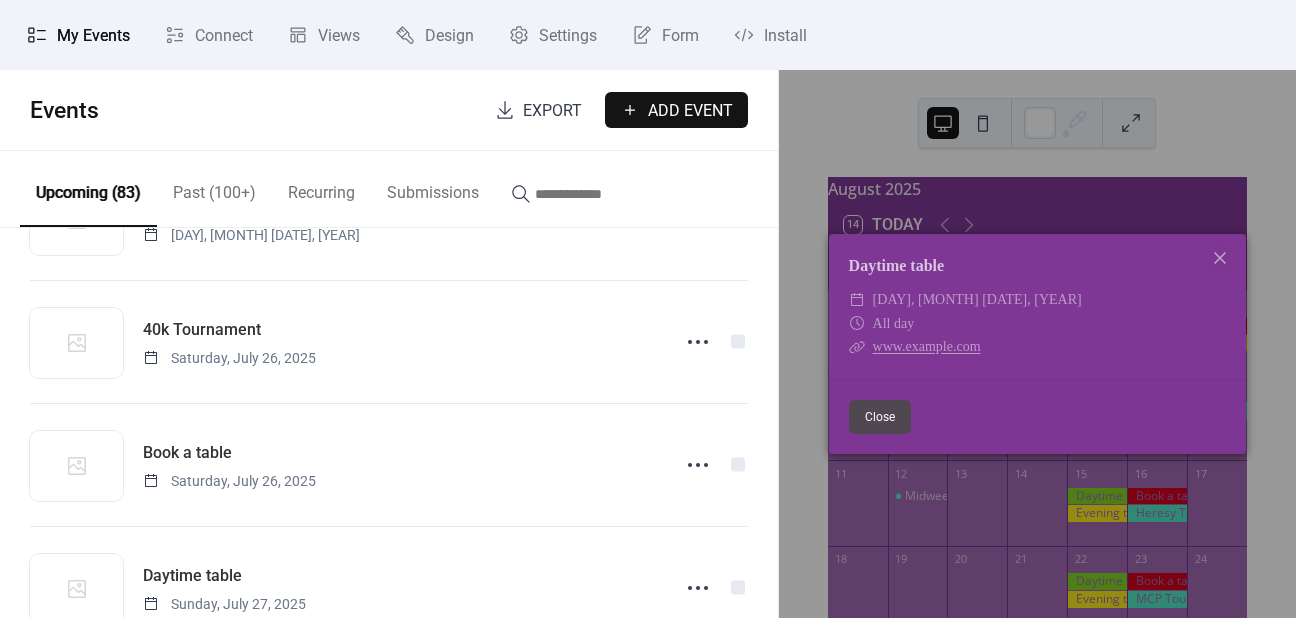 click on "www.example.com" at bounding box center [927, 346] 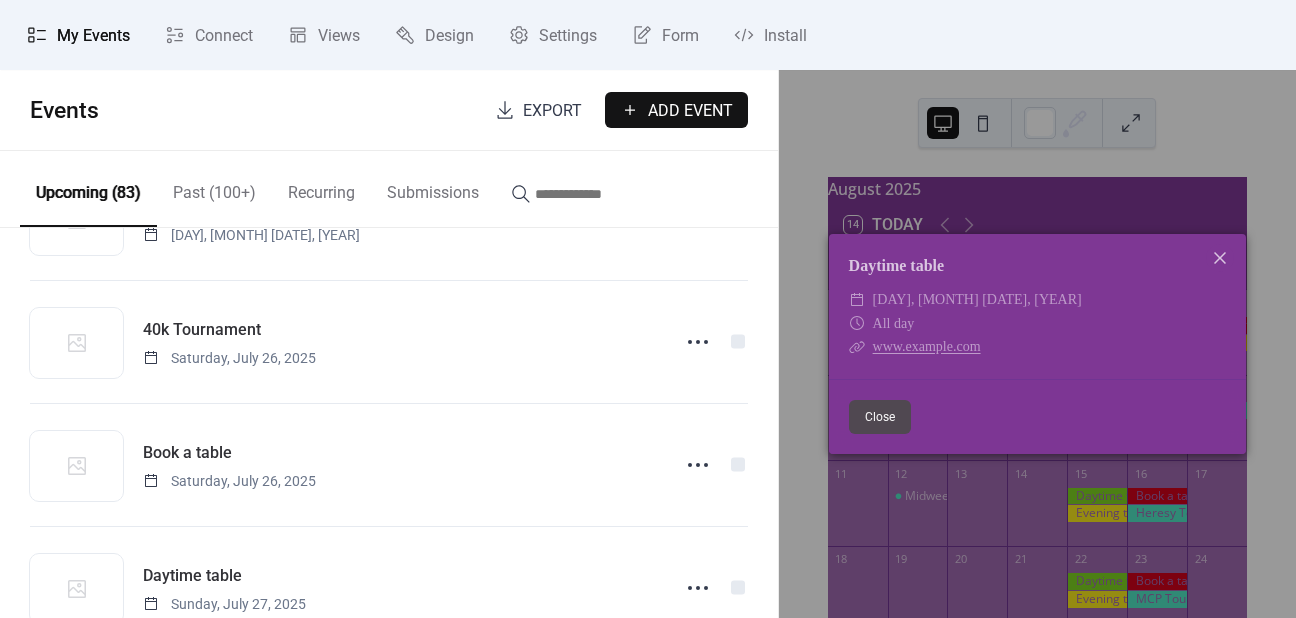 click 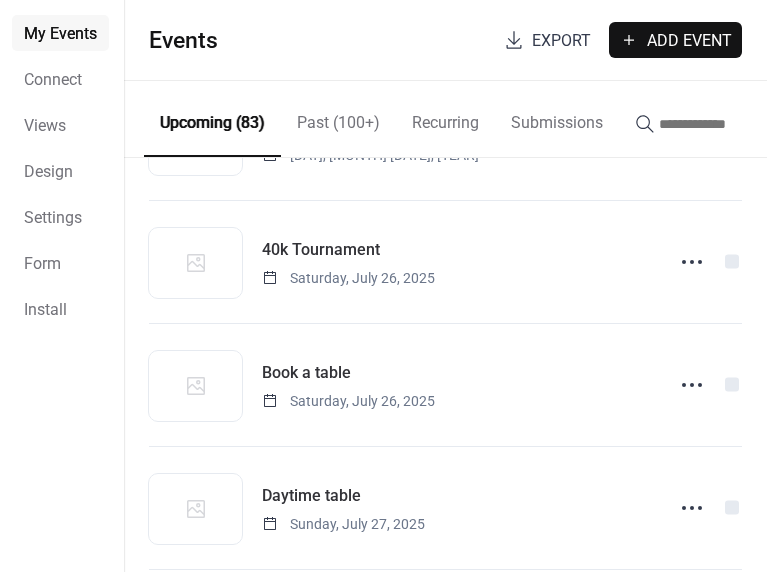 scroll, scrollTop: 3024, scrollLeft: 0, axis: vertical 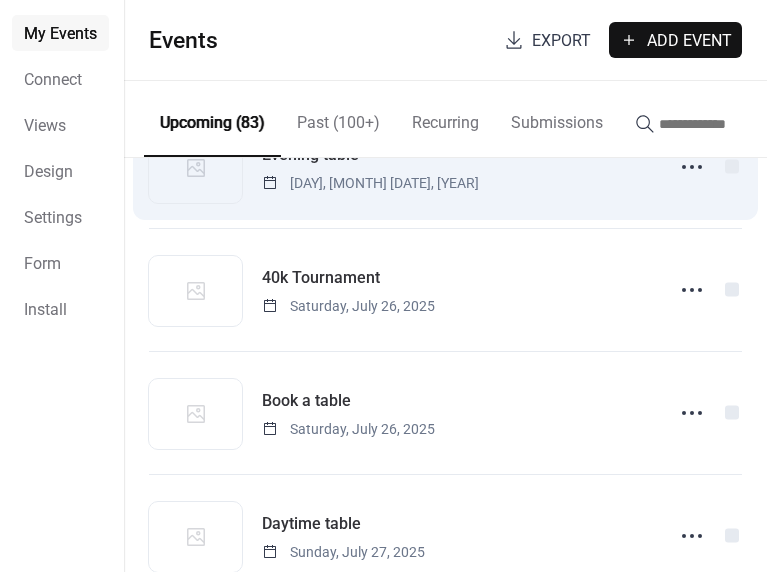 drag, startPoint x: 237, startPoint y: 153, endPoint x: 447, endPoint y: 163, distance: 210.23796 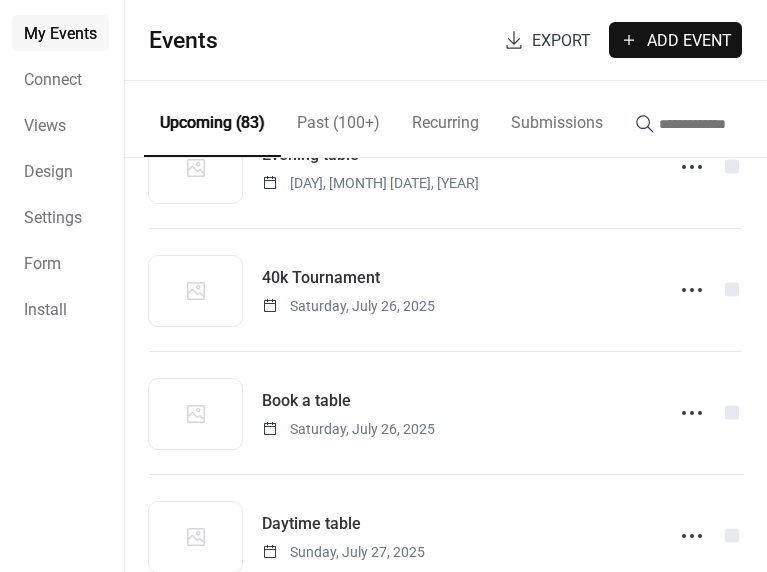 drag, startPoint x: 198, startPoint y: 149, endPoint x: 388, endPoint y: 153, distance: 190.0421 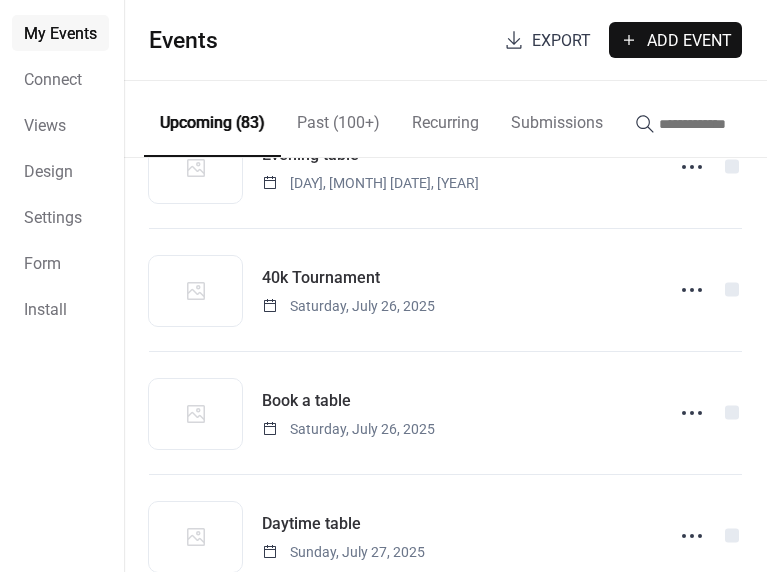 drag, startPoint x: 374, startPoint y: 143, endPoint x: -242, endPoint y: 89, distance: 618.36237 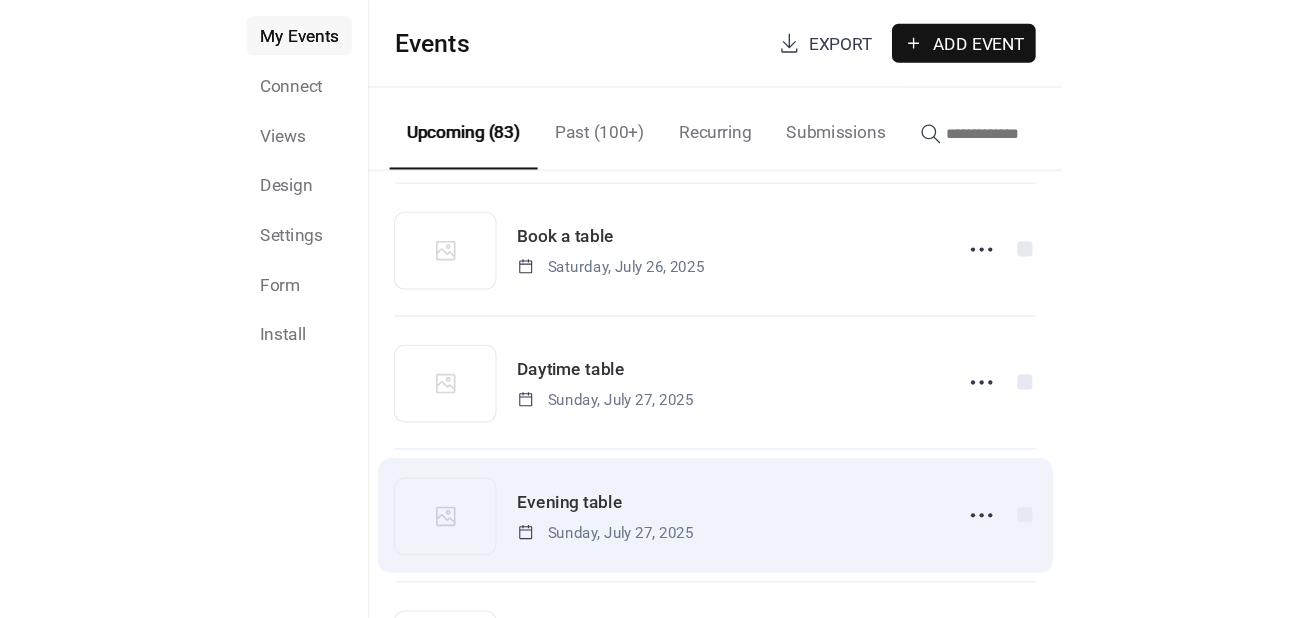 scroll, scrollTop: 3313, scrollLeft: 0, axis: vertical 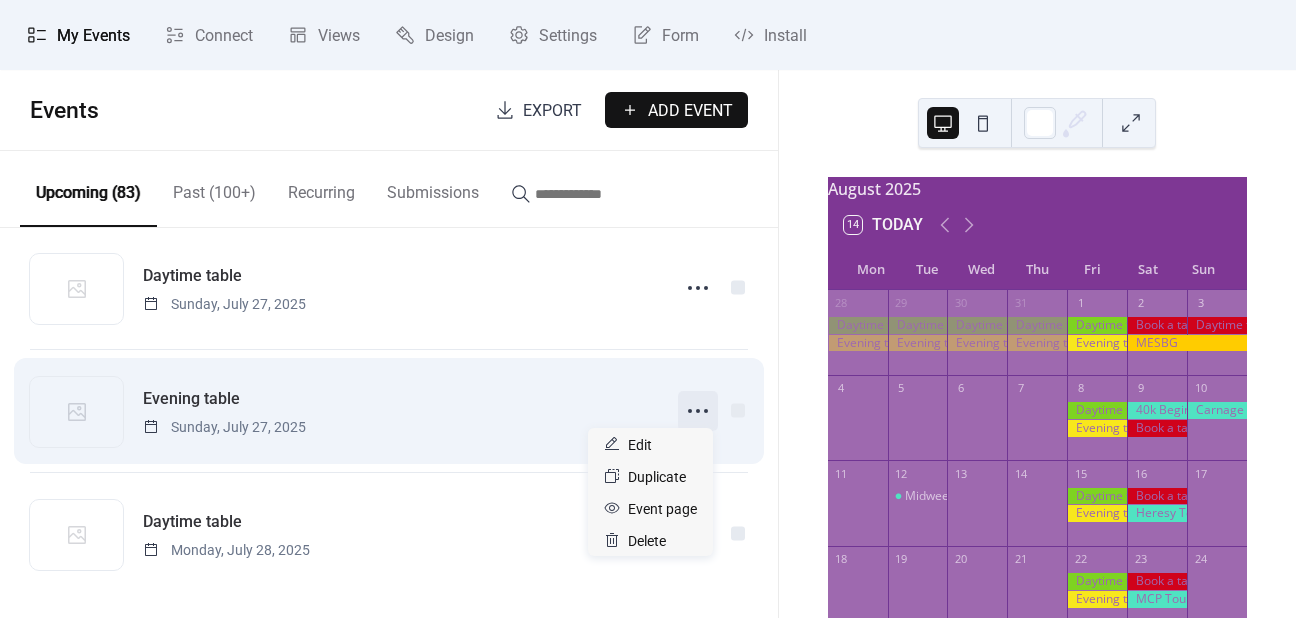 click 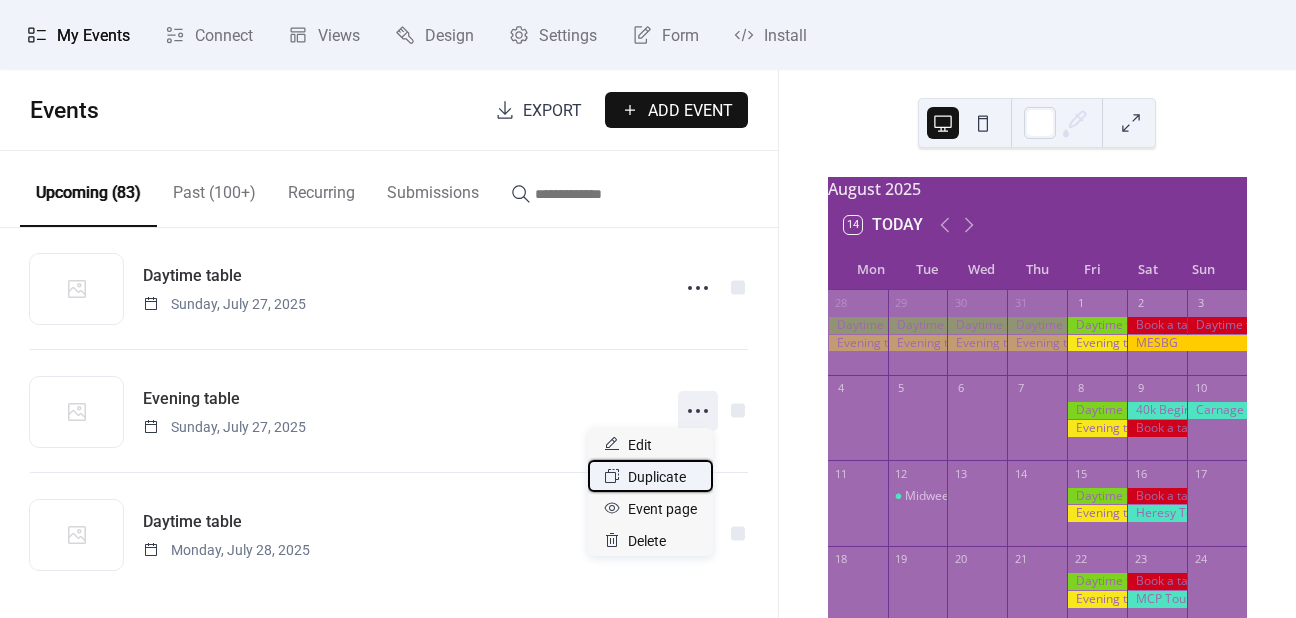 click on "Duplicate" at bounding box center [657, 477] 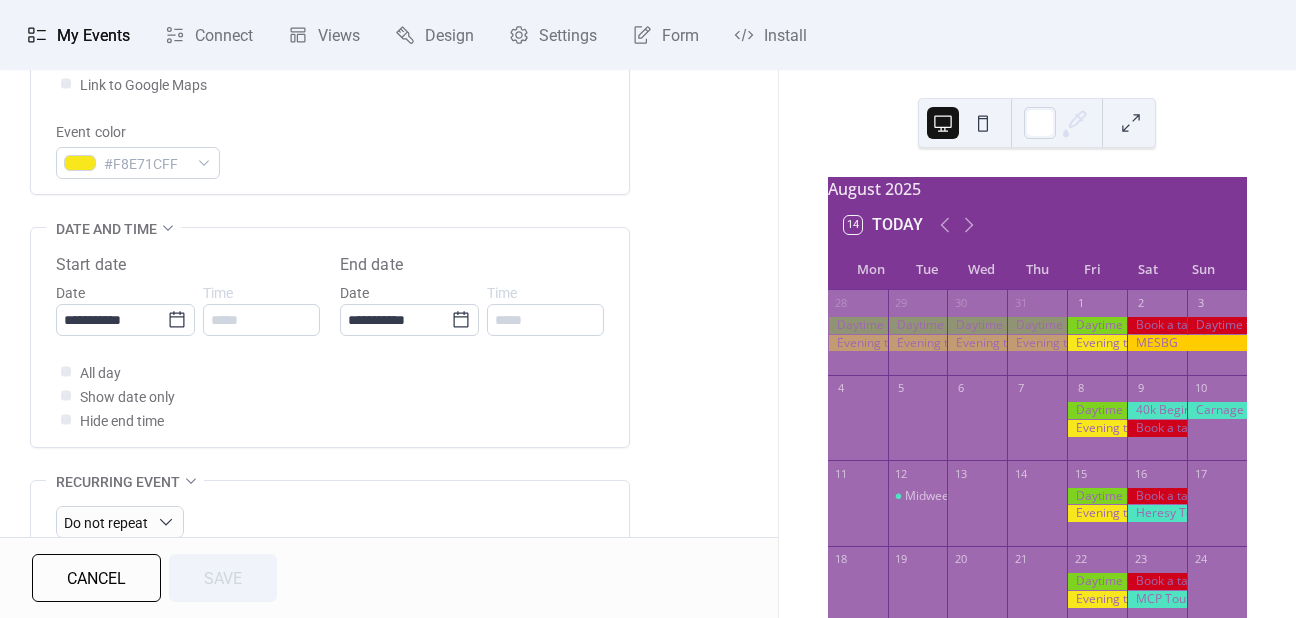 scroll, scrollTop: 600, scrollLeft: 0, axis: vertical 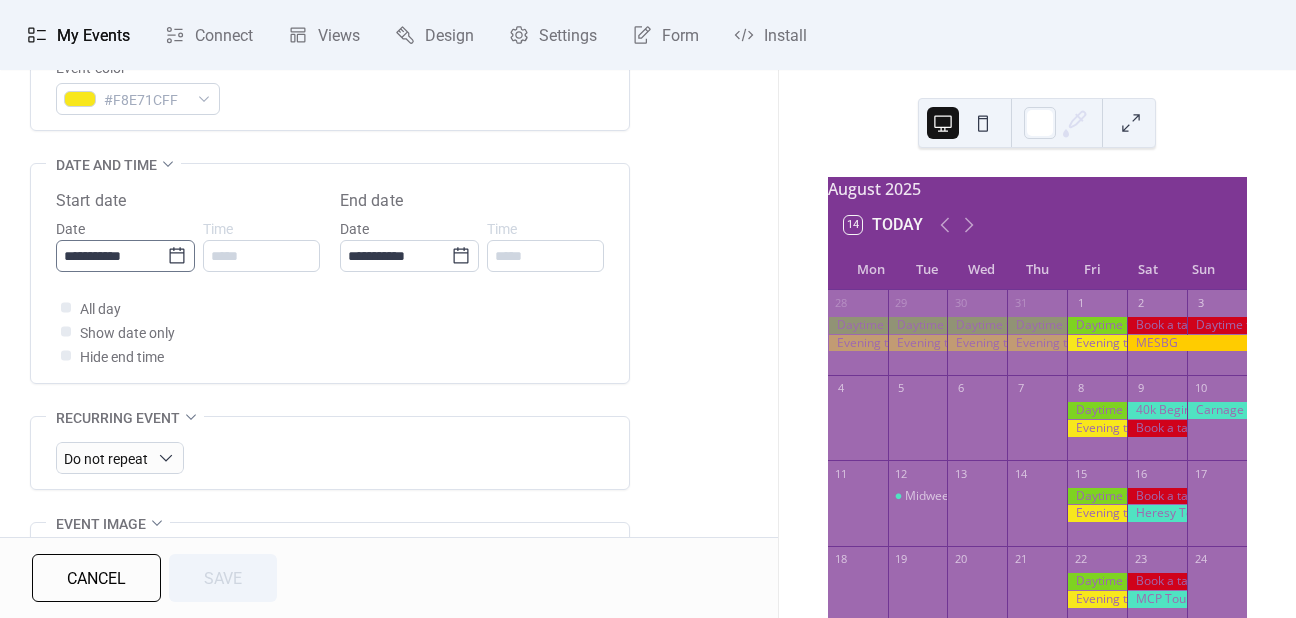 click 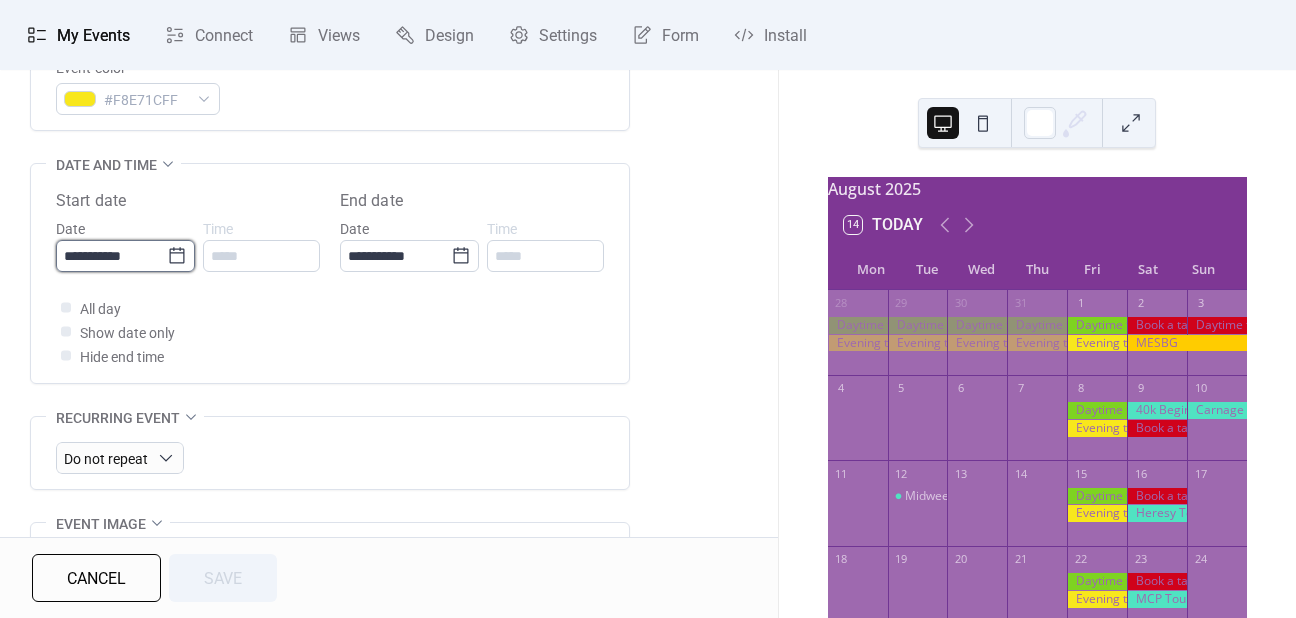 click on "**********" at bounding box center (111, 256) 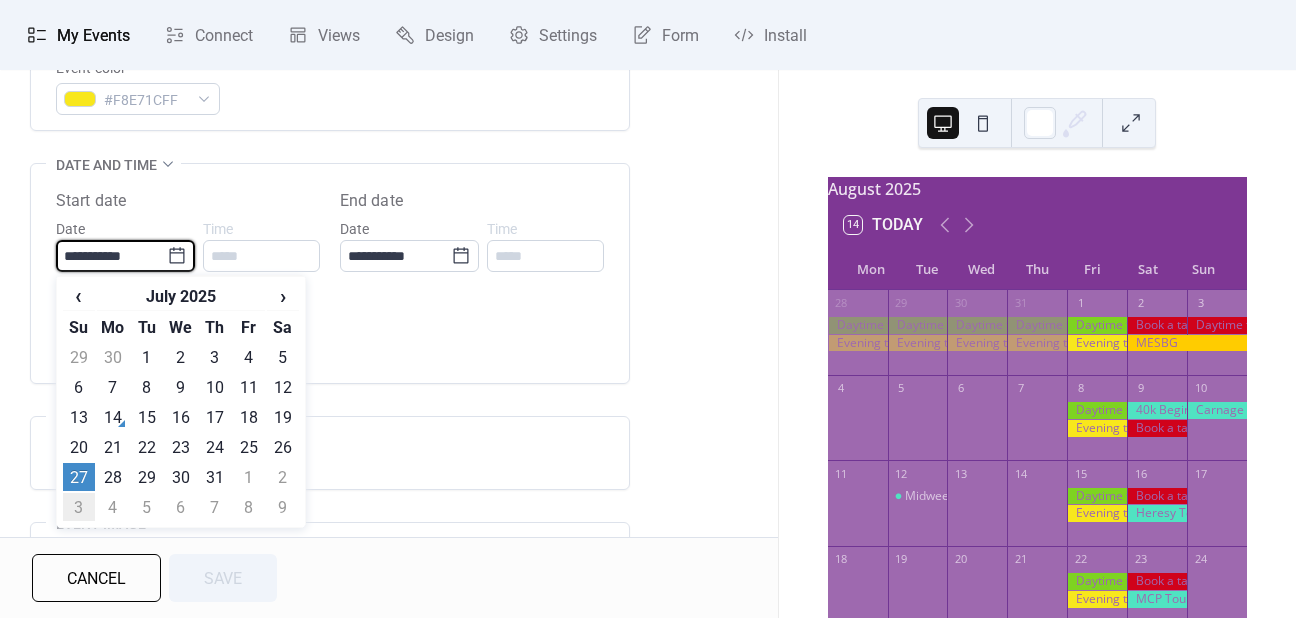 click on "3" at bounding box center (79, 507) 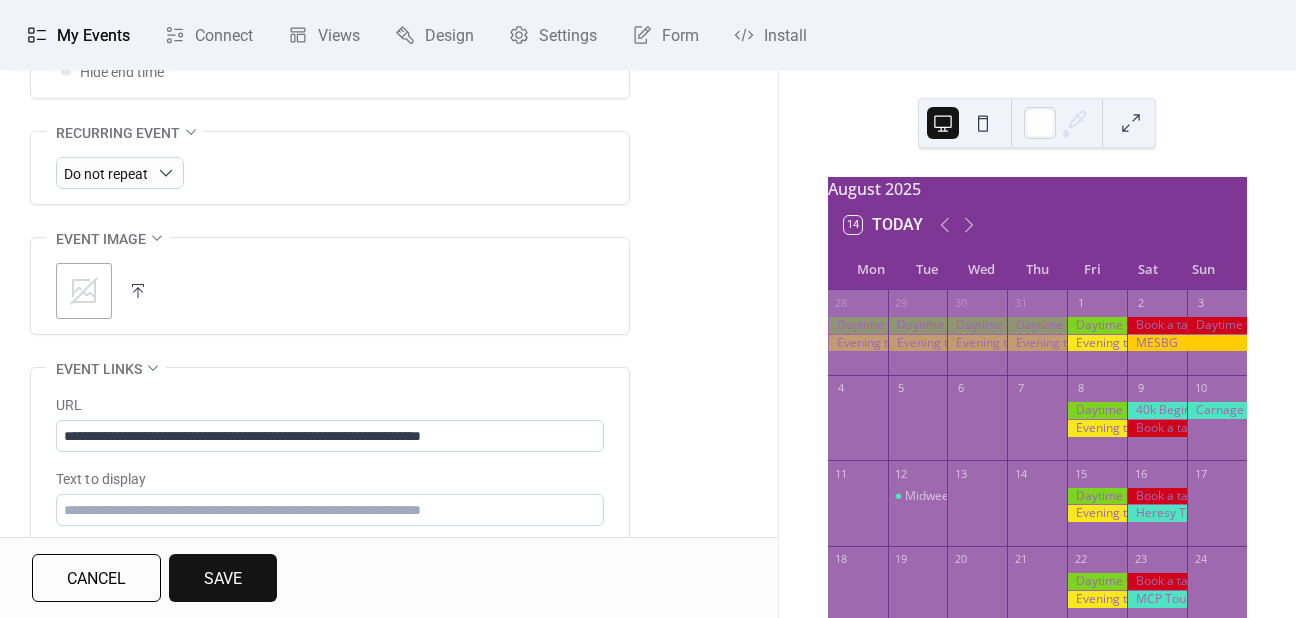 scroll, scrollTop: 900, scrollLeft: 0, axis: vertical 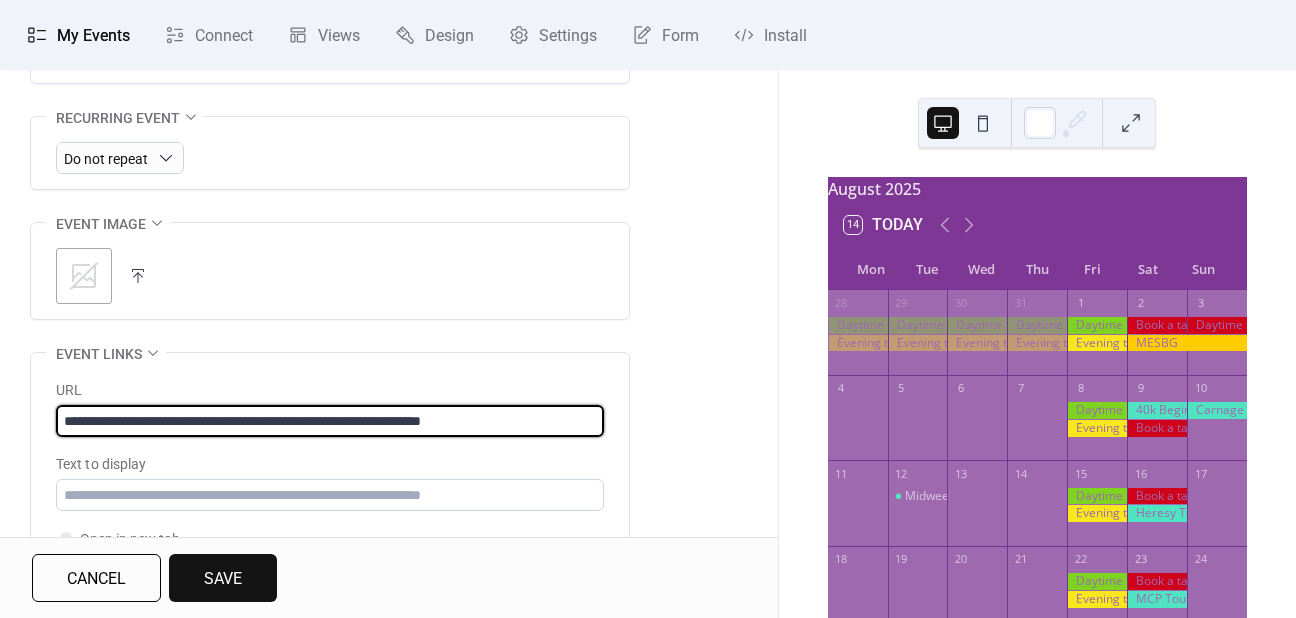 drag, startPoint x: 480, startPoint y: 425, endPoint x: 427, endPoint y: 427, distance: 53.037724 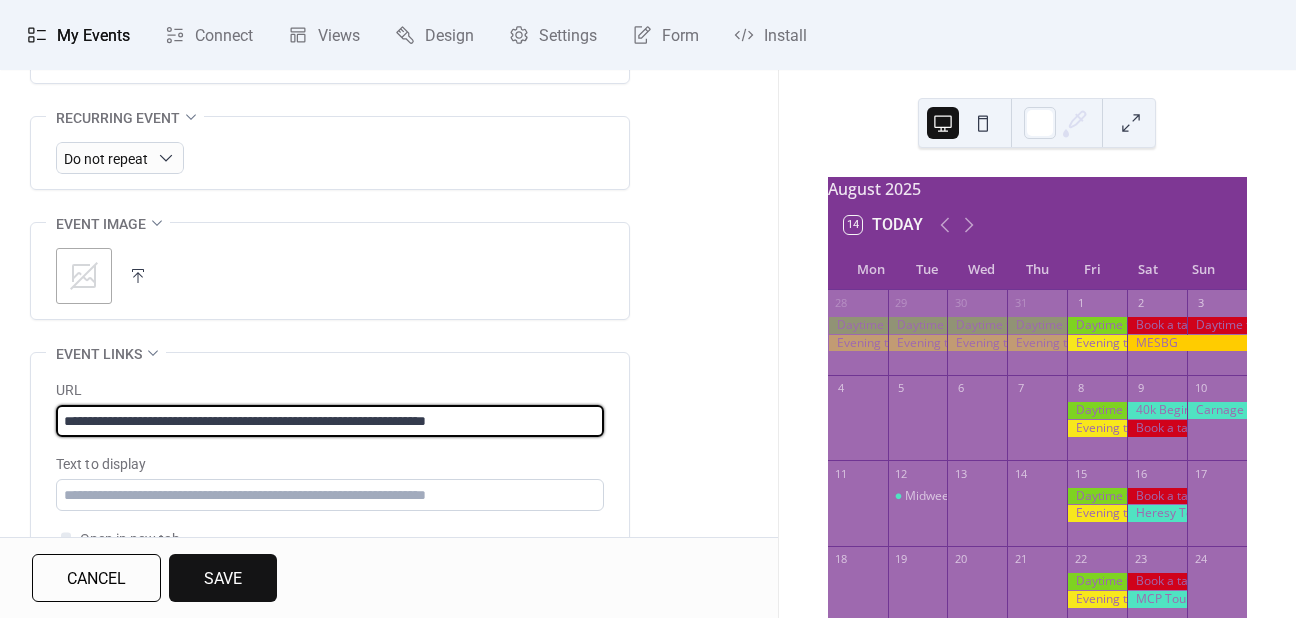 type on "**********" 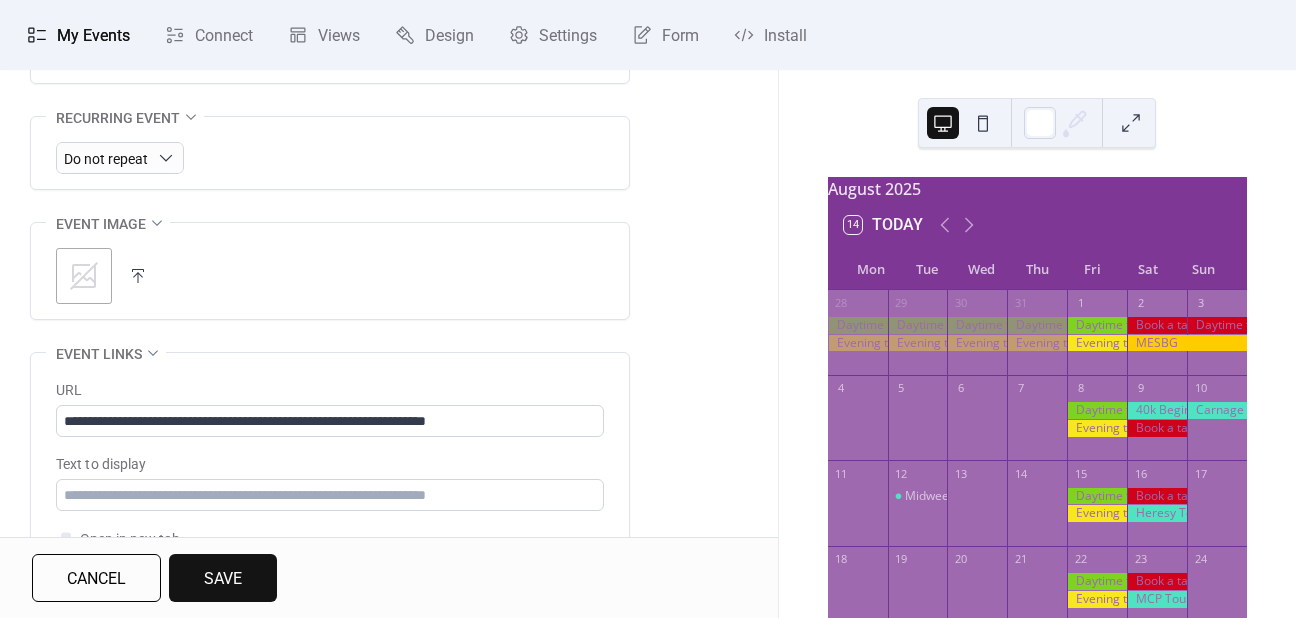 click on "Save" at bounding box center [223, 578] 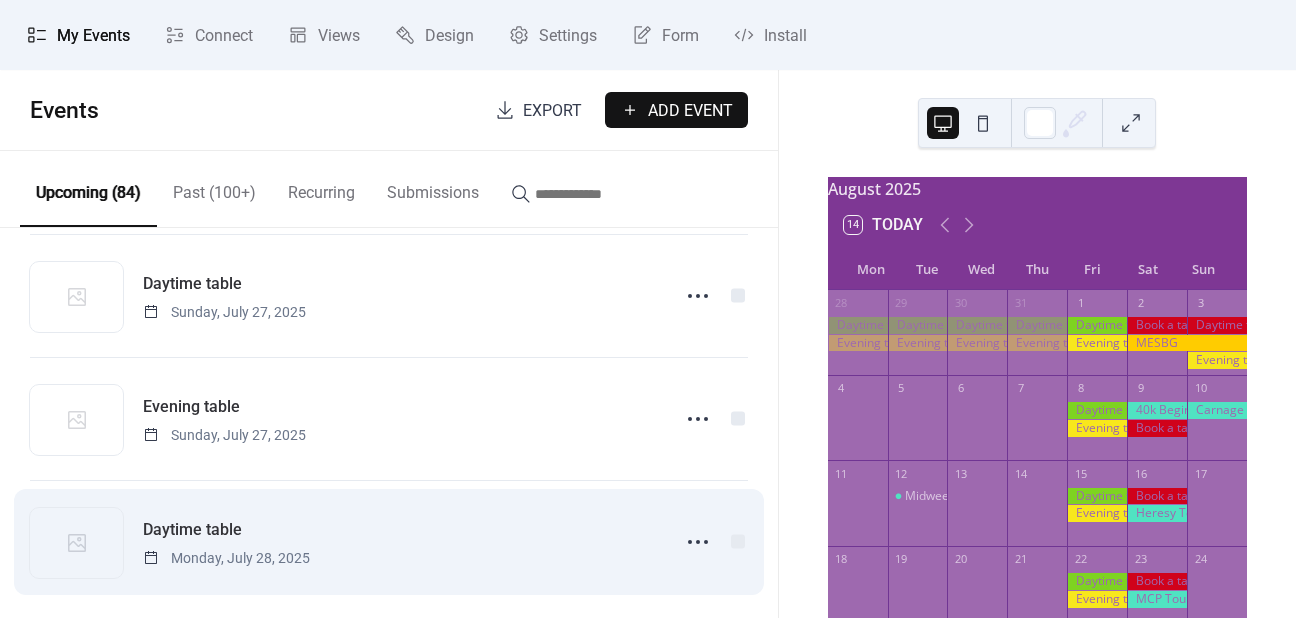 scroll, scrollTop: 3352, scrollLeft: 0, axis: vertical 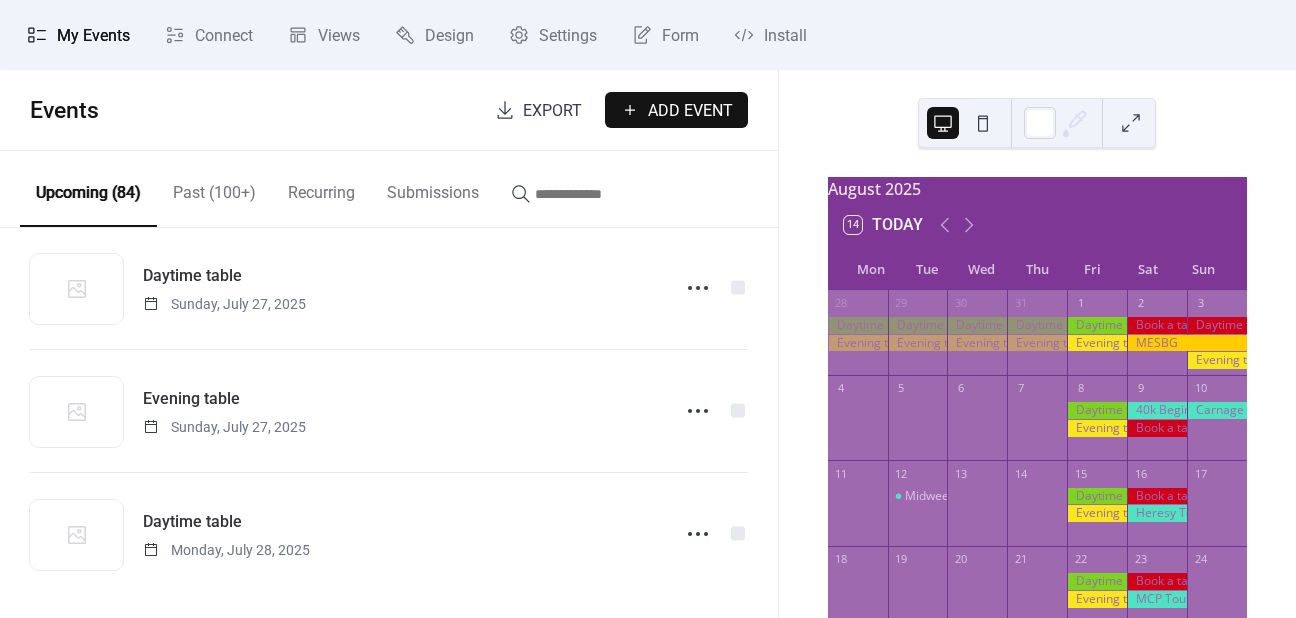 click on "Past (100+)" at bounding box center (214, 188) 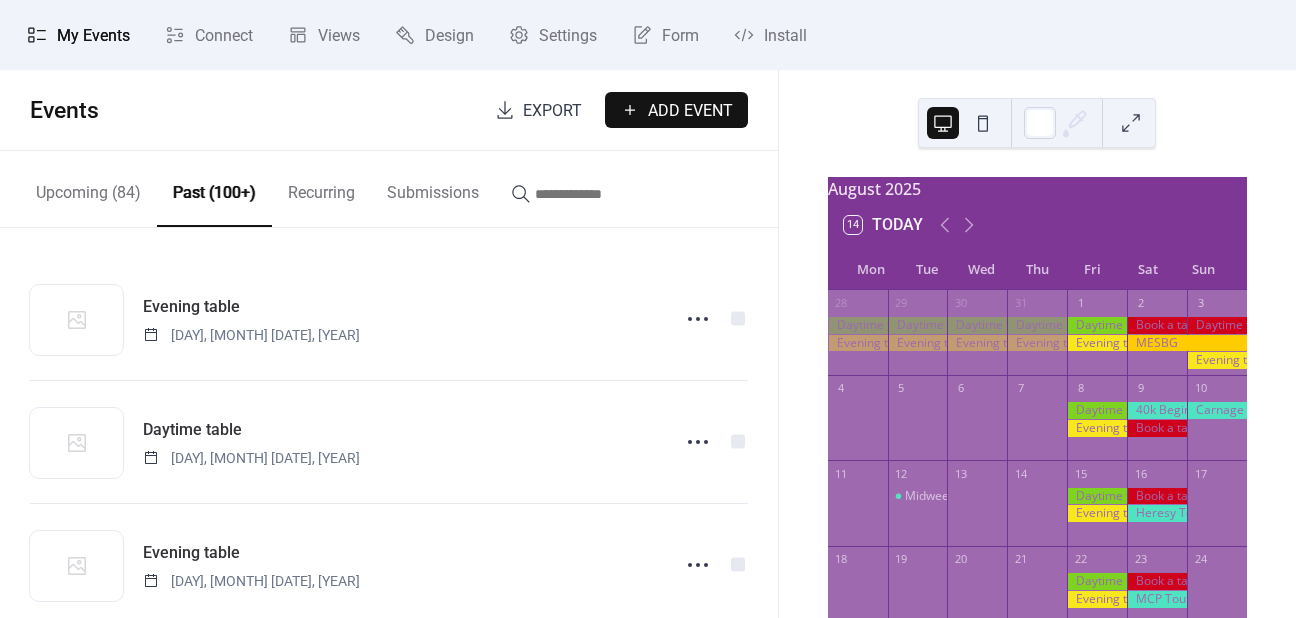 click on "Upcoming (84)" at bounding box center [88, 188] 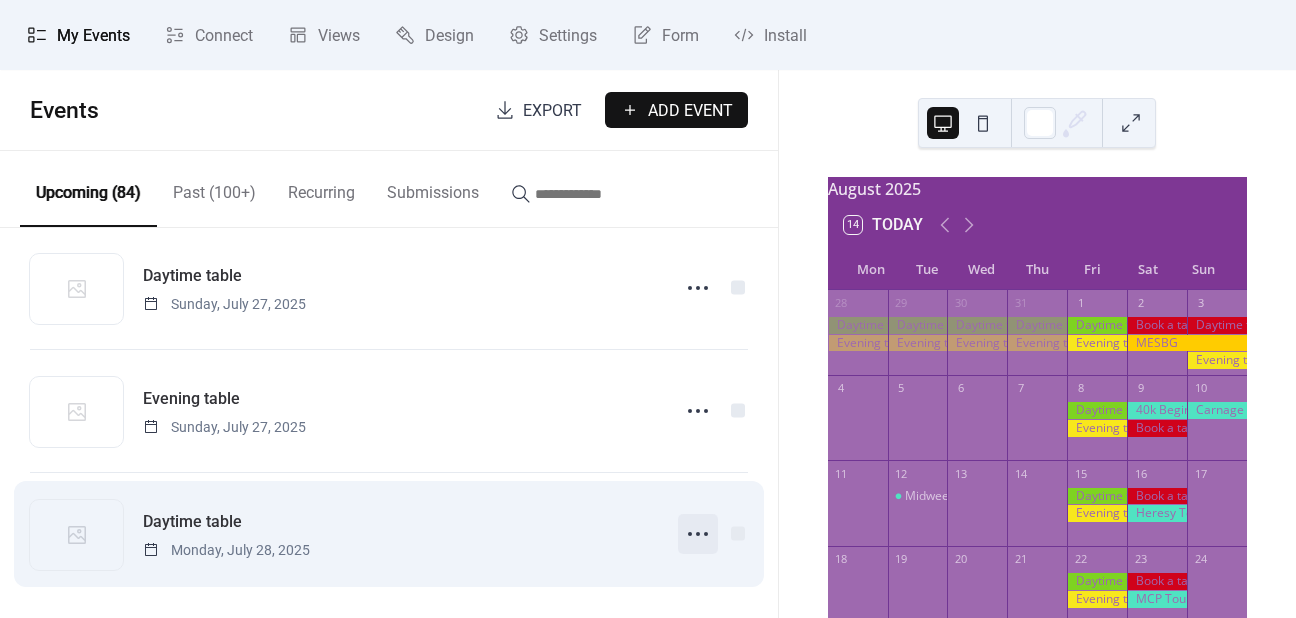 click 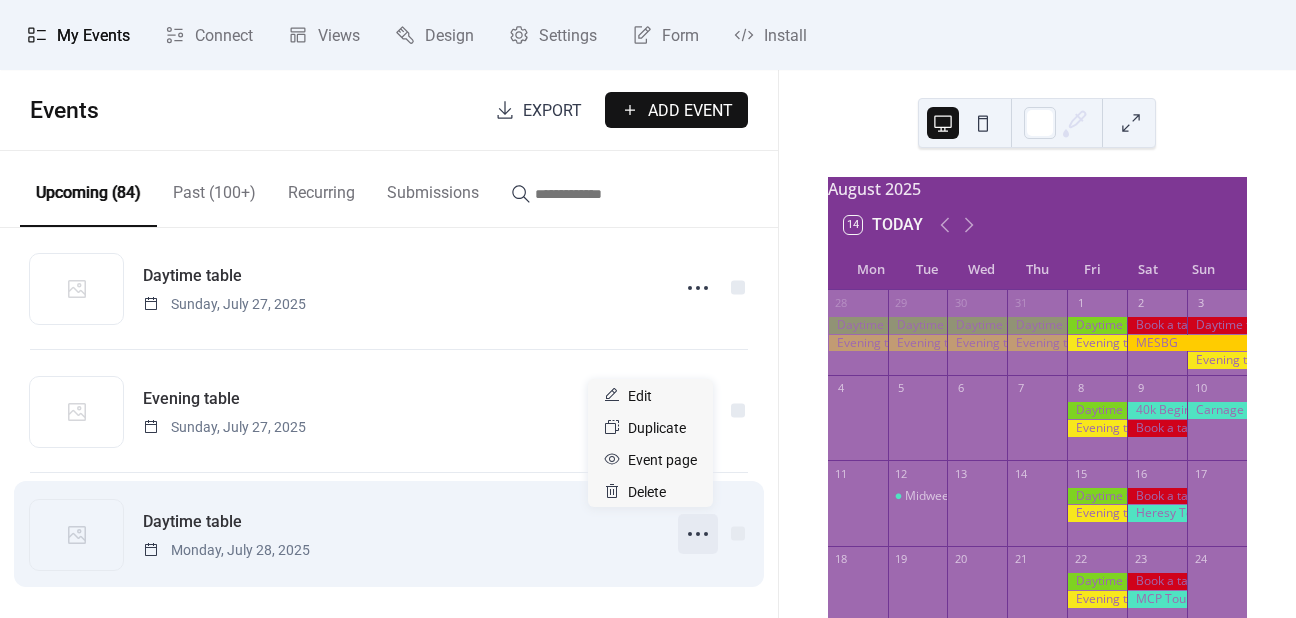 click 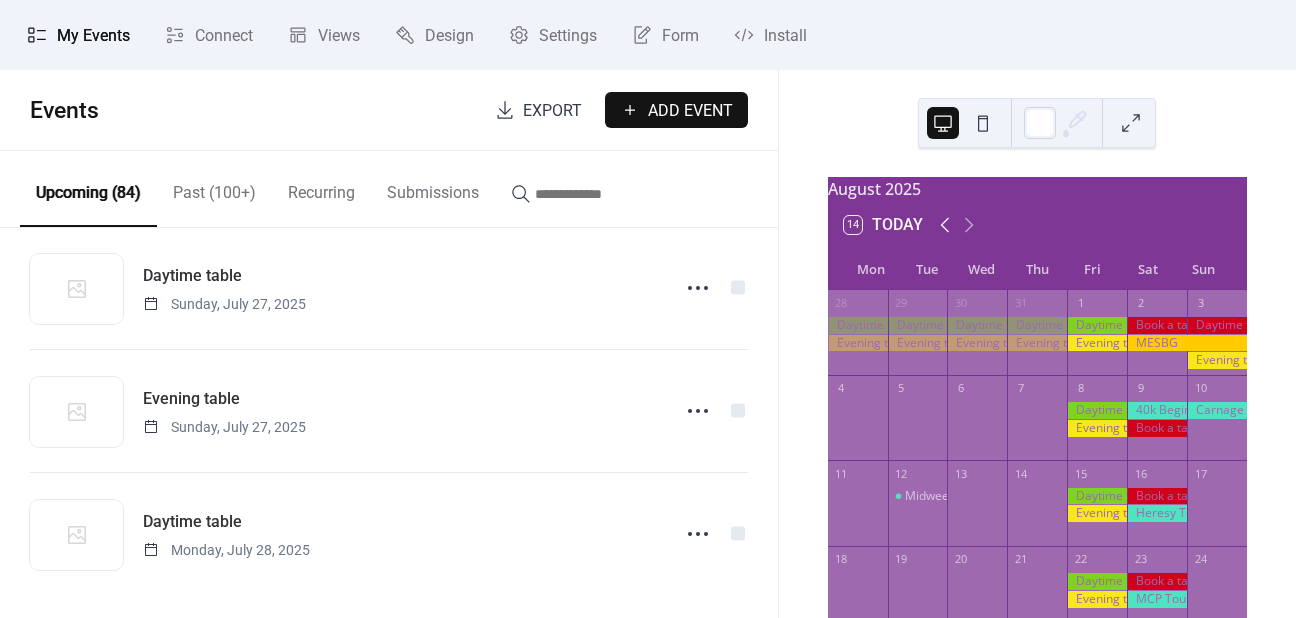 click 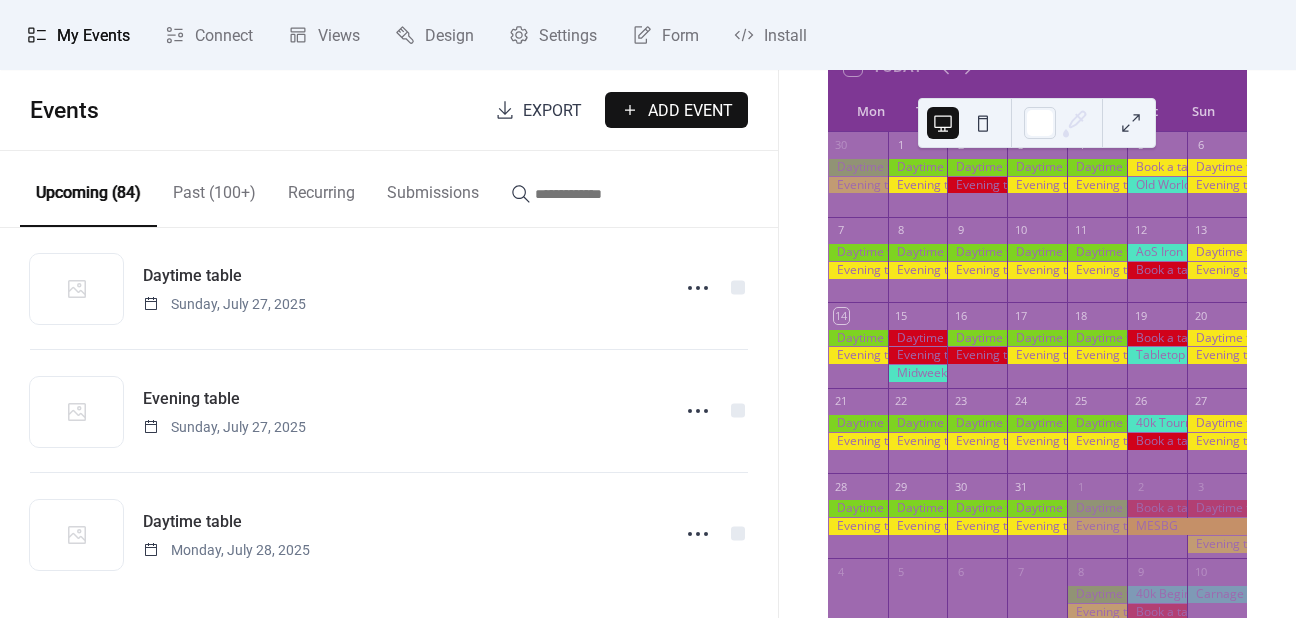 scroll, scrollTop: 200, scrollLeft: 0, axis: vertical 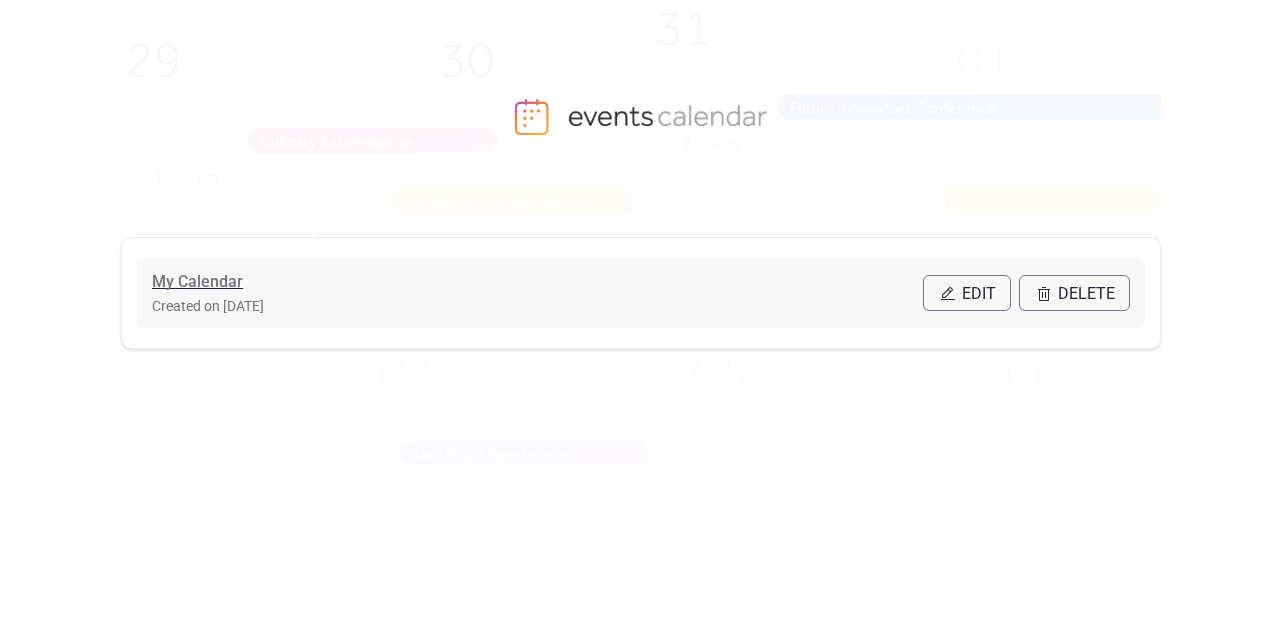 click on "My Calendar" at bounding box center (197, 282) 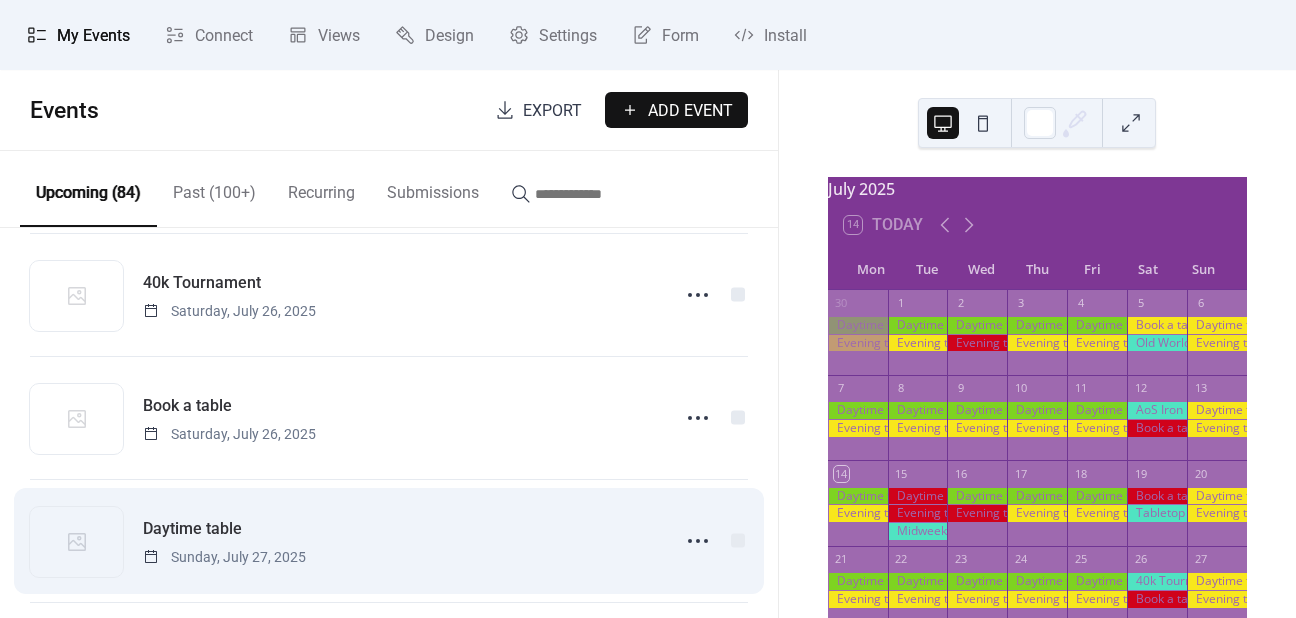 scroll, scrollTop: 3352, scrollLeft: 0, axis: vertical 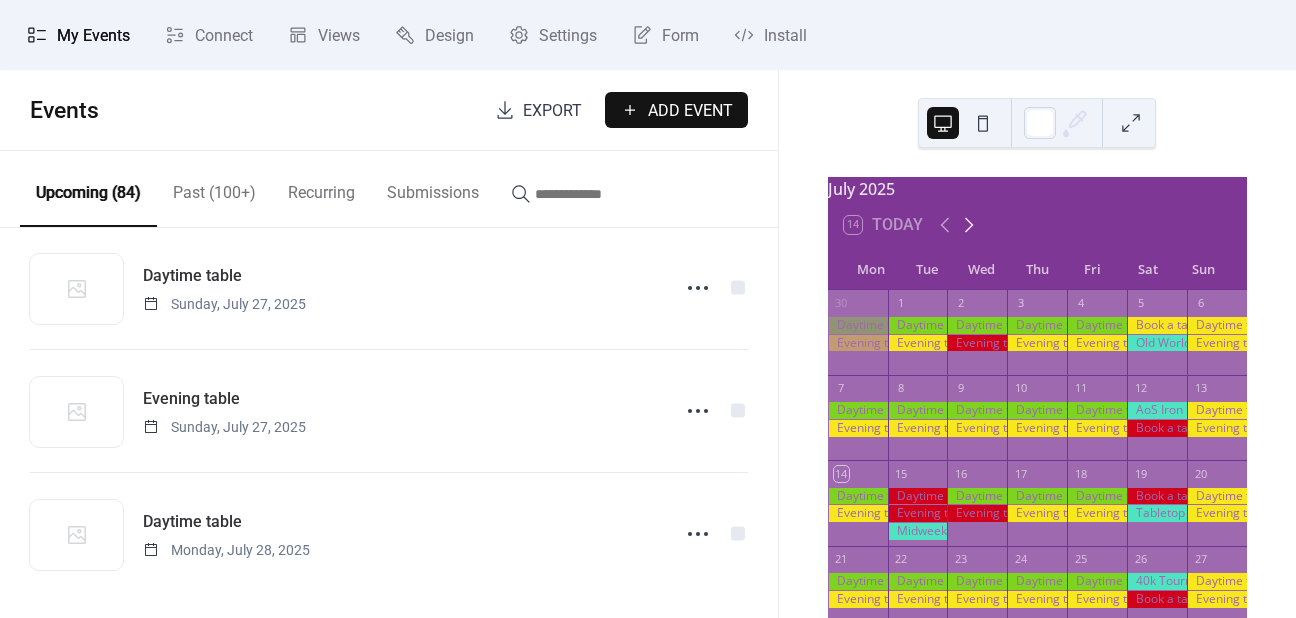 click 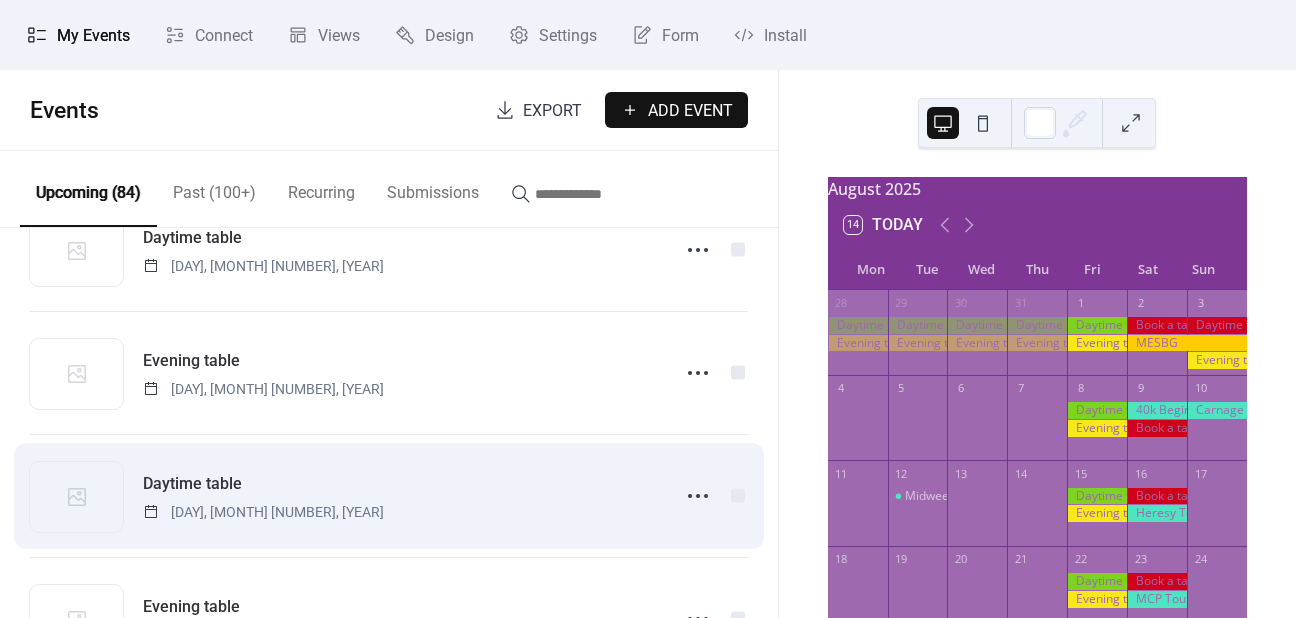 scroll, scrollTop: 2552, scrollLeft: 0, axis: vertical 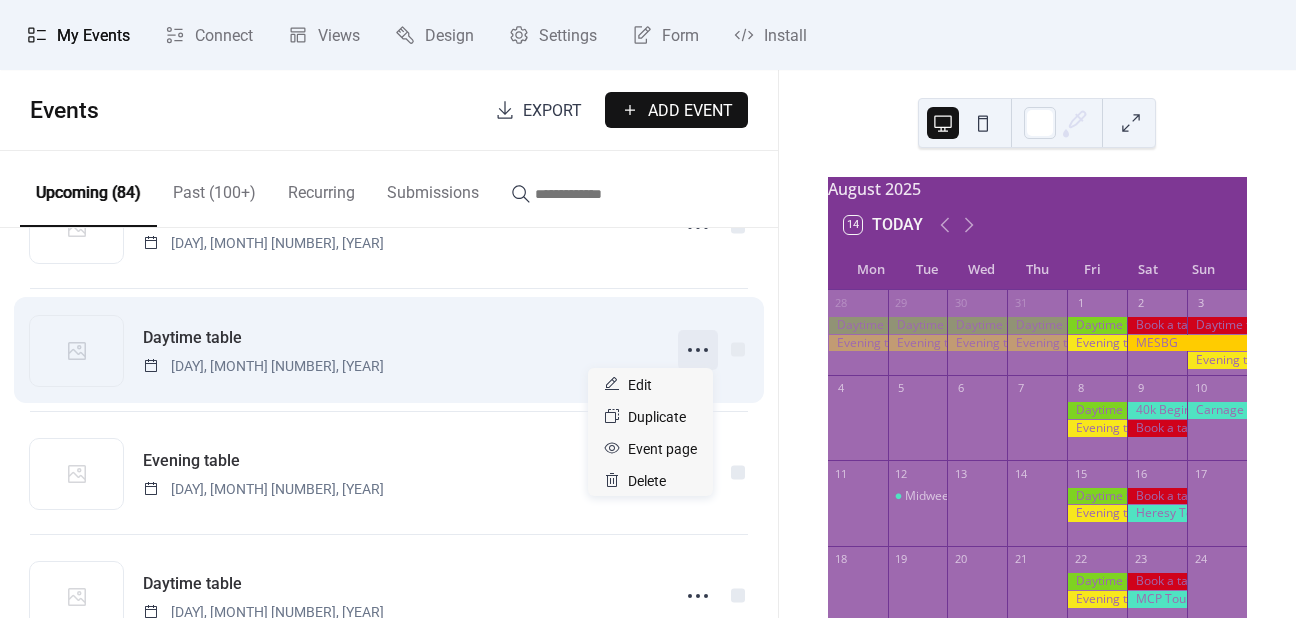 click 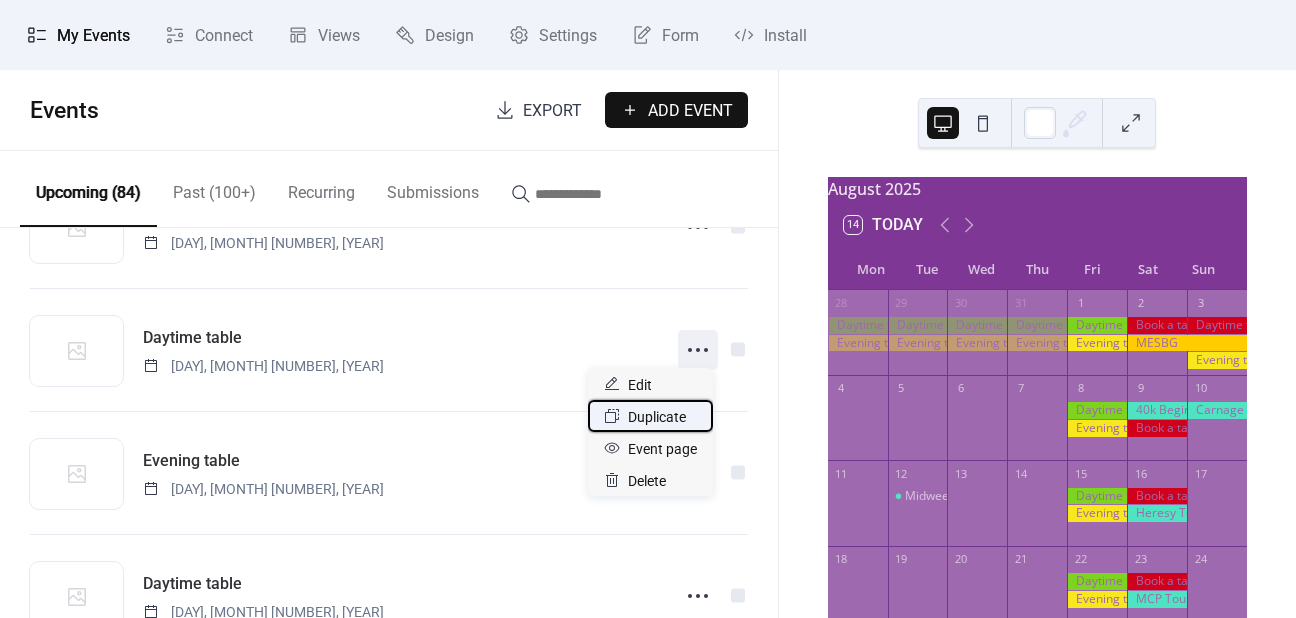 click on "Duplicate" at bounding box center [657, 417] 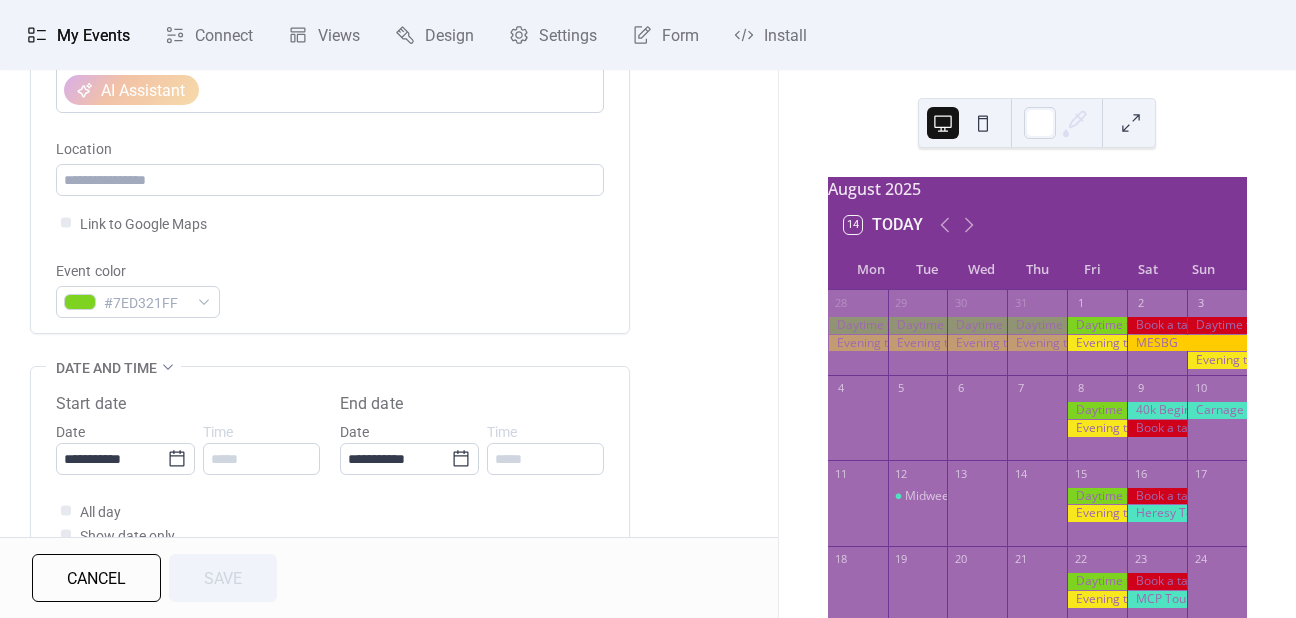 scroll, scrollTop: 400, scrollLeft: 0, axis: vertical 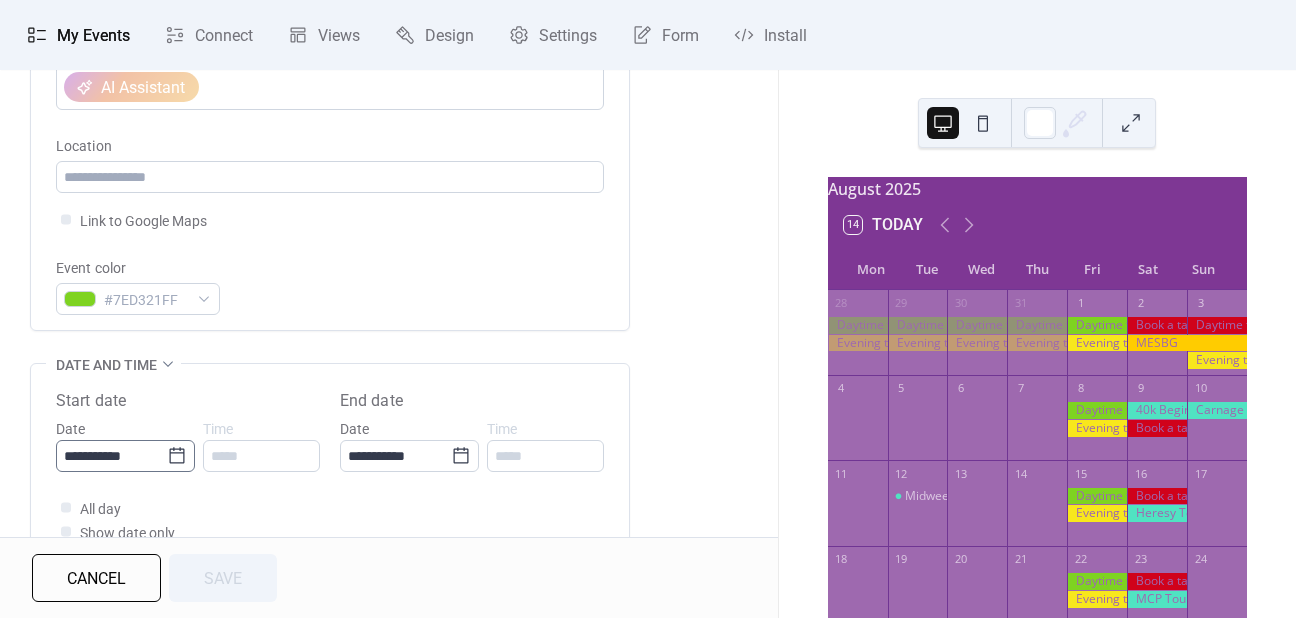 click 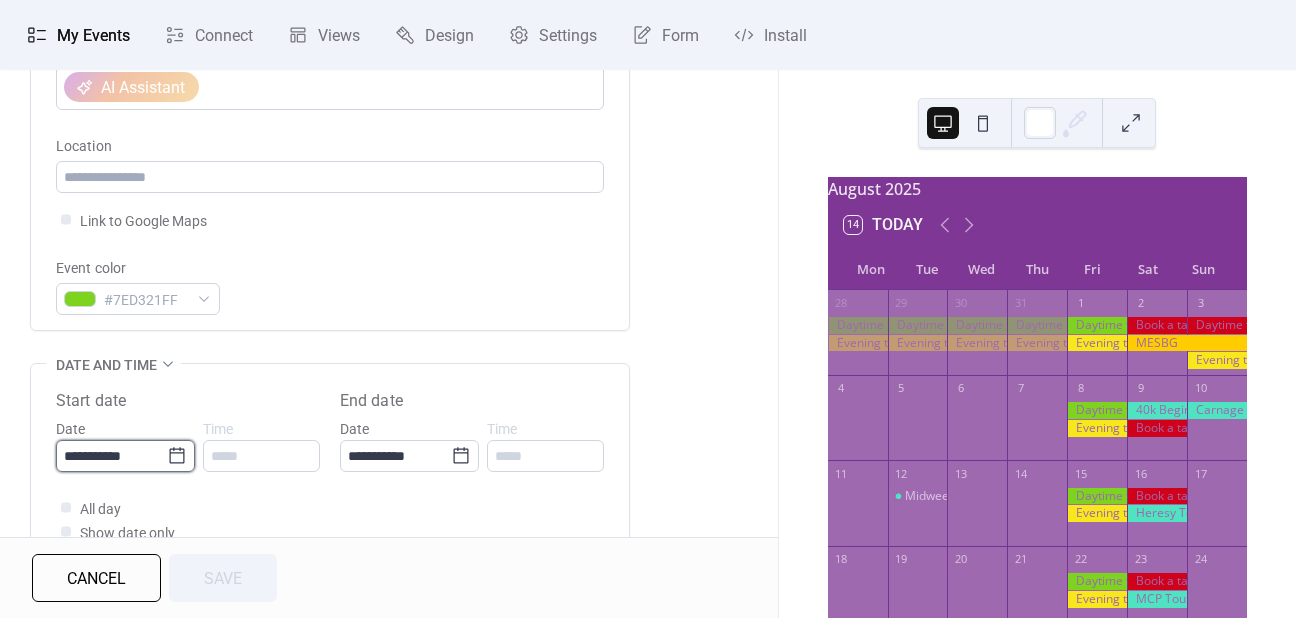 click on "**********" at bounding box center (111, 456) 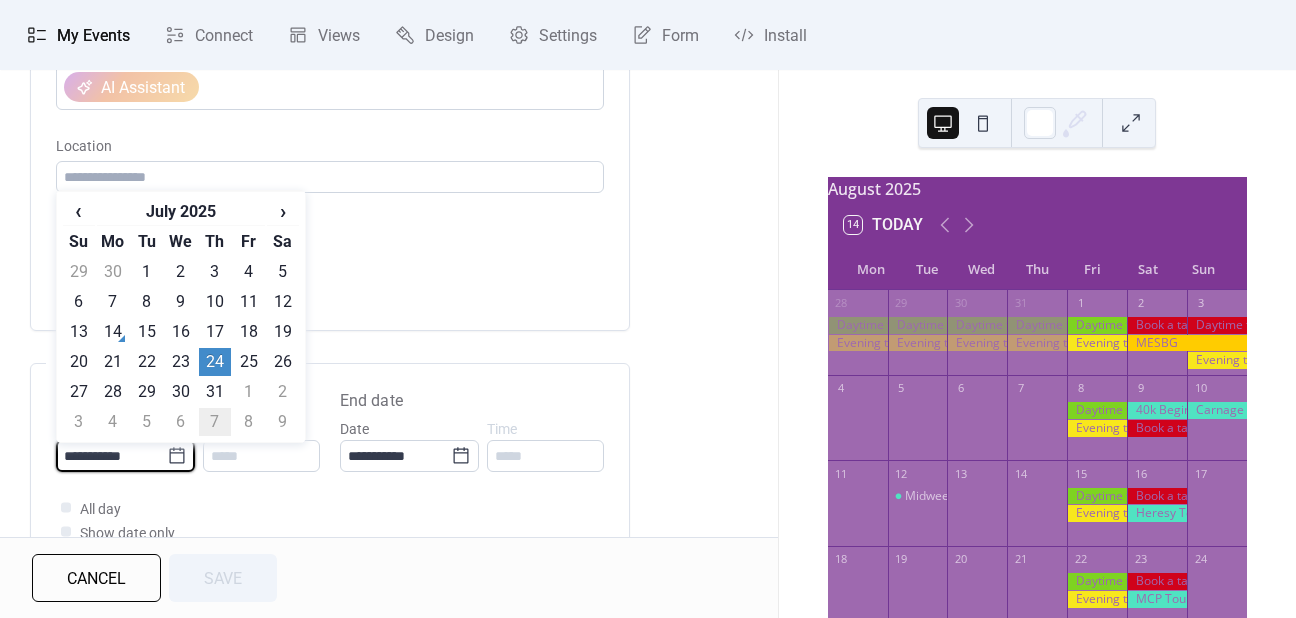 click on "7" at bounding box center (215, 422) 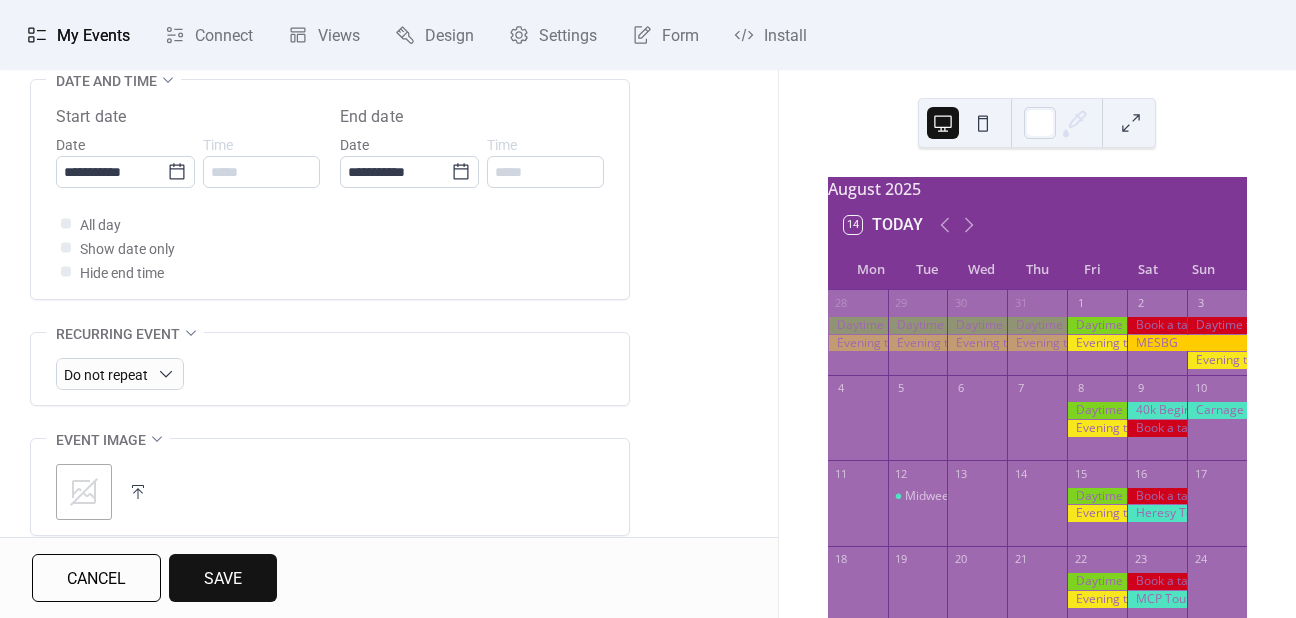 scroll, scrollTop: 800, scrollLeft: 0, axis: vertical 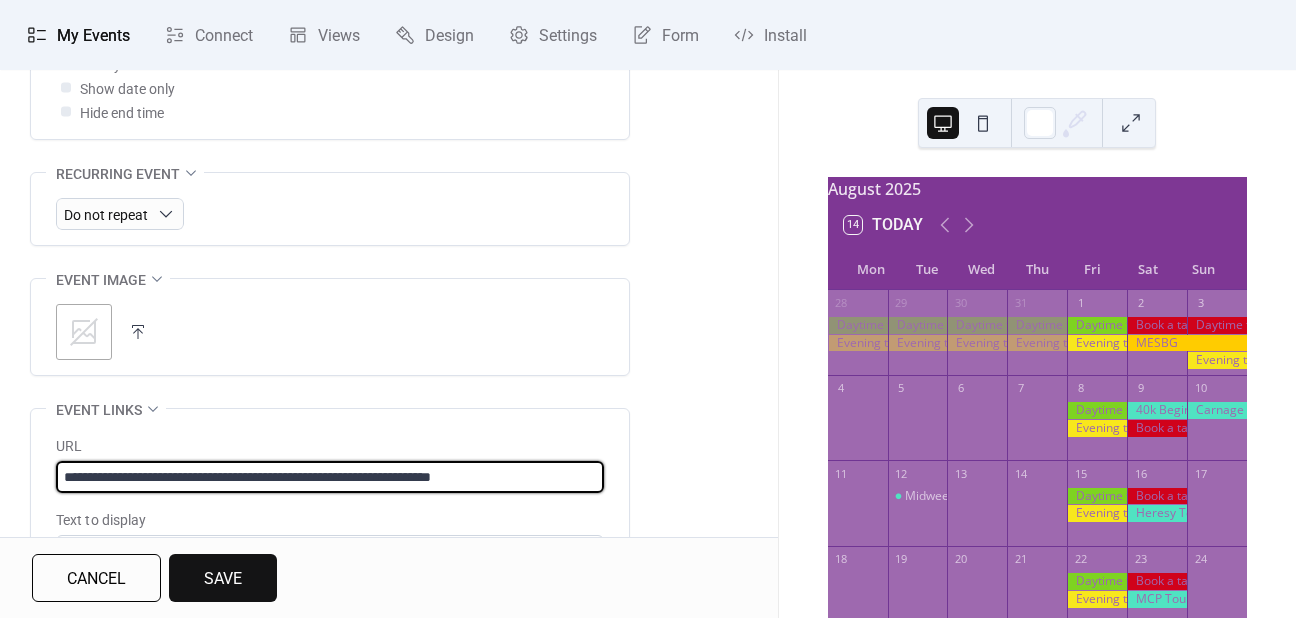 drag, startPoint x: 484, startPoint y: 521, endPoint x: 434, endPoint y: 469, distance: 72.138756 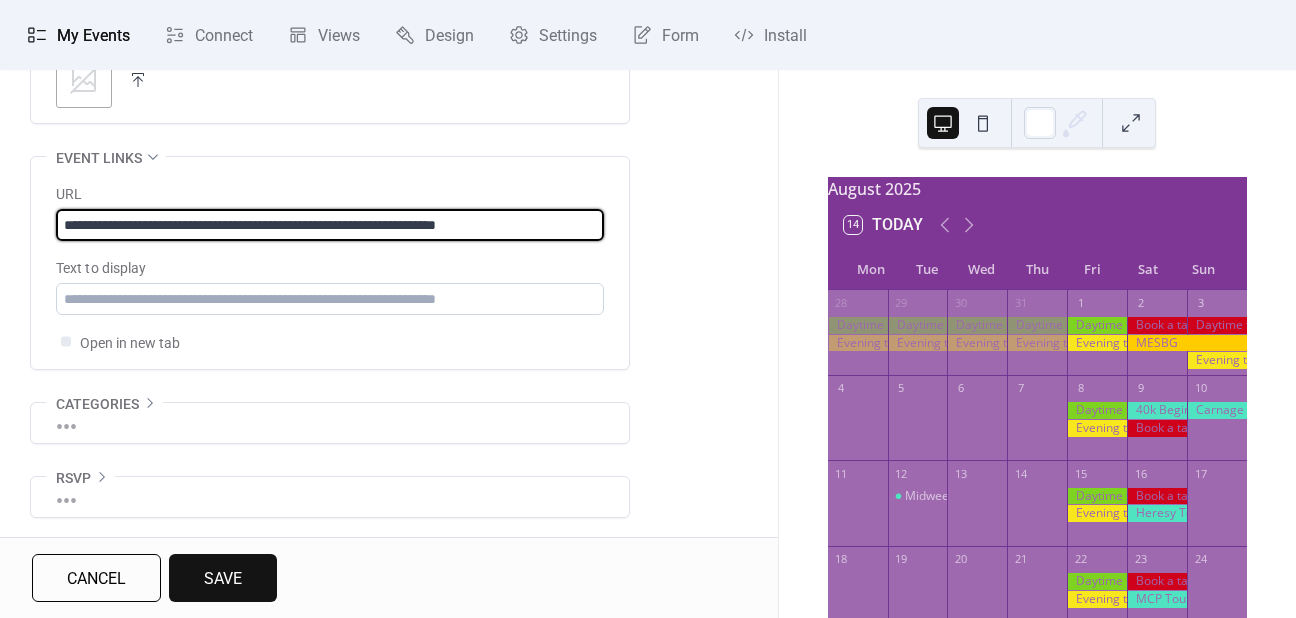 scroll, scrollTop: 1097, scrollLeft: 0, axis: vertical 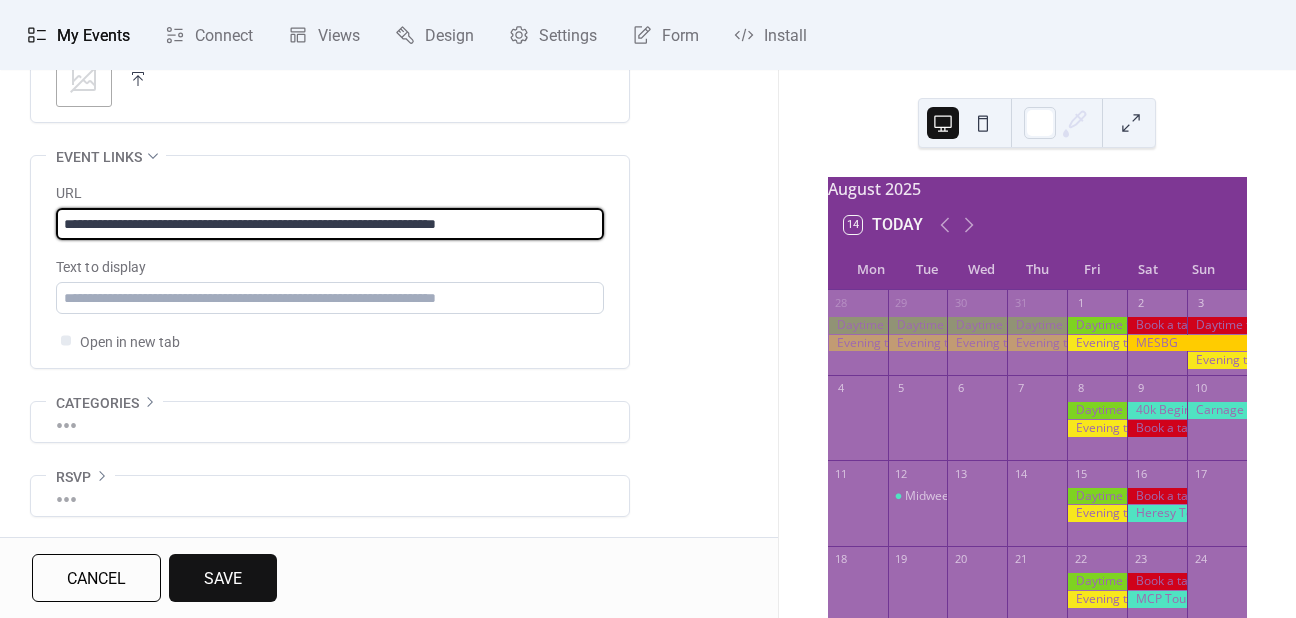 type on "**********" 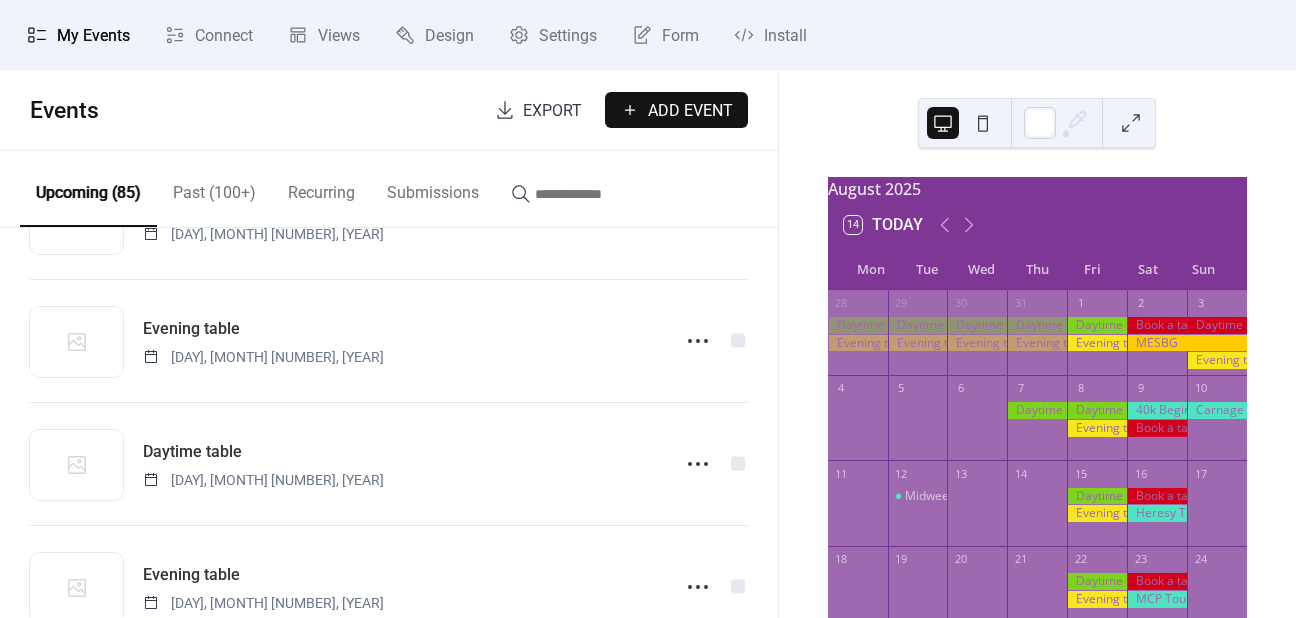 scroll, scrollTop: 2652, scrollLeft: 0, axis: vertical 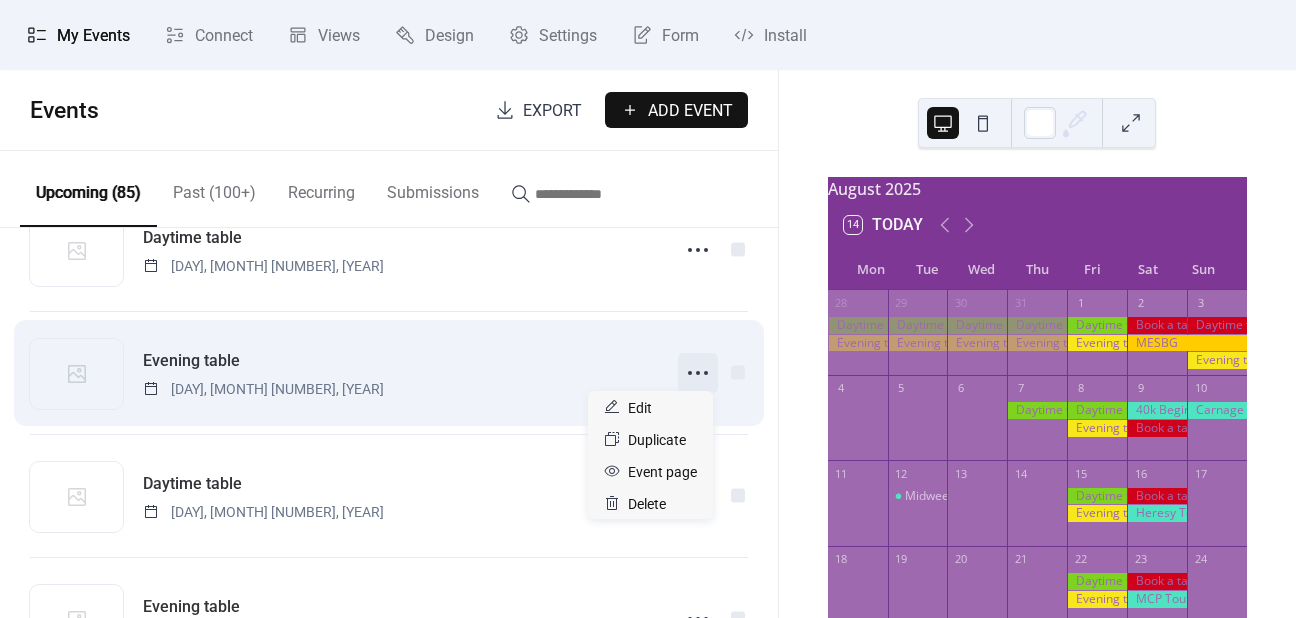 click 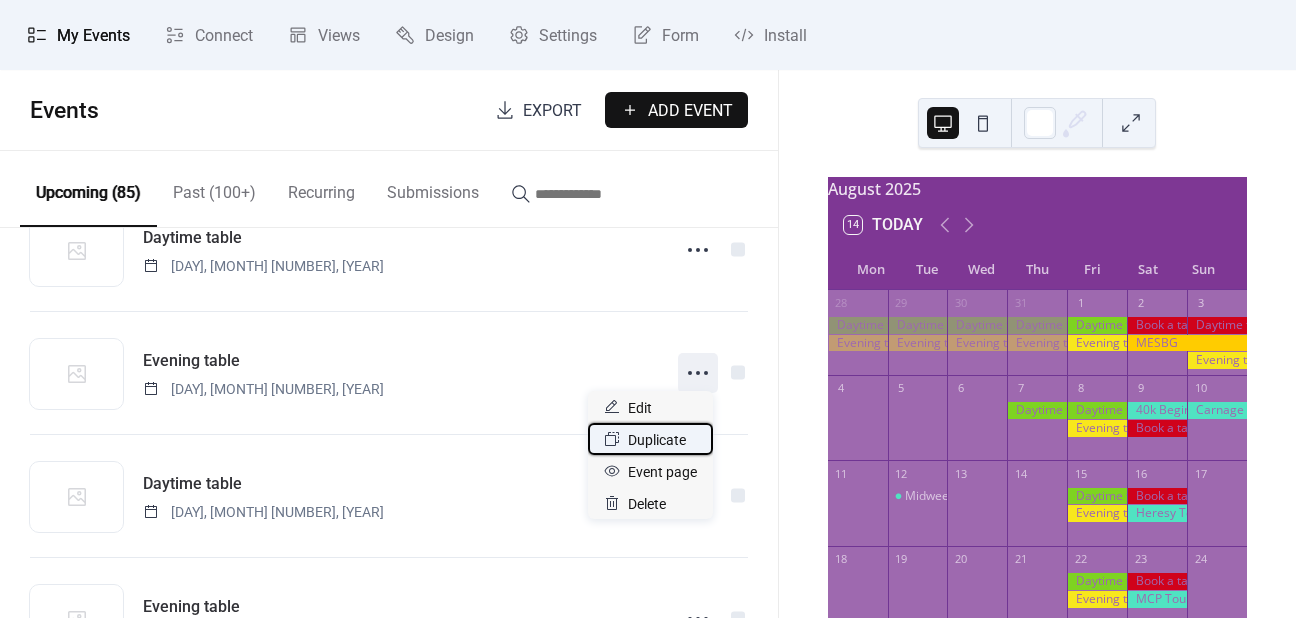 click on "Duplicate" at bounding box center (657, 440) 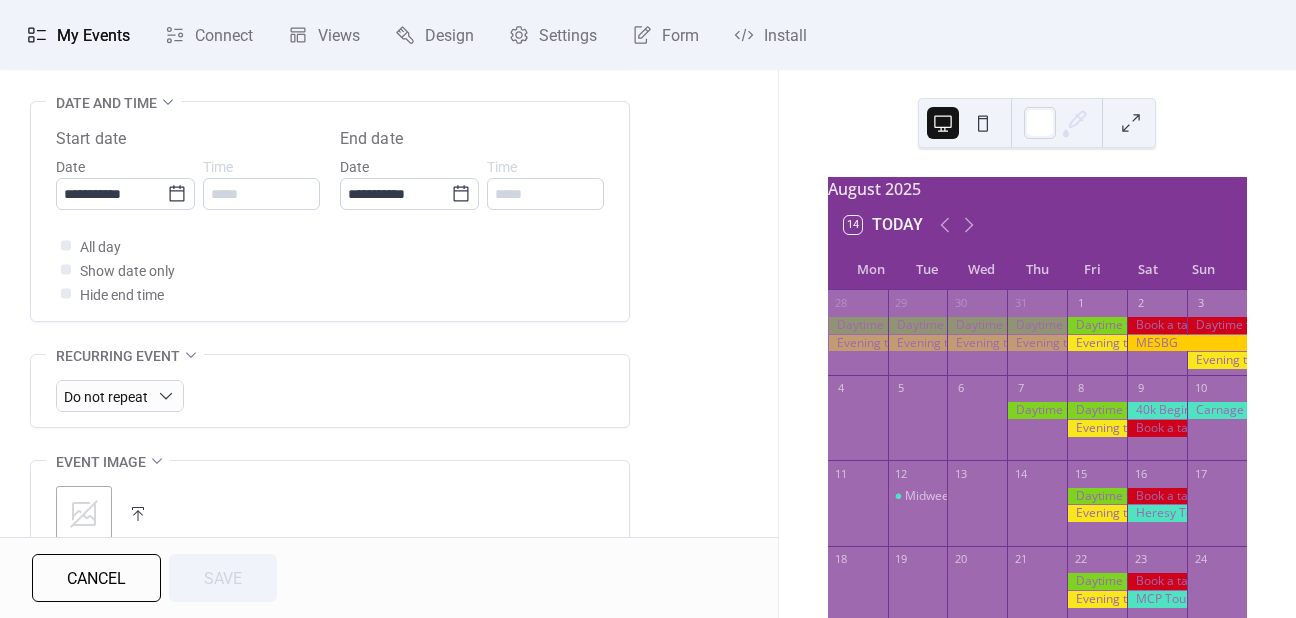 scroll, scrollTop: 700, scrollLeft: 0, axis: vertical 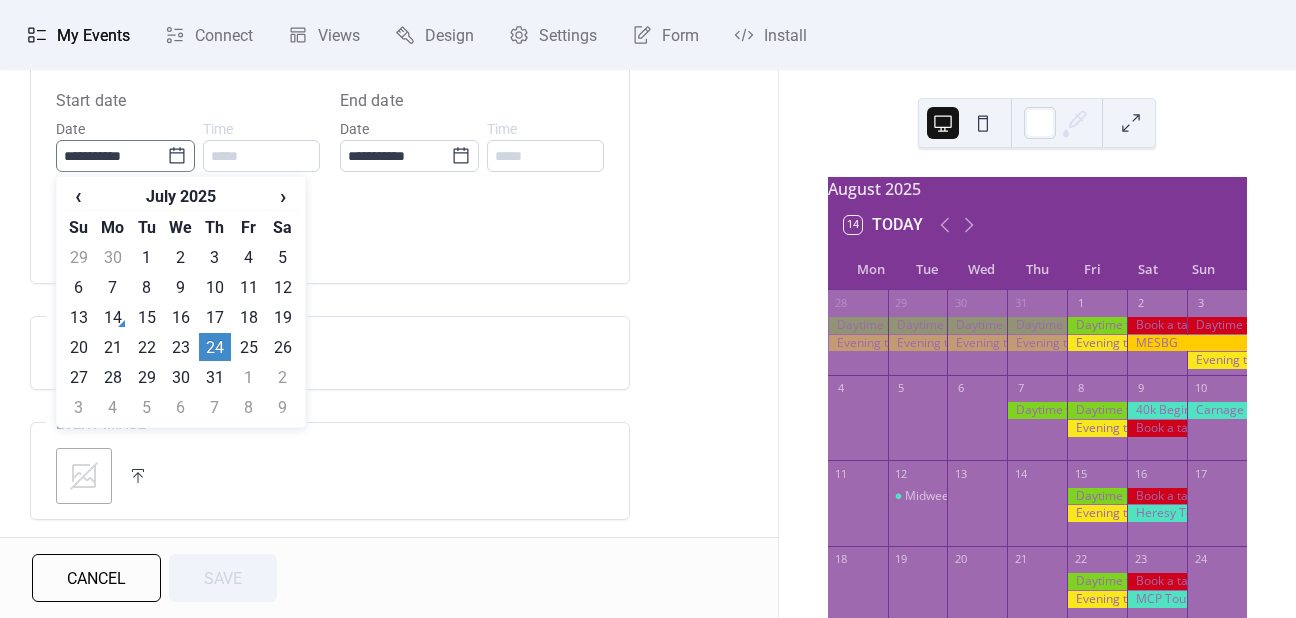 click 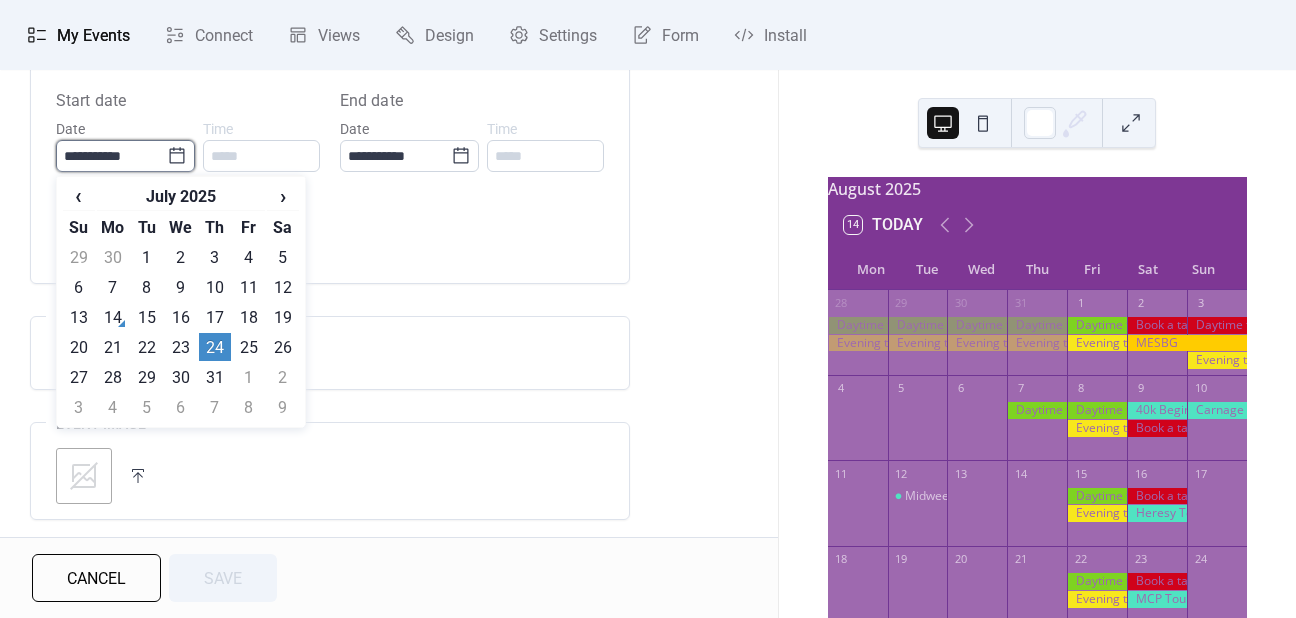 click on "**********" at bounding box center (111, 156) 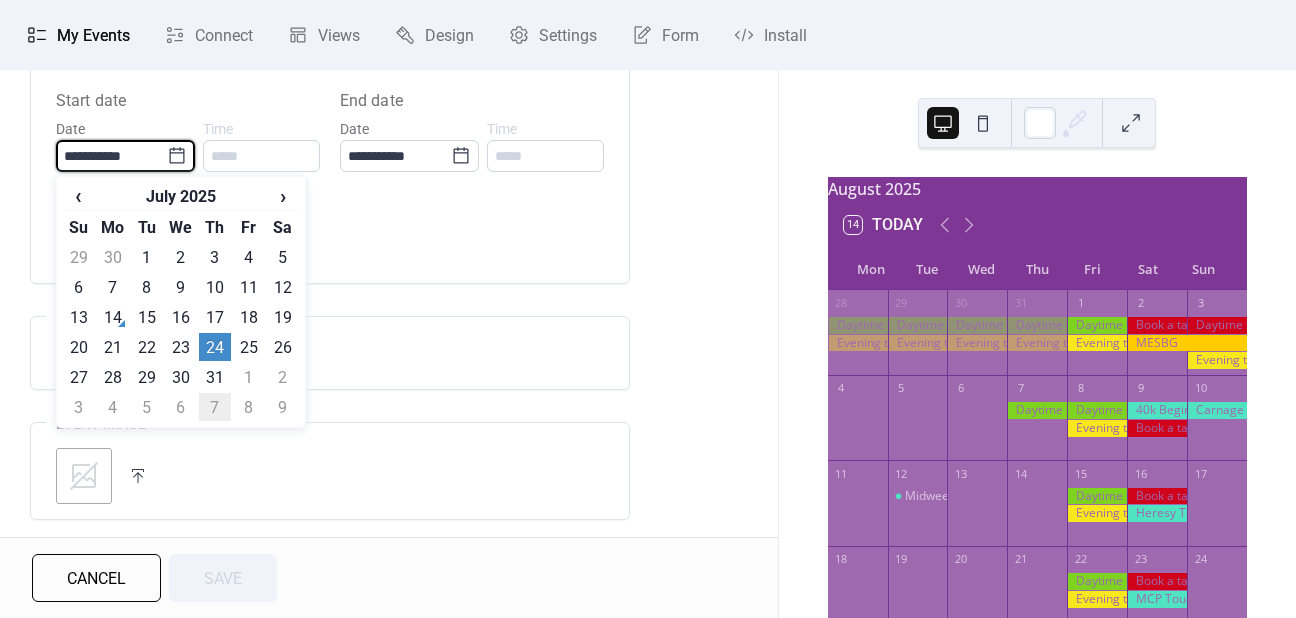 click on "7" at bounding box center (215, 407) 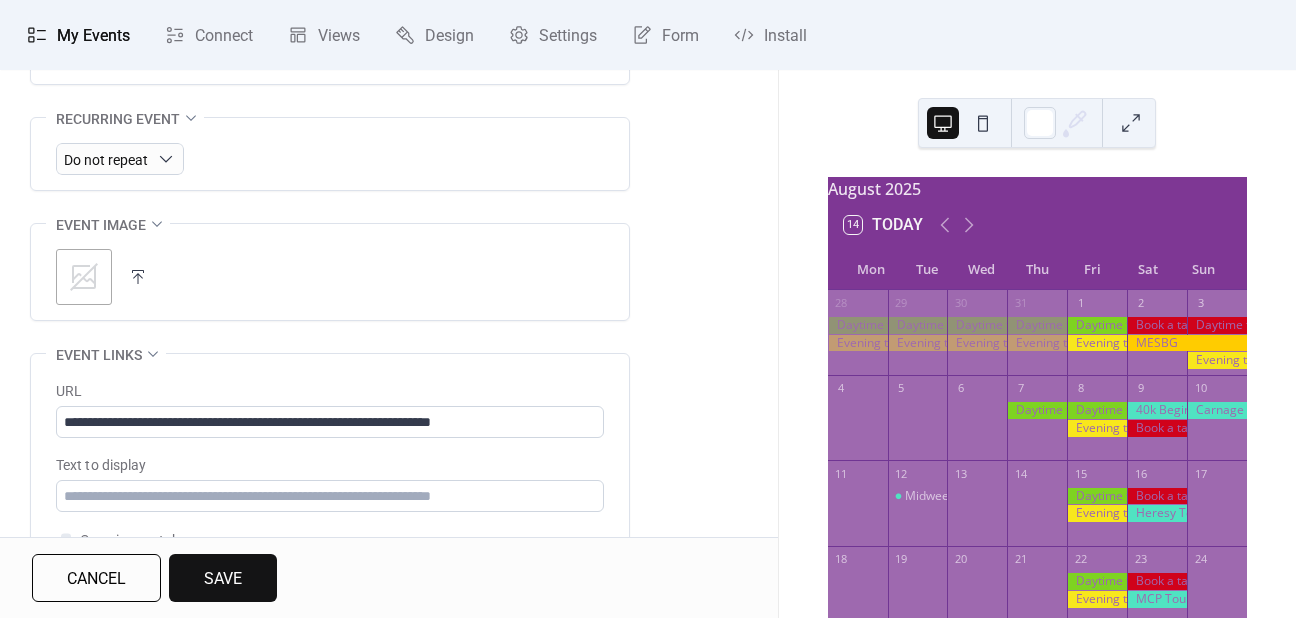 scroll, scrollTop: 900, scrollLeft: 0, axis: vertical 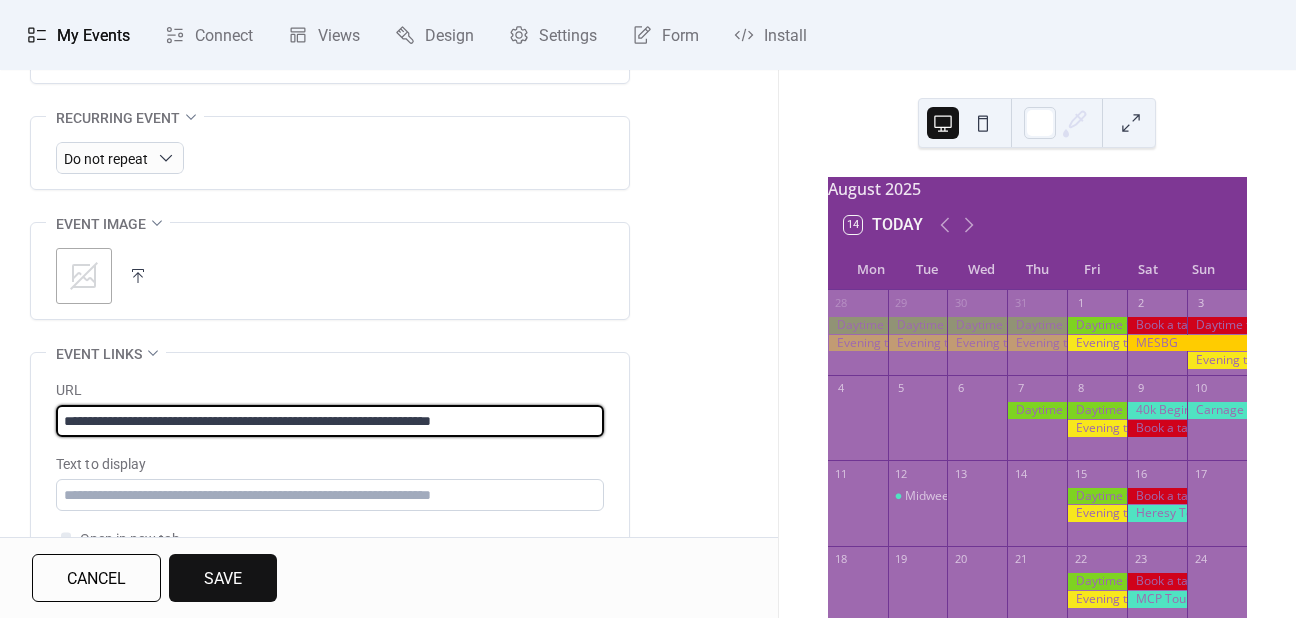 drag, startPoint x: 484, startPoint y: 414, endPoint x: 435, endPoint y: 416, distance: 49.0408 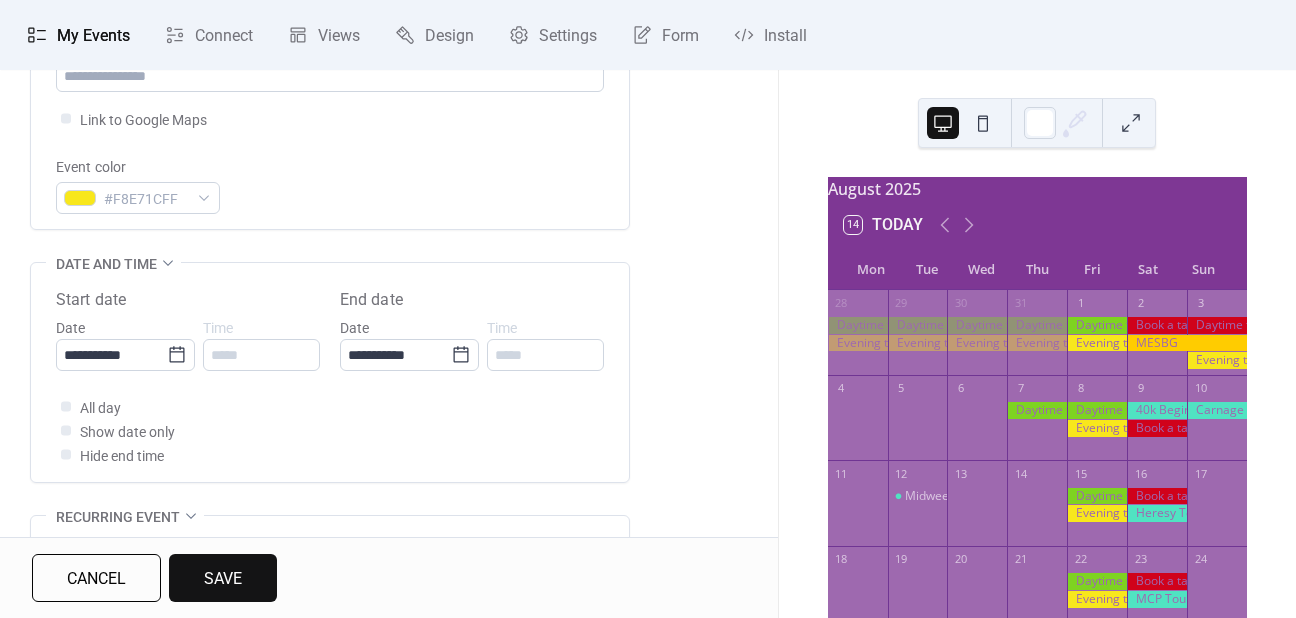 scroll, scrollTop: 400, scrollLeft: 0, axis: vertical 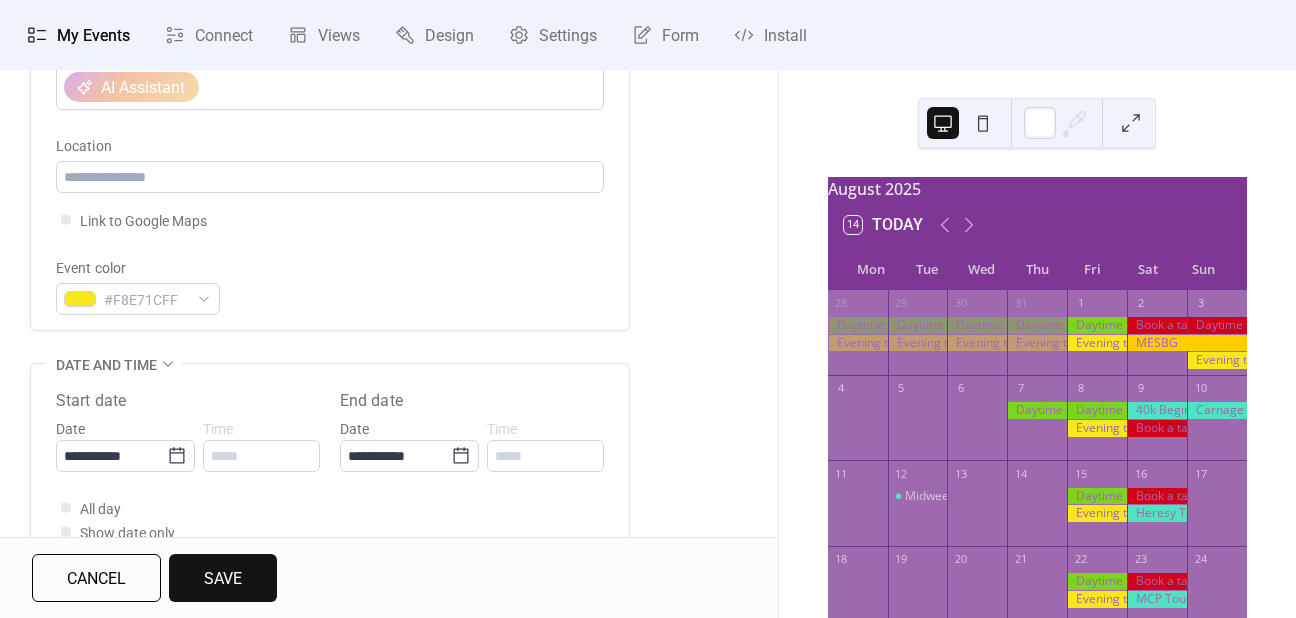 type on "**********" 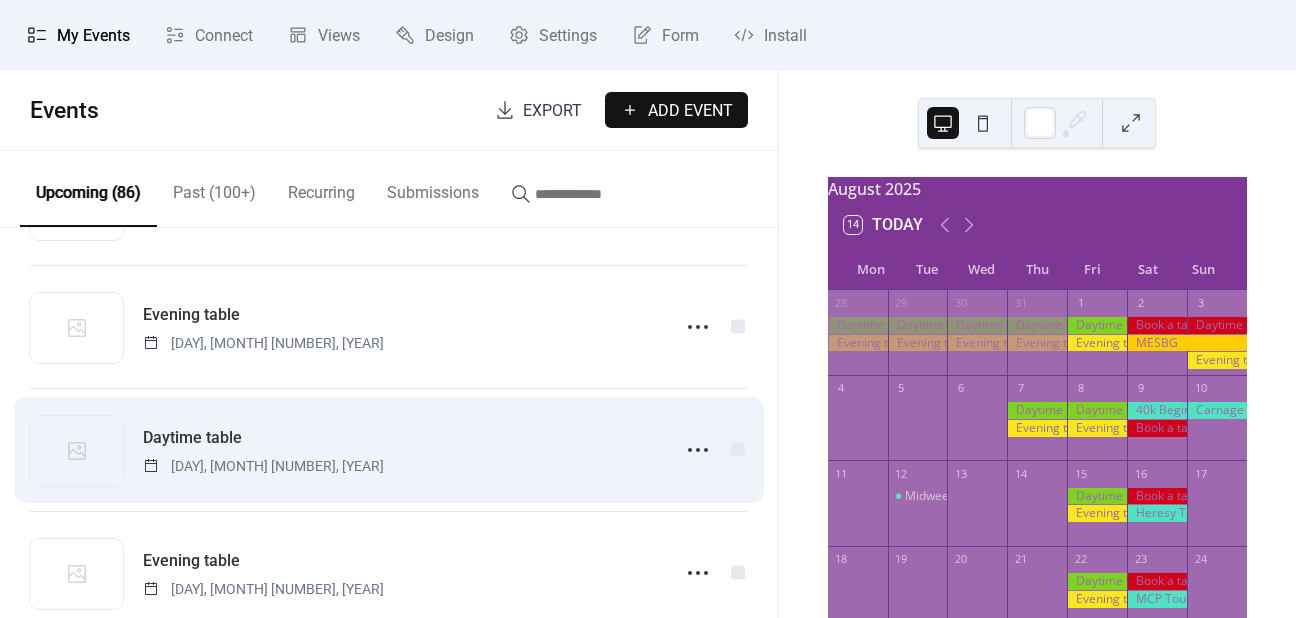scroll, scrollTop: 2352, scrollLeft: 0, axis: vertical 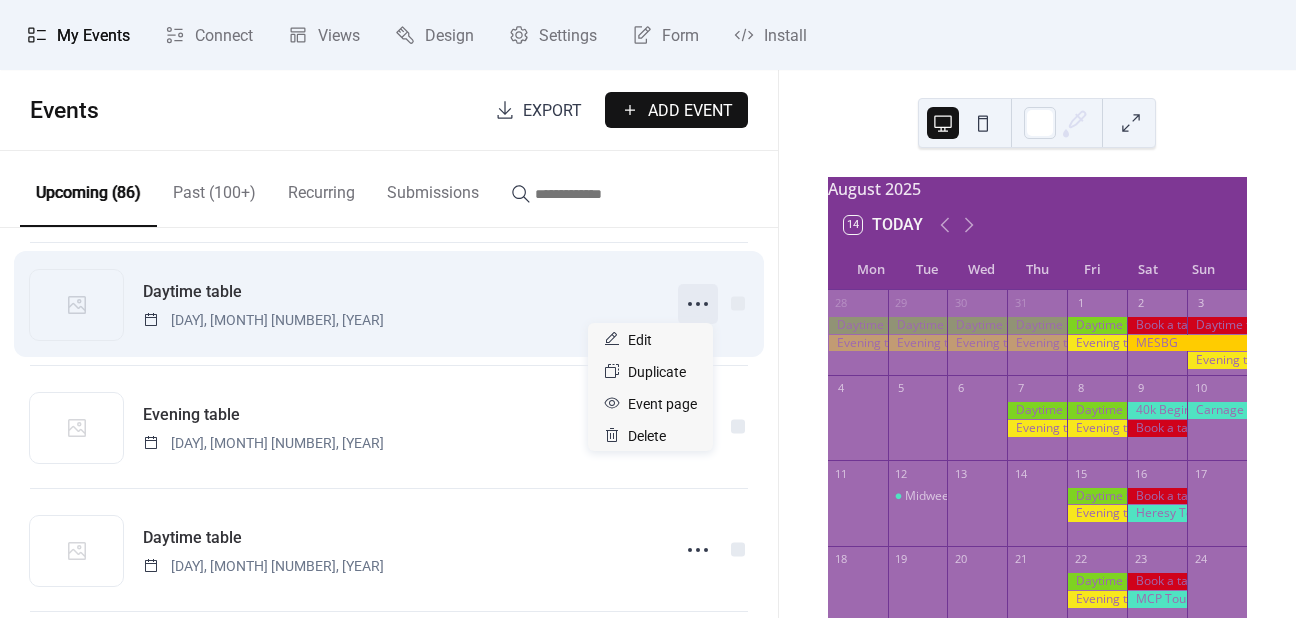 click 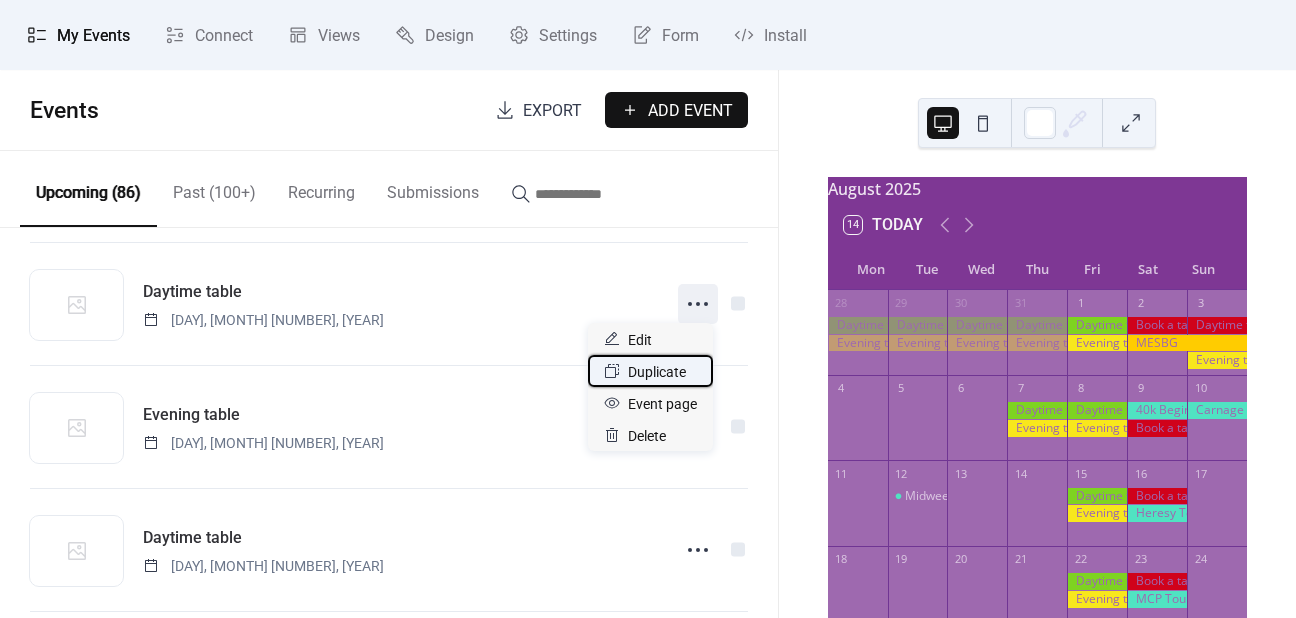 click on "Duplicate" at bounding box center (657, 372) 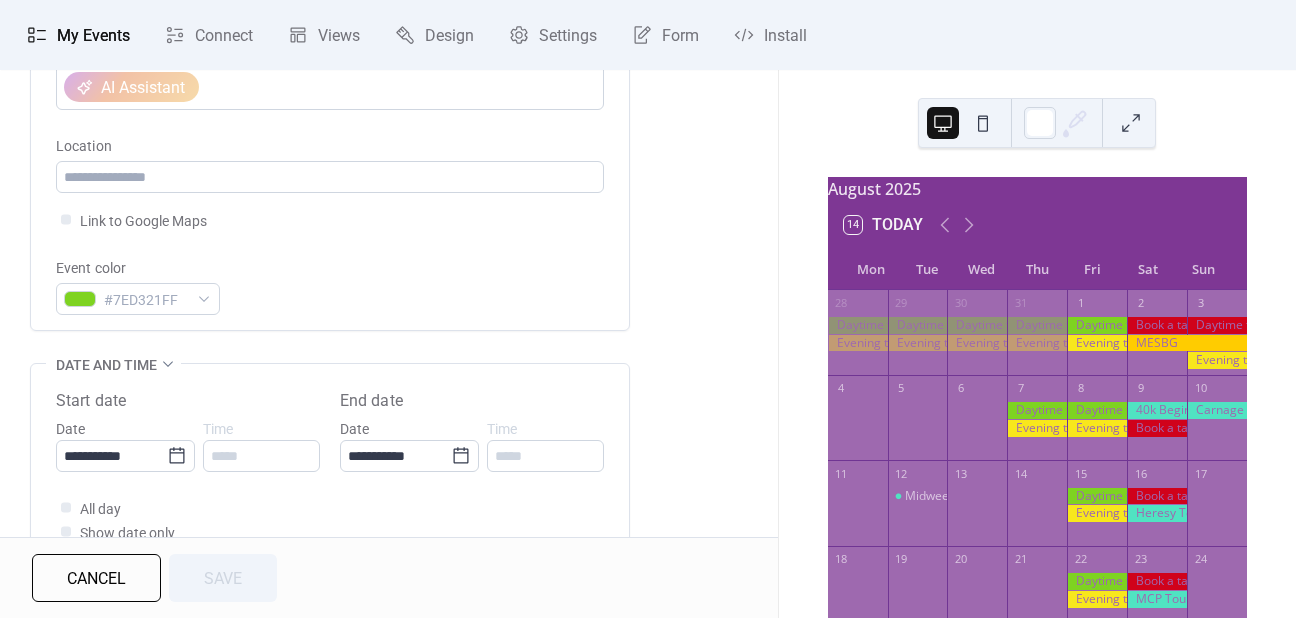scroll, scrollTop: 500, scrollLeft: 0, axis: vertical 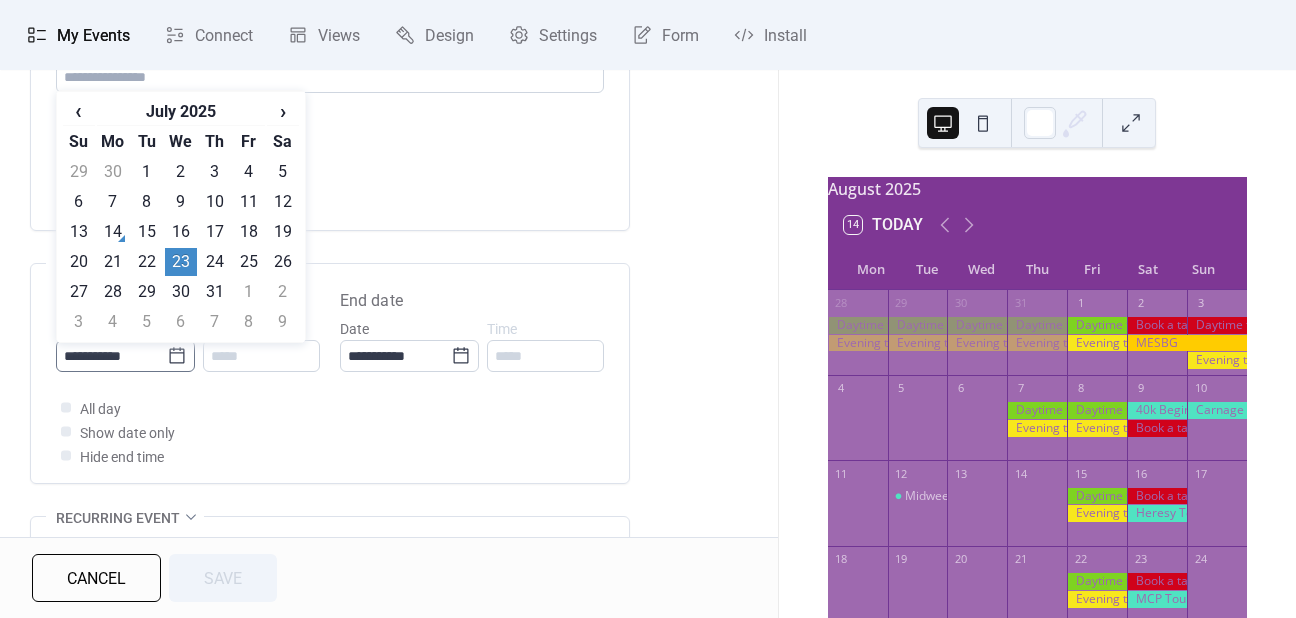 click on "**********" at bounding box center (125, 356) 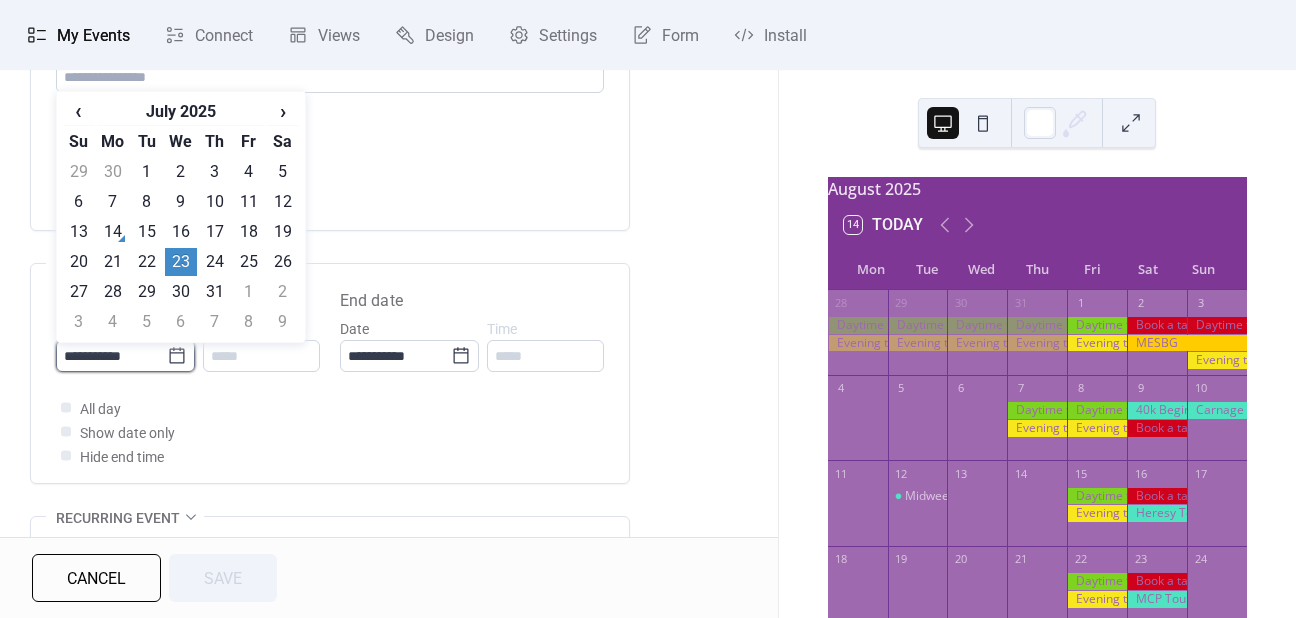 click on "**********" at bounding box center (111, 356) 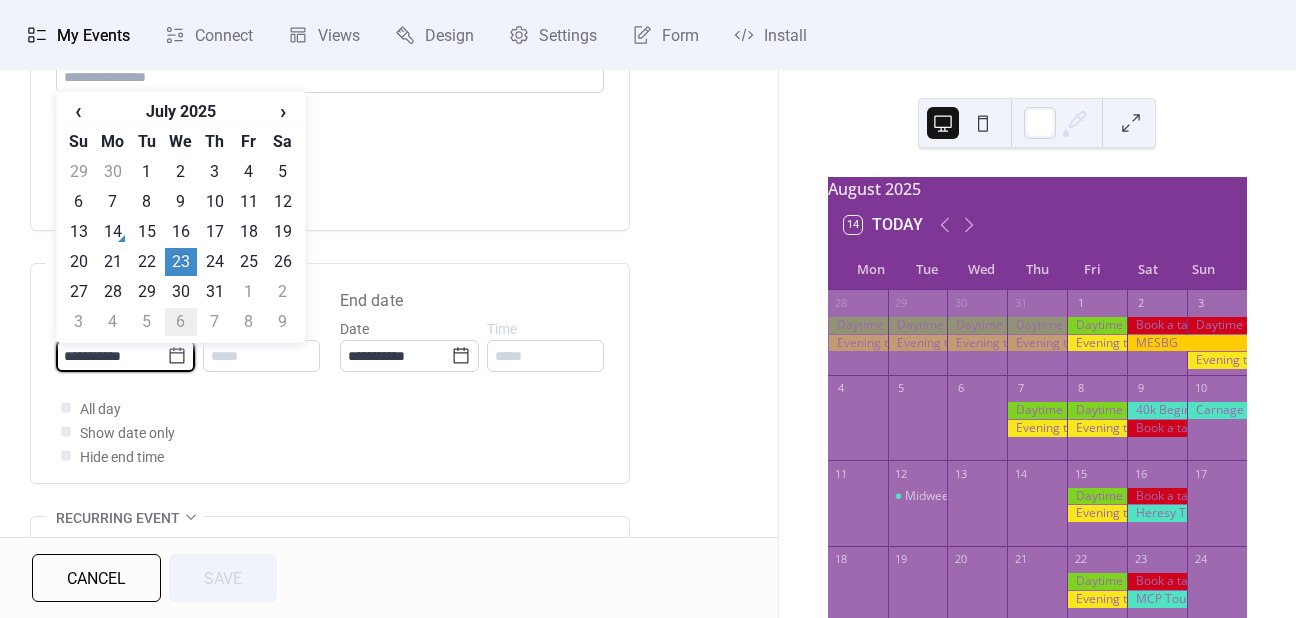 drag, startPoint x: 183, startPoint y: 315, endPoint x: 196, endPoint y: 316, distance: 13.038404 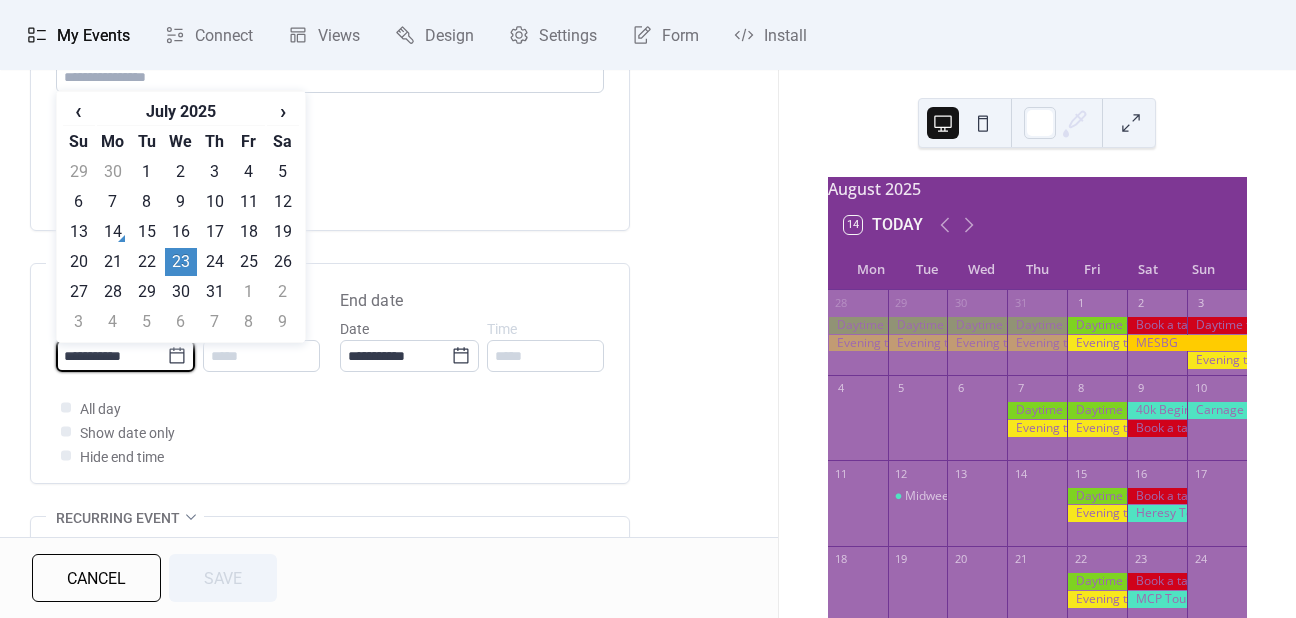 type on "**********" 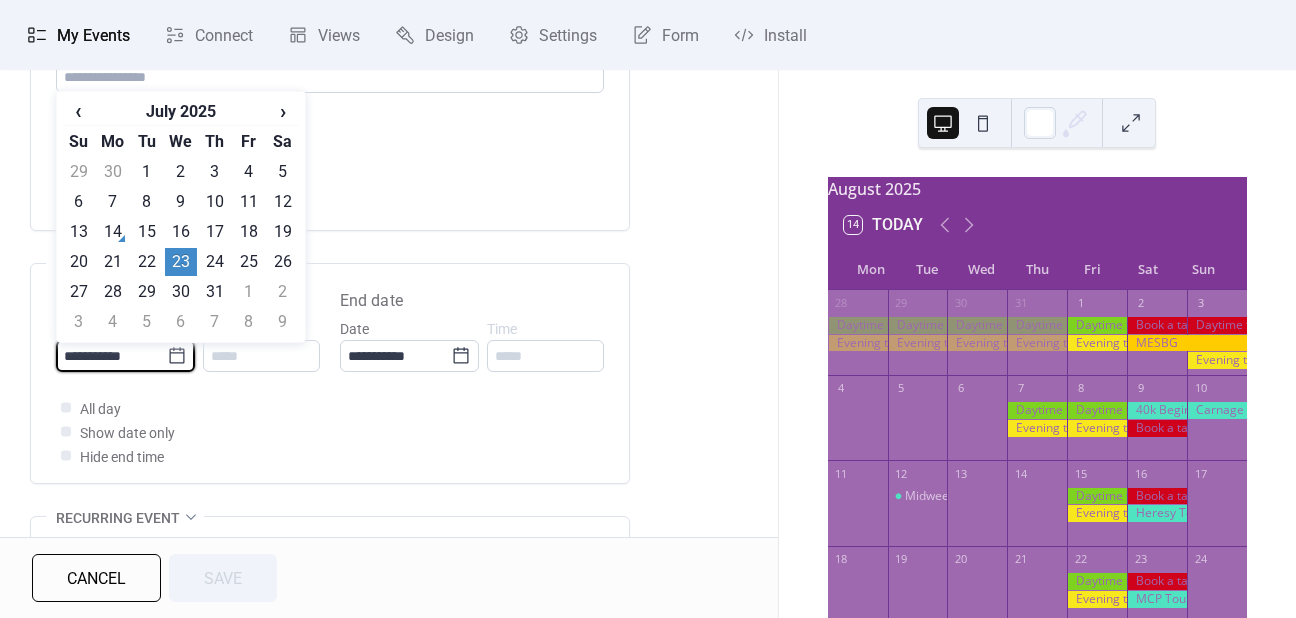 type on "**********" 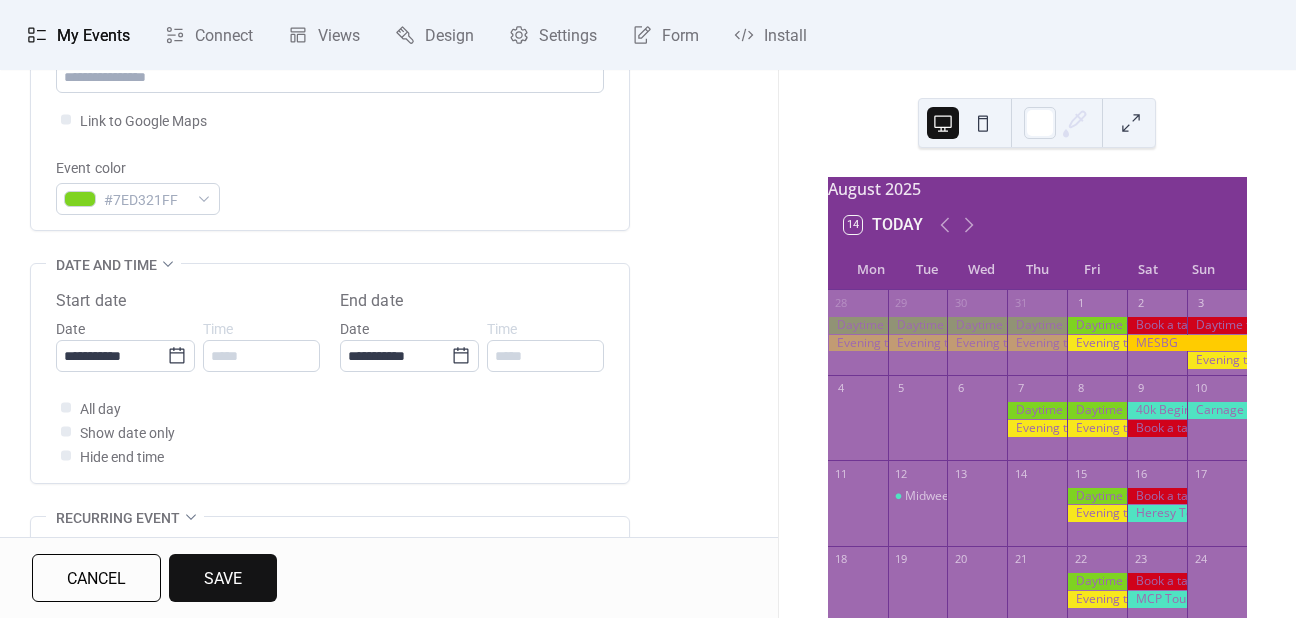 scroll, scrollTop: 1000, scrollLeft: 0, axis: vertical 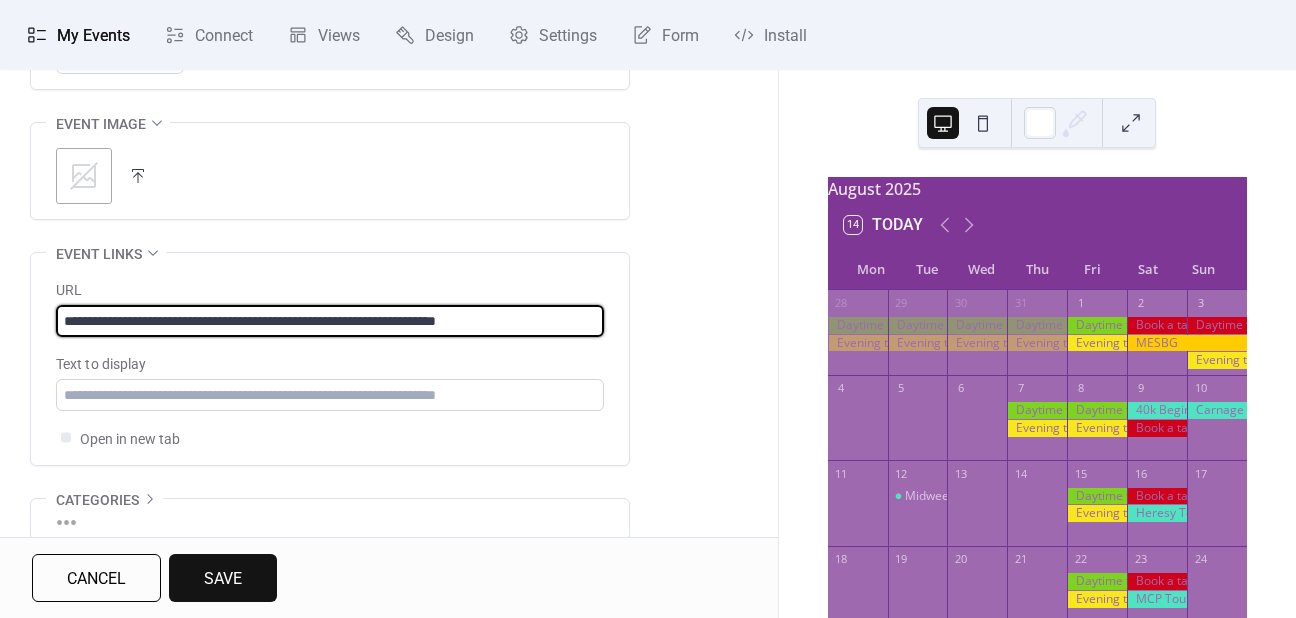 drag, startPoint x: 505, startPoint y: 321, endPoint x: 452, endPoint y: 325, distance: 53.15073 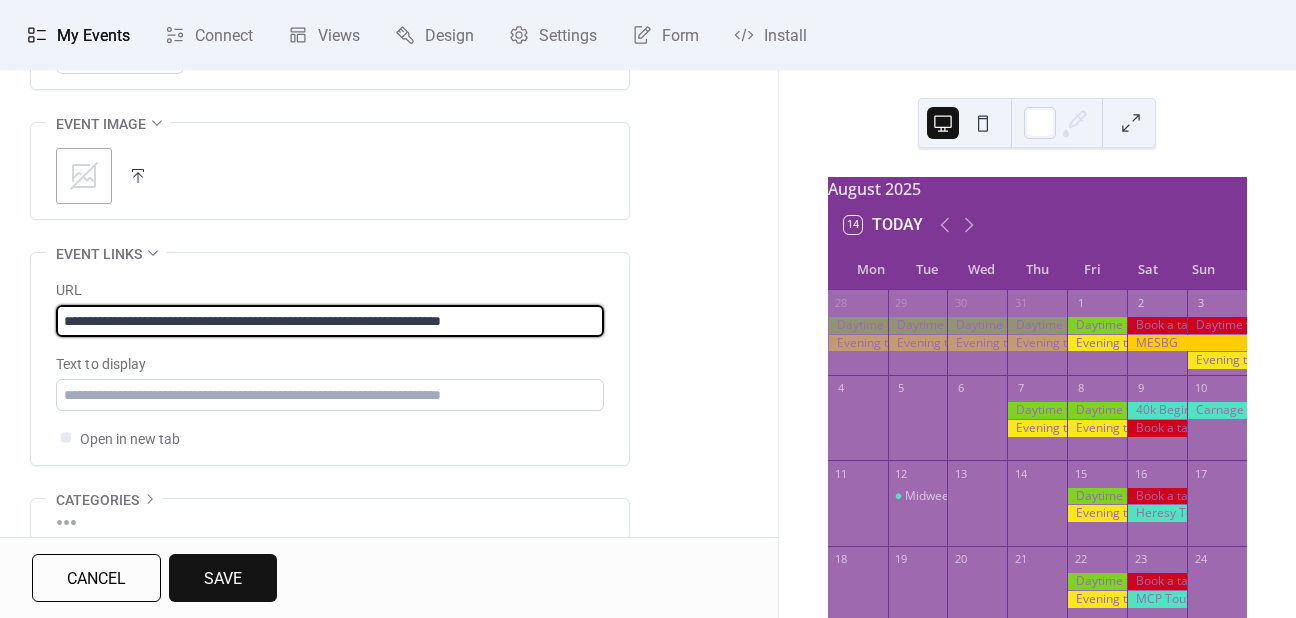 type on "**********" 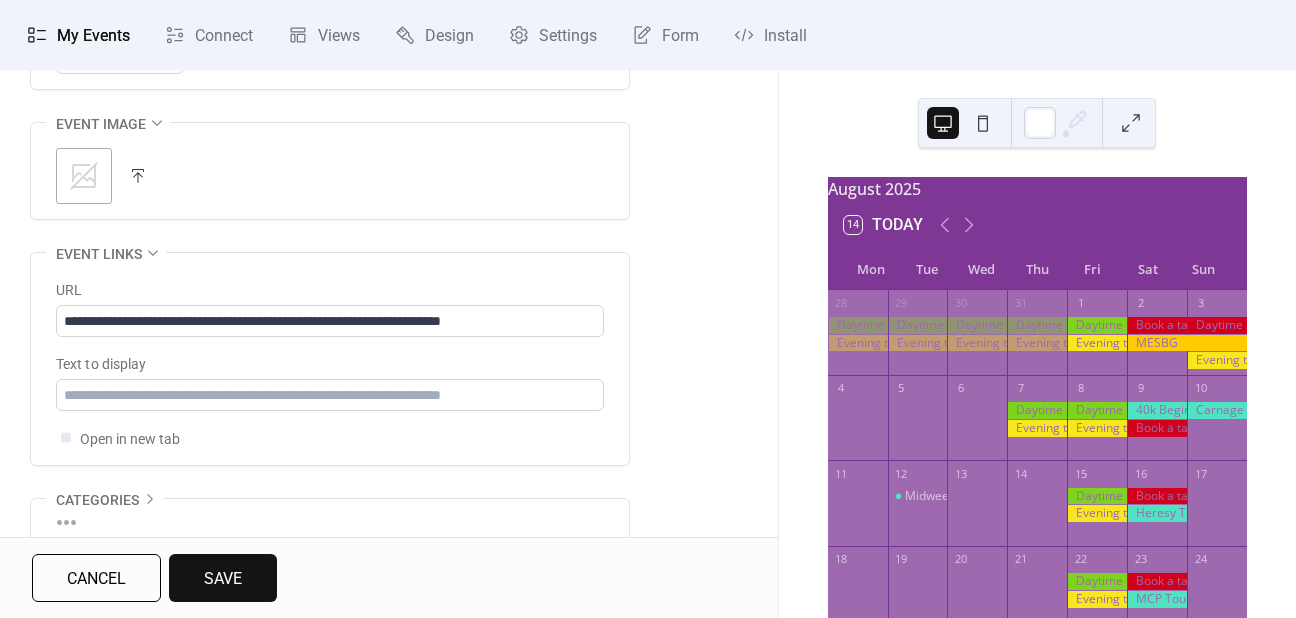 click on "Cancel Save" at bounding box center (389, 577) 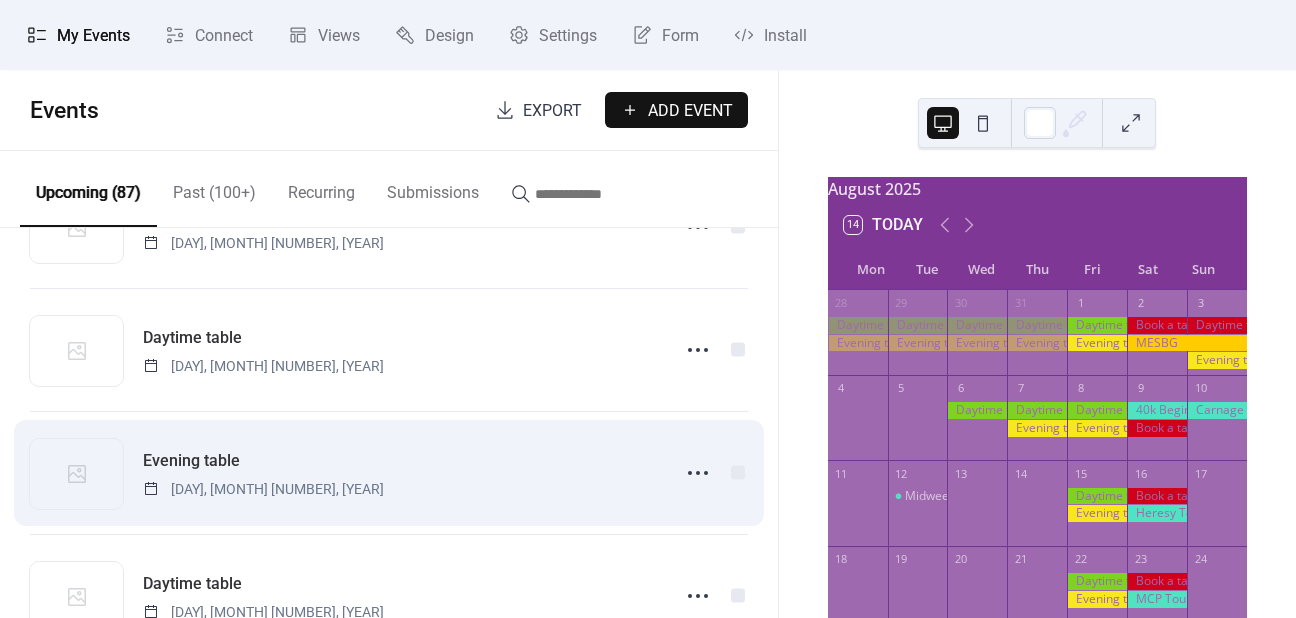scroll, scrollTop: 2452, scrollLeft: 0, axis: vertical 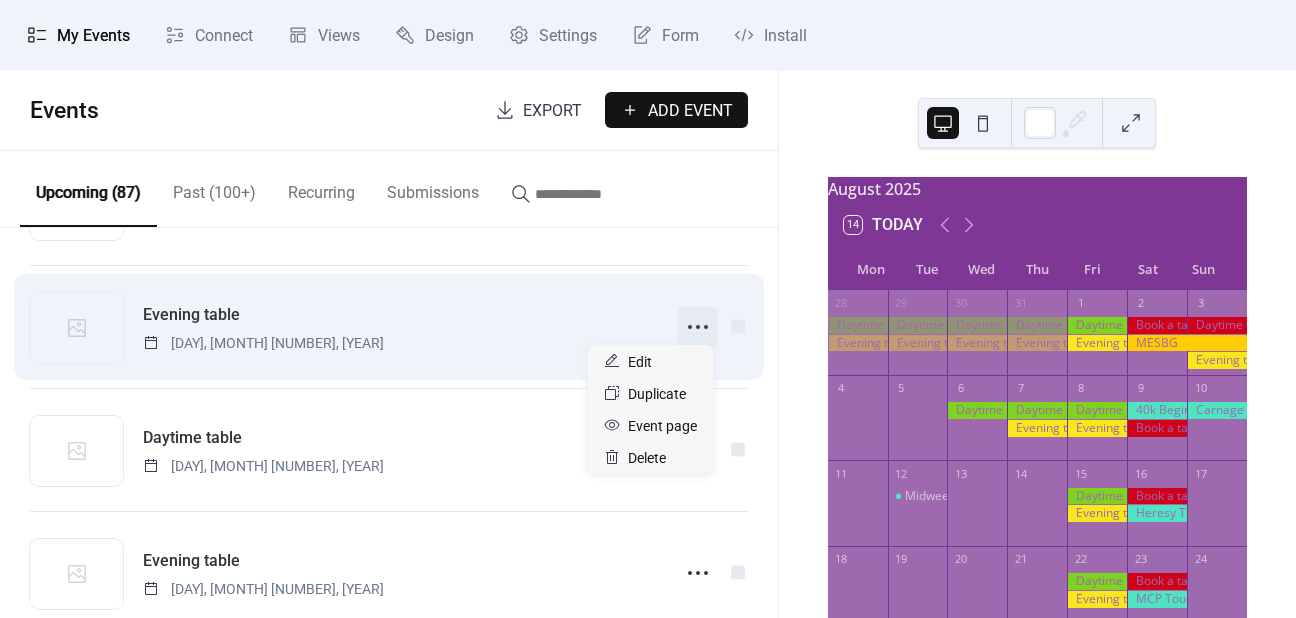 click 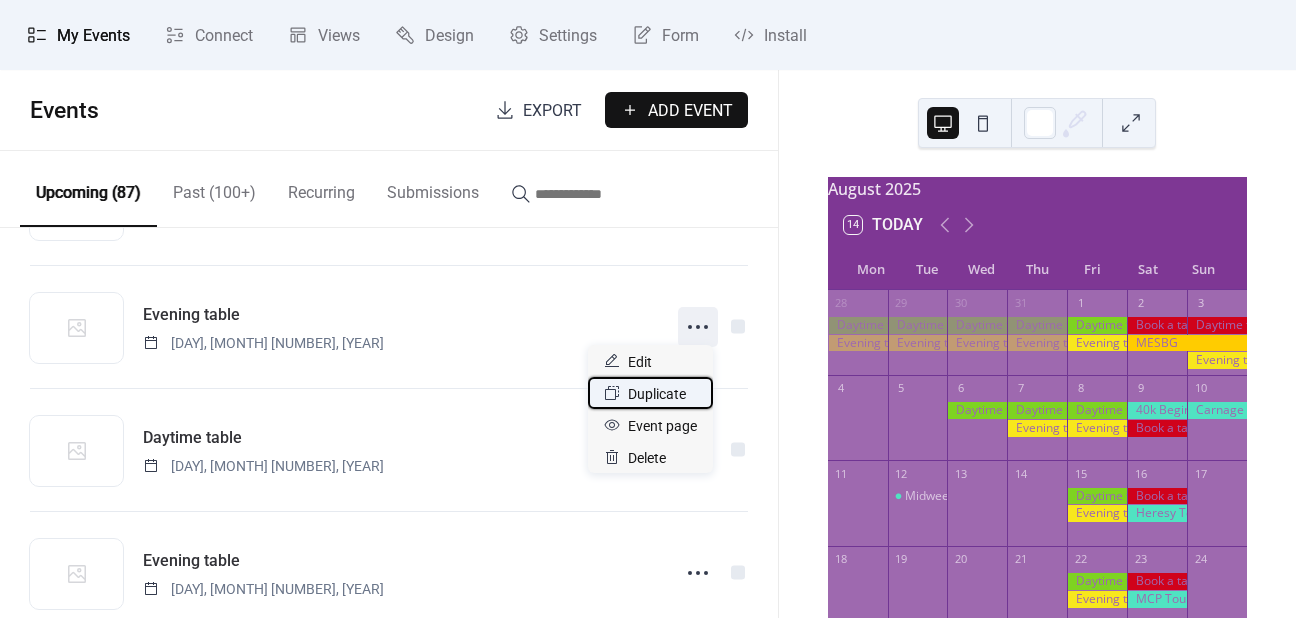 click on "Duplicate" at bounding box center (657, 394) 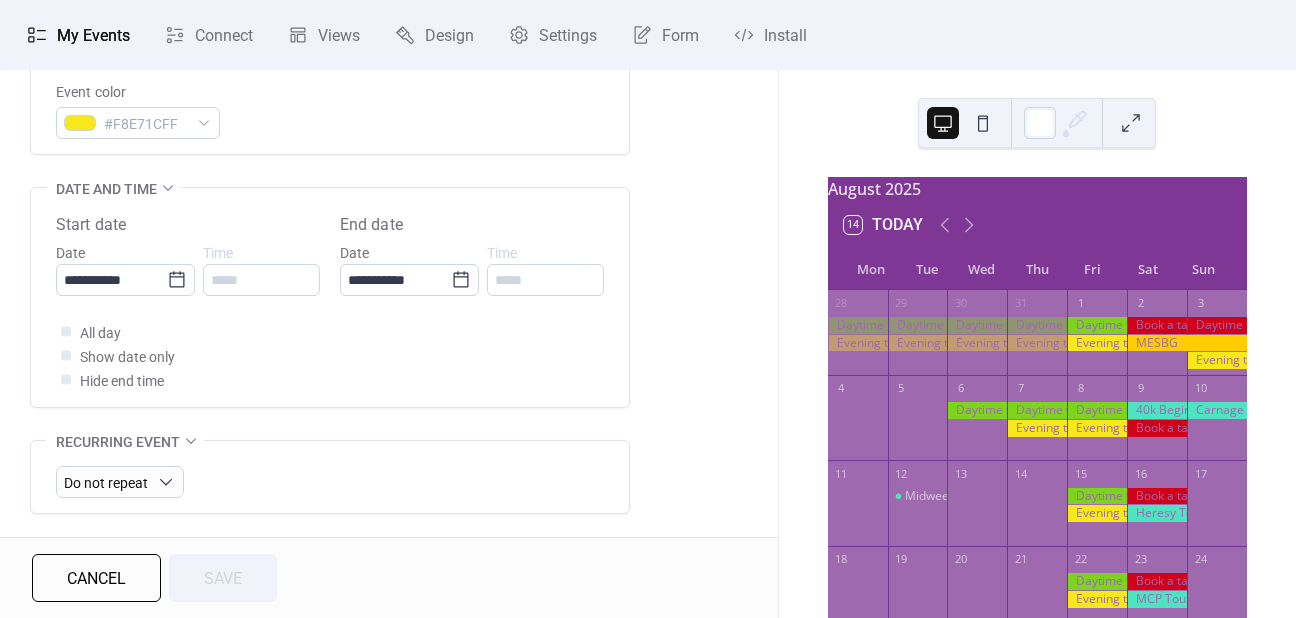 scroll, scrollTop: 700, scrollLeft: 0, axis: vertical 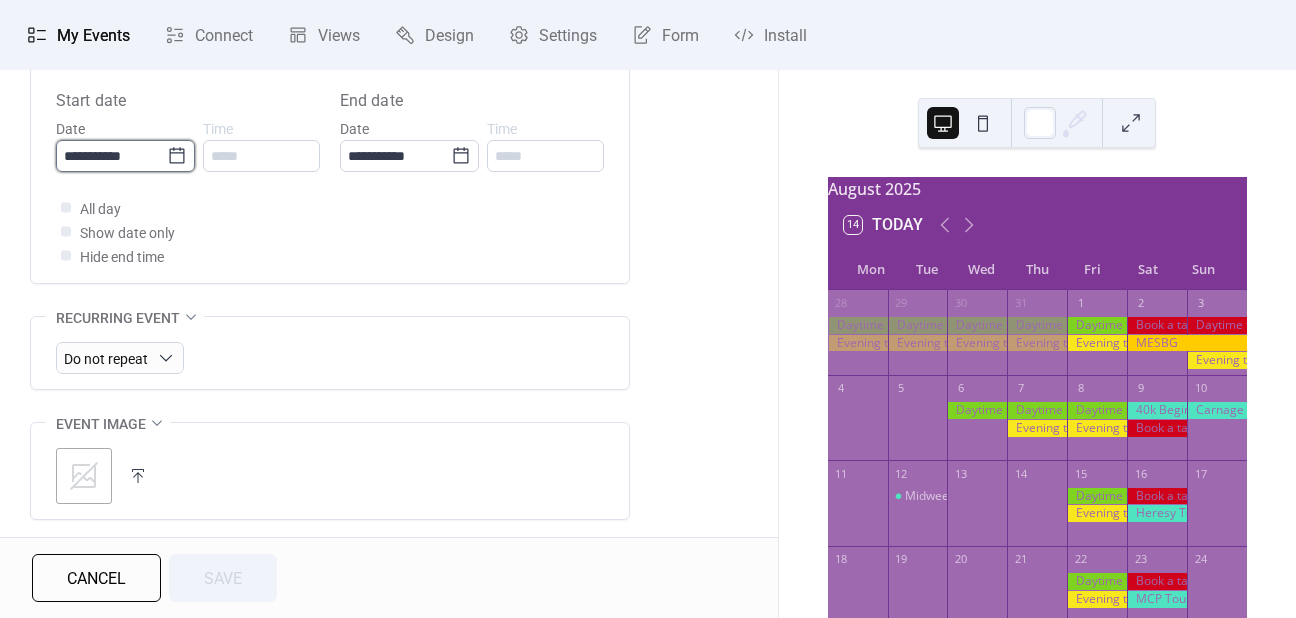 click on "**********" at bounding box center [111, 156] 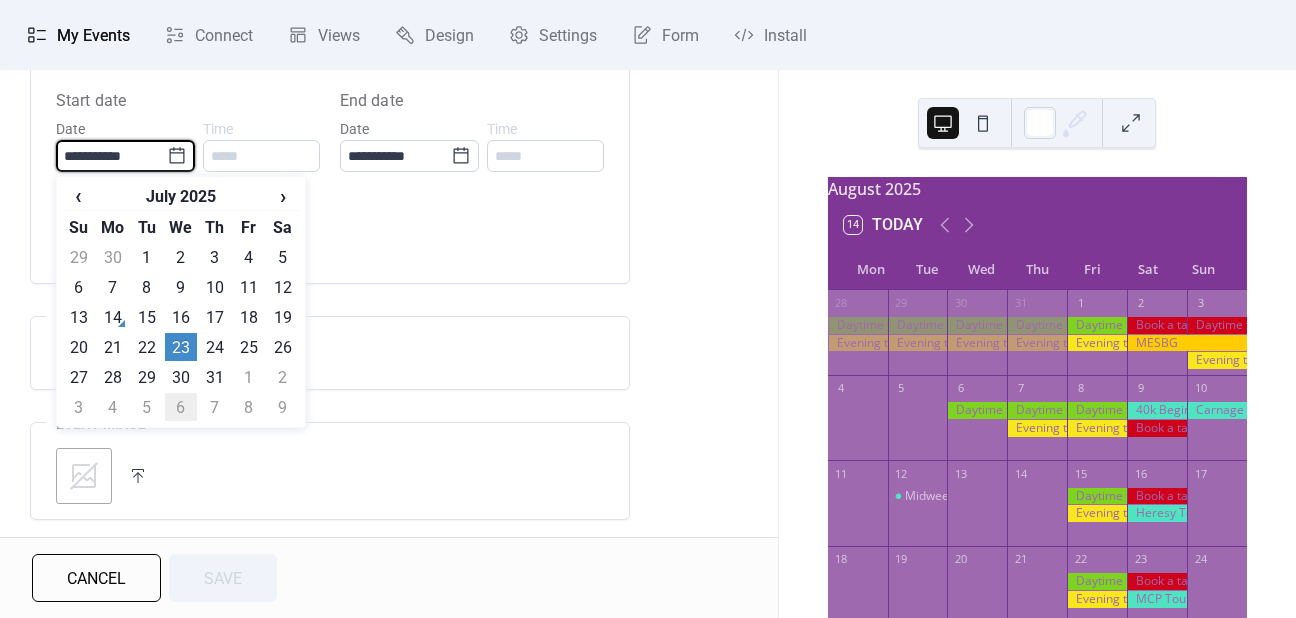 click on "6" at bounding box center [181, 407] 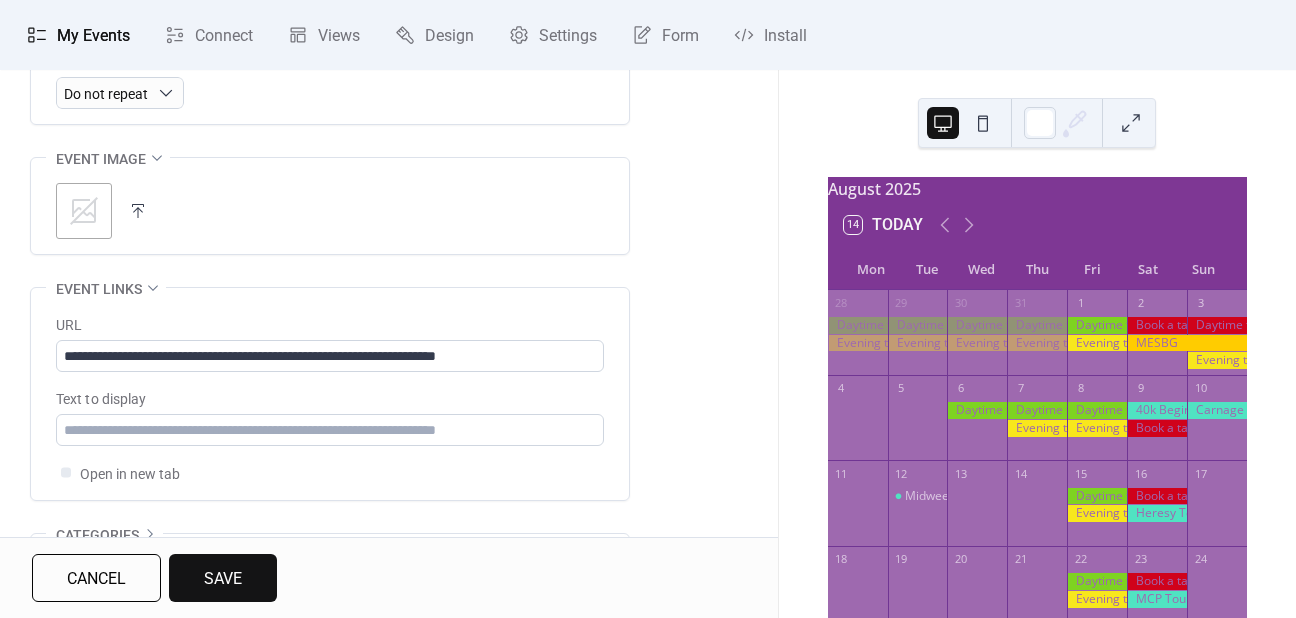 scroll, scrollTop: 1097, scrollLeft: 0, axis: vertical 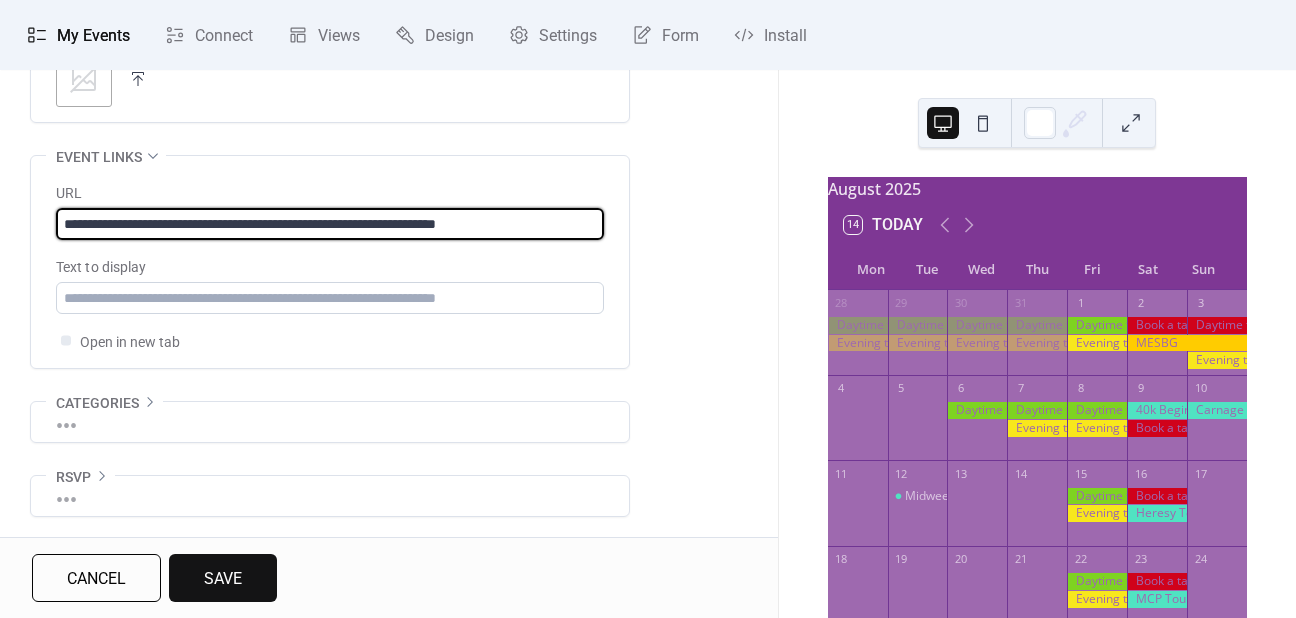 drag, startPoint x: 504, startPoint y: 217, endPoint x: 452, endPoint y: 208, distance: 52.773098 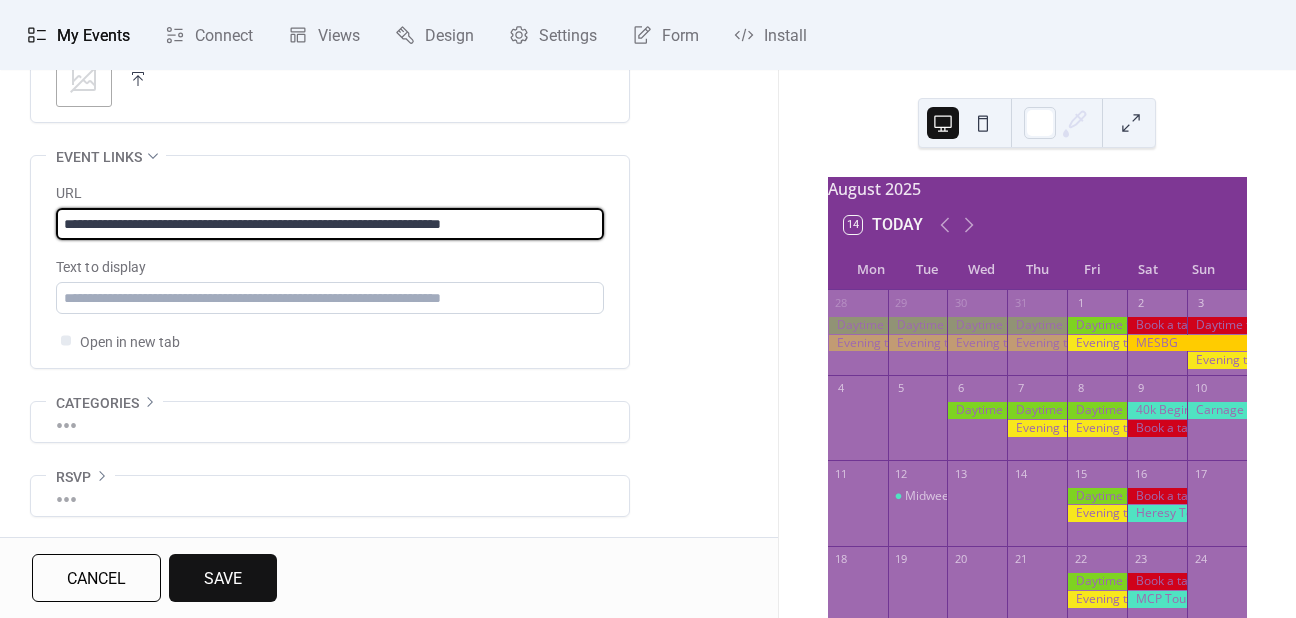 type on "**********" 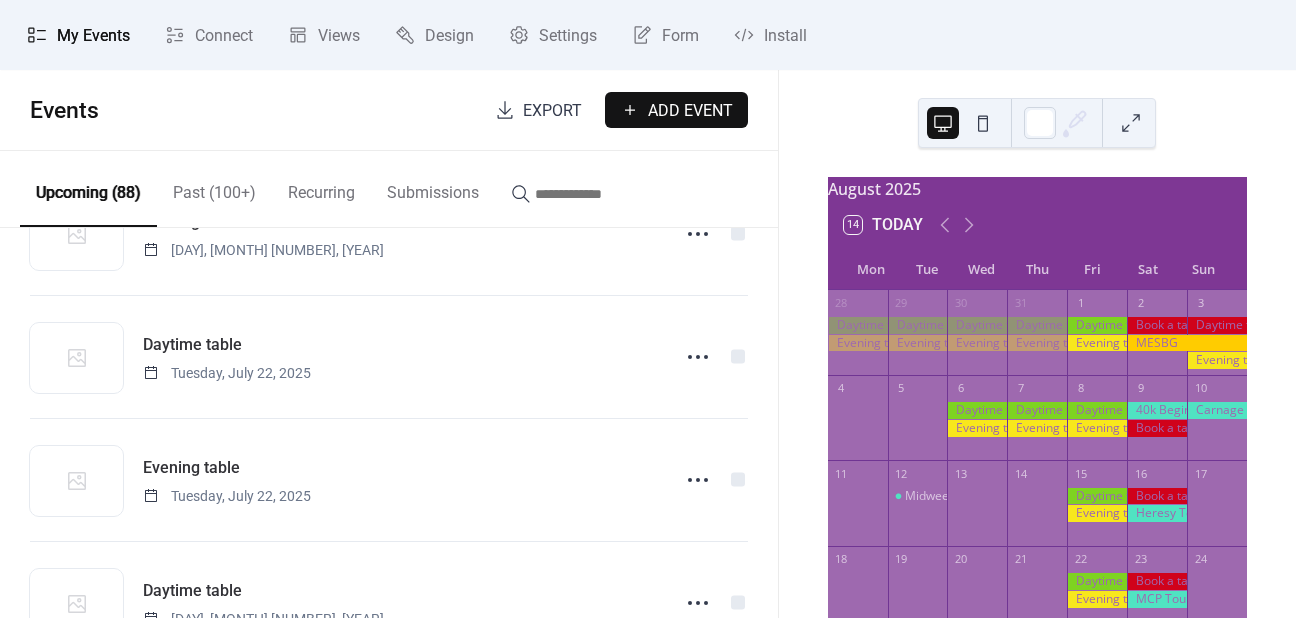 scroll, scrollTop: 2052, scrollLeft: 0, axis: vertical 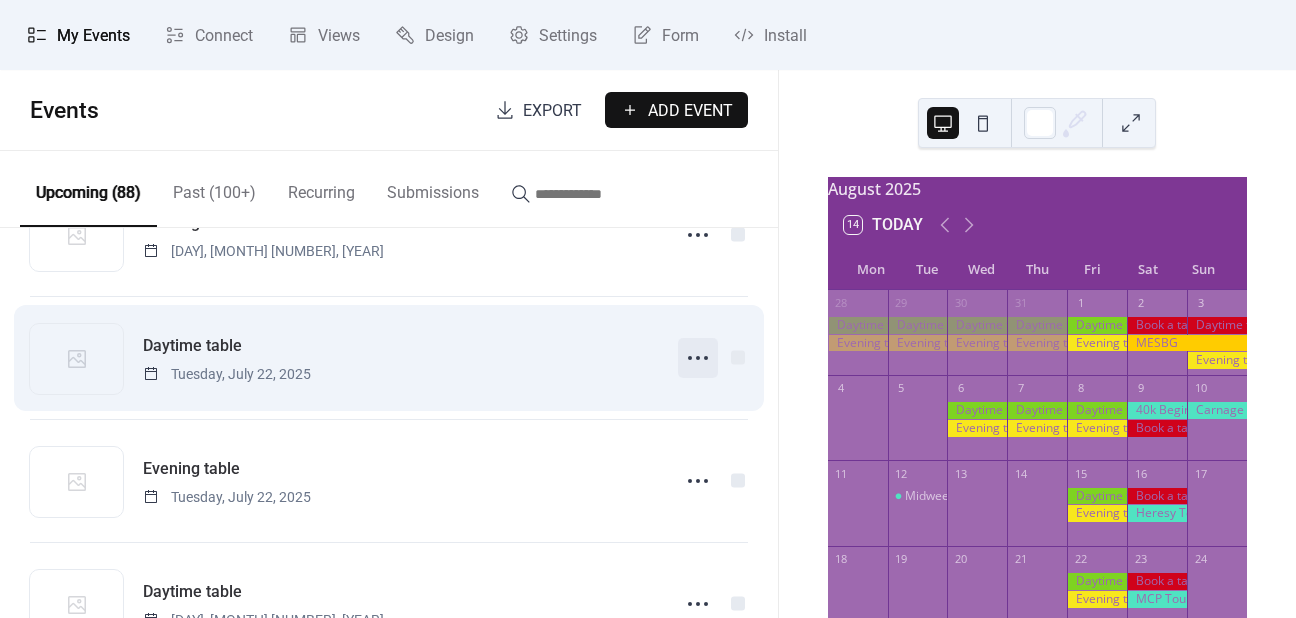 click 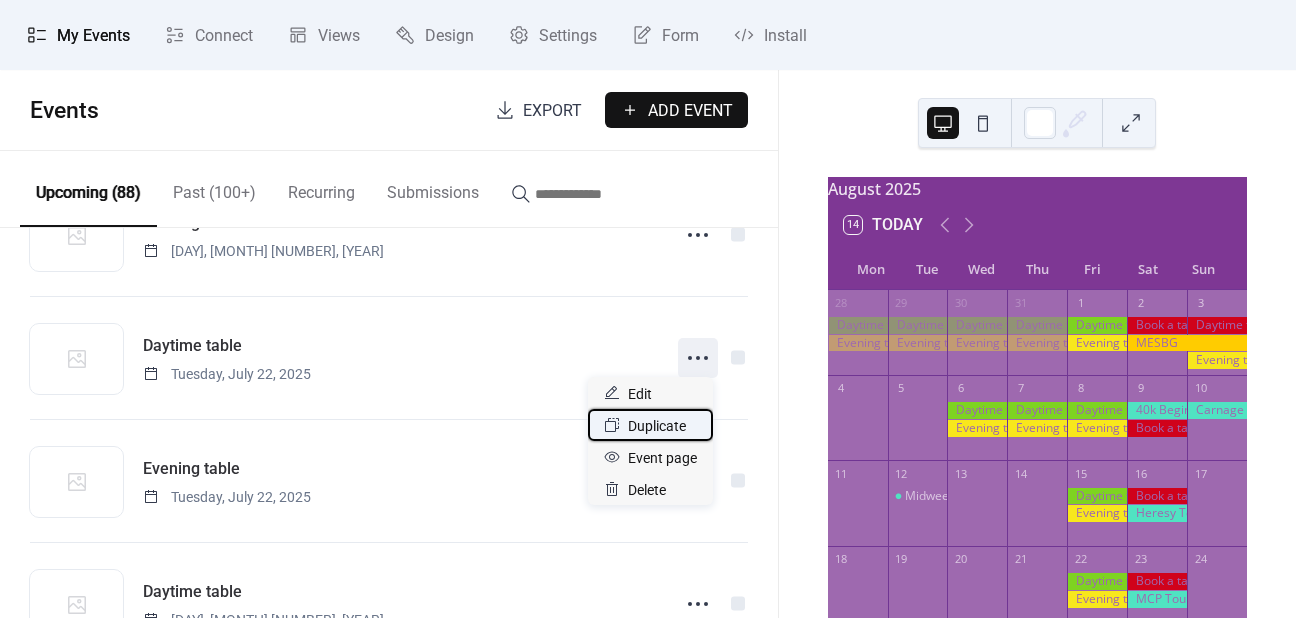 click on "Duplicate" at bounding box center [657, 426] 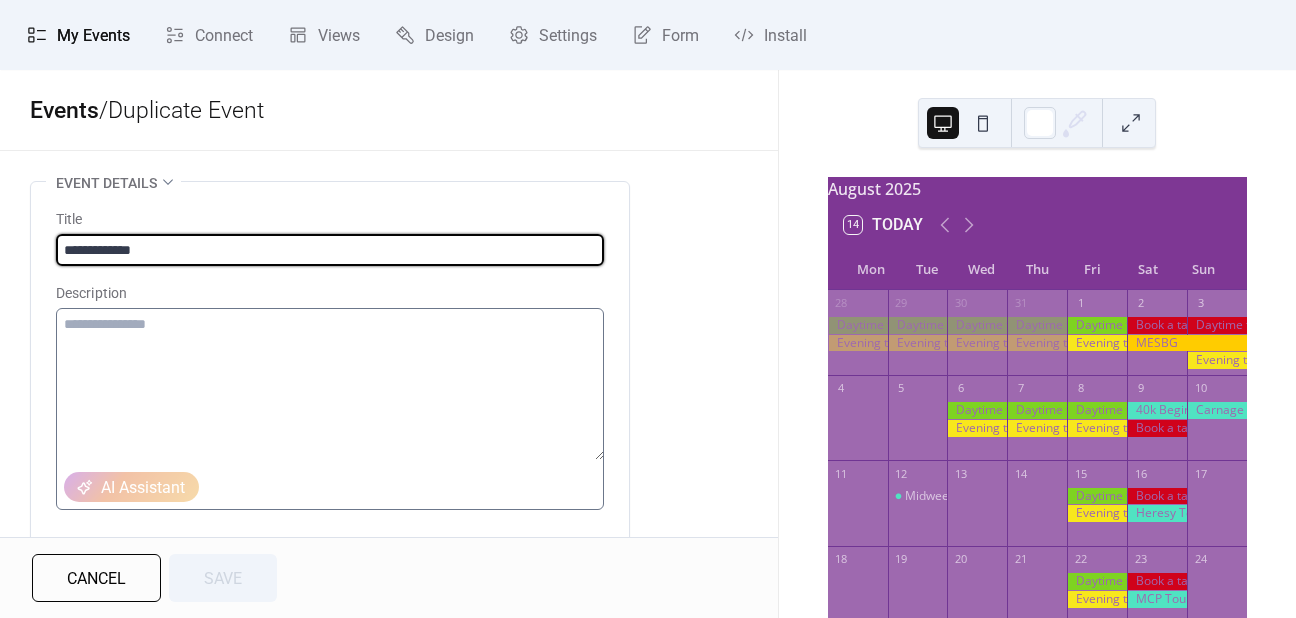 scroll, scrollTop: 500, scrollLeft: 0, axis: vertical 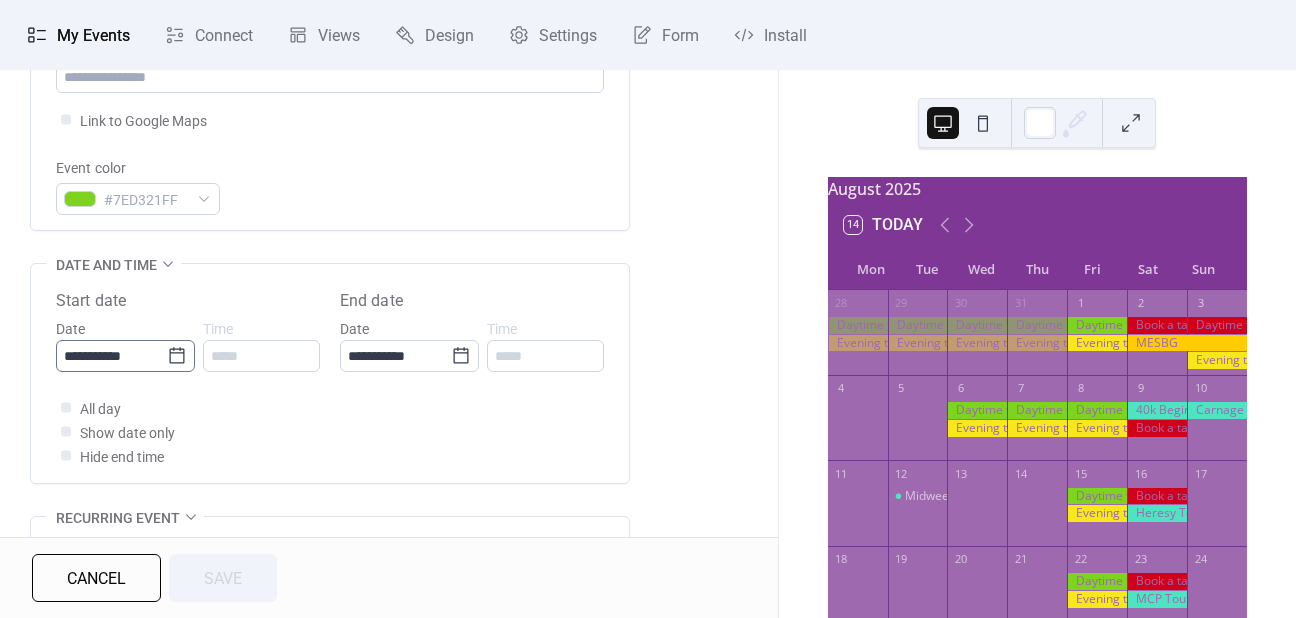 click 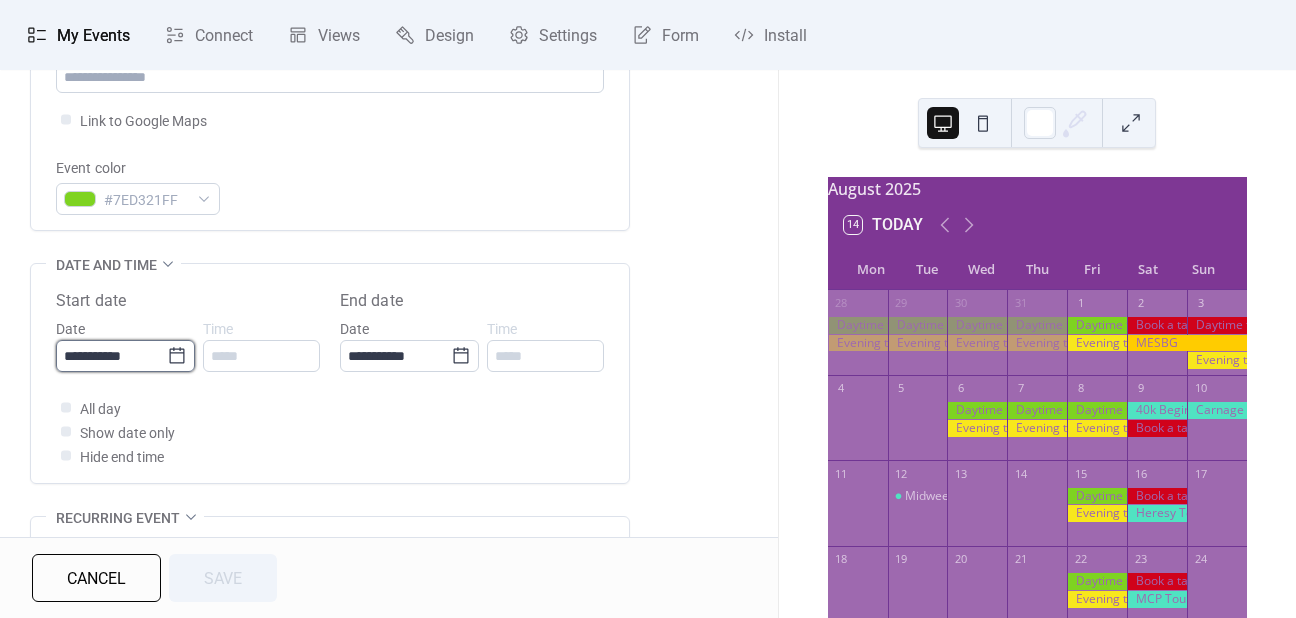click on "**********" at bounding box center [111, 356] 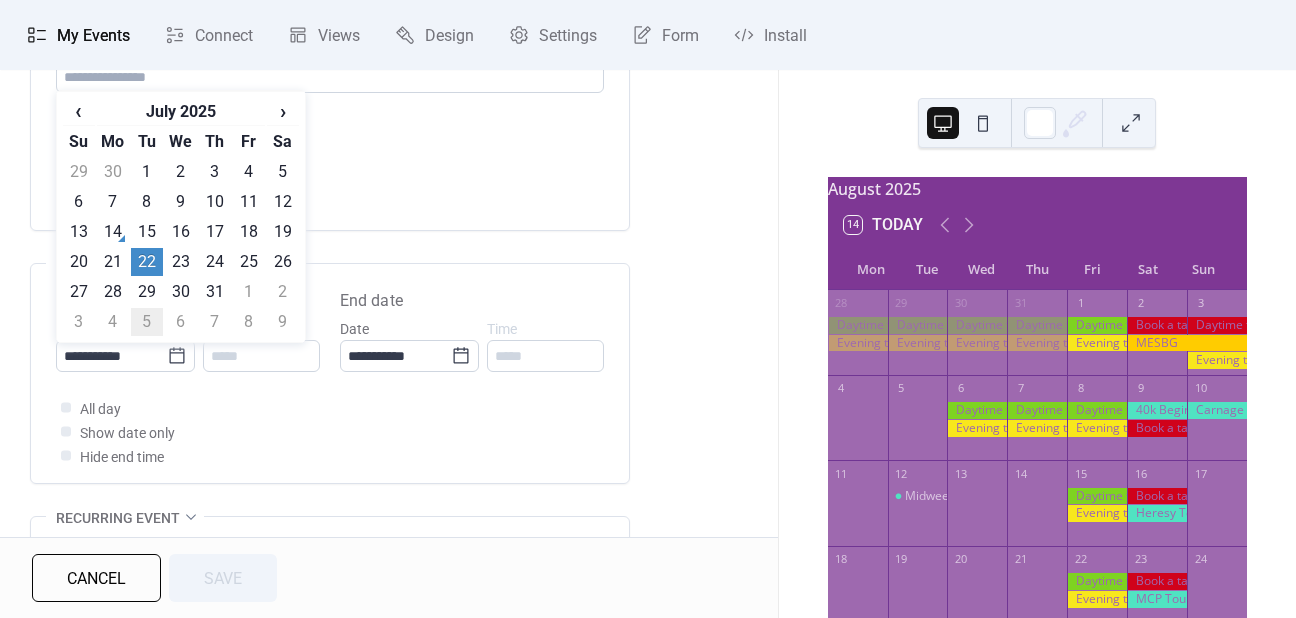 click on "5" at bounding box center [147, 322] 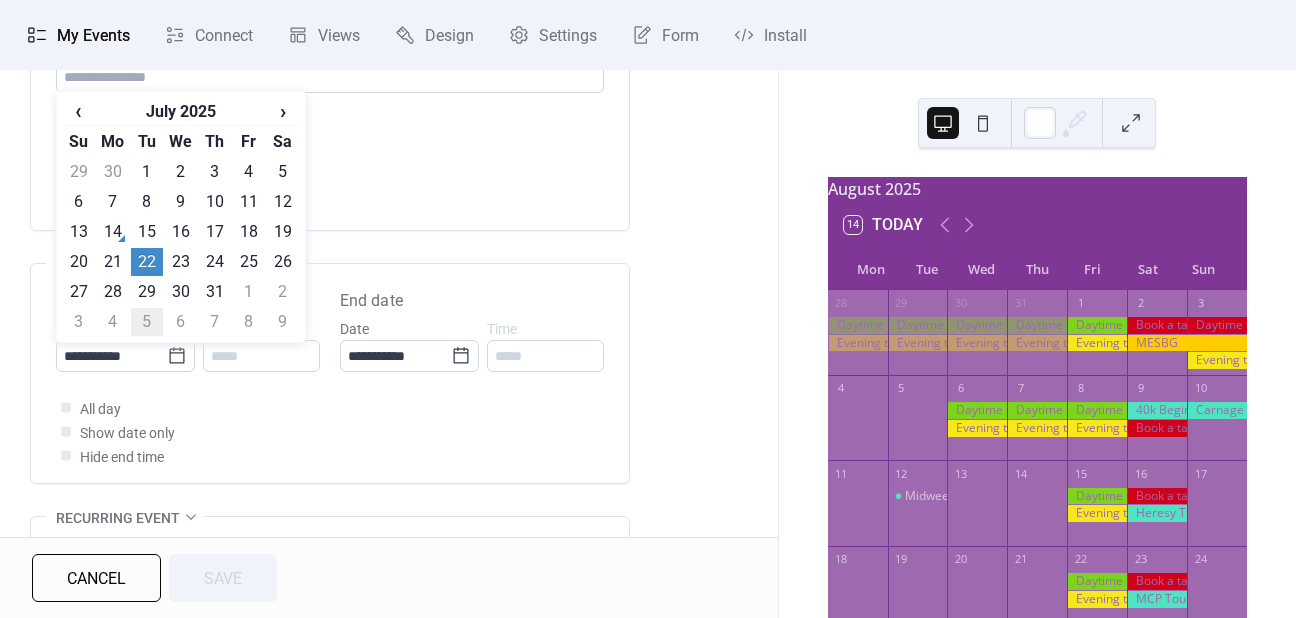 type on "**********" 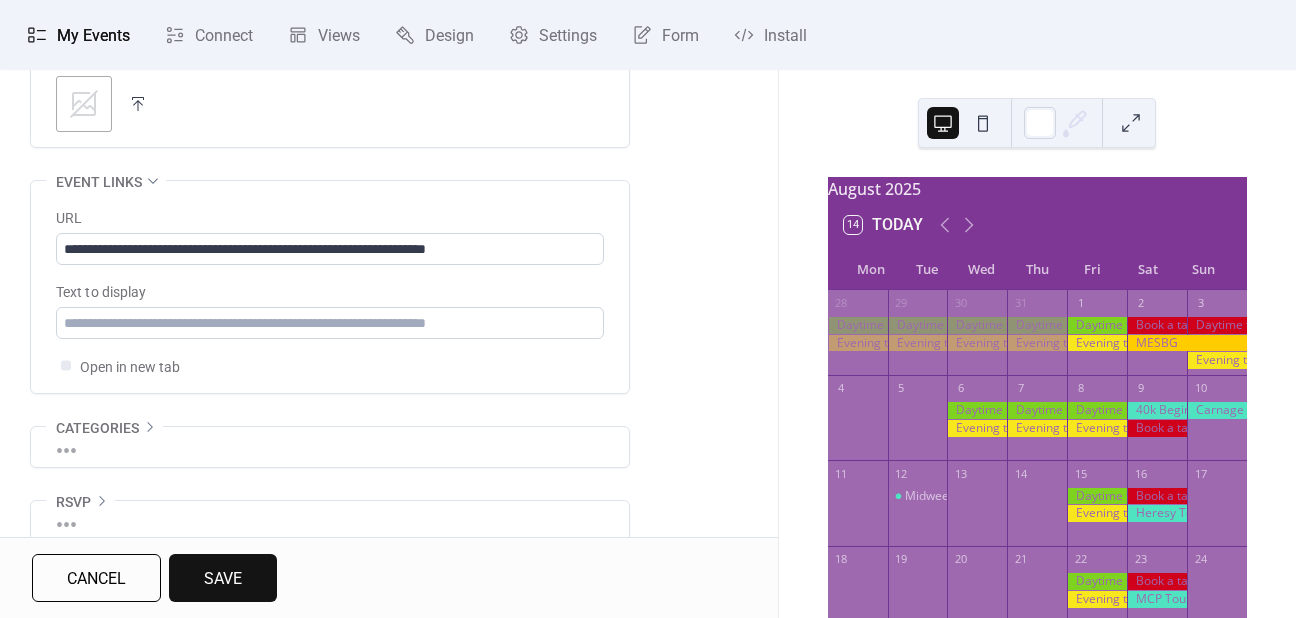 scroll, scrollTop: 1097, scrollLeft: 0, axis: vertical 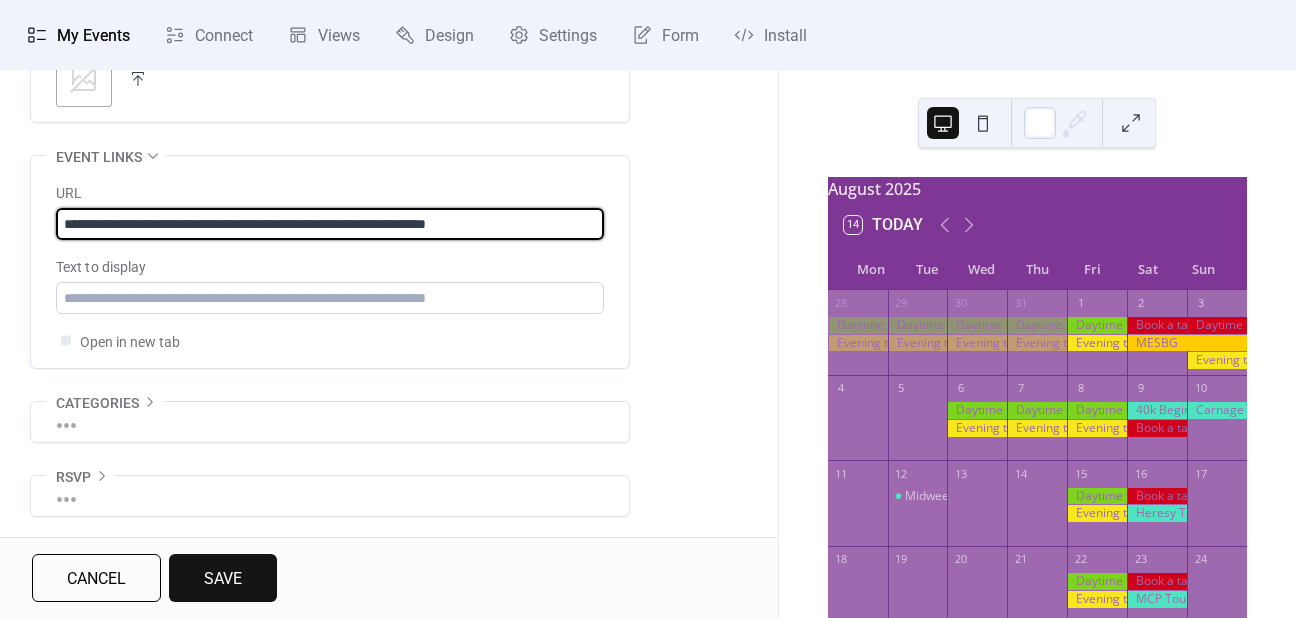 drag, startPoint x: 486, startPoint y: 221, endPoint x: 431, endPoint y: 213, distance: 55.578773 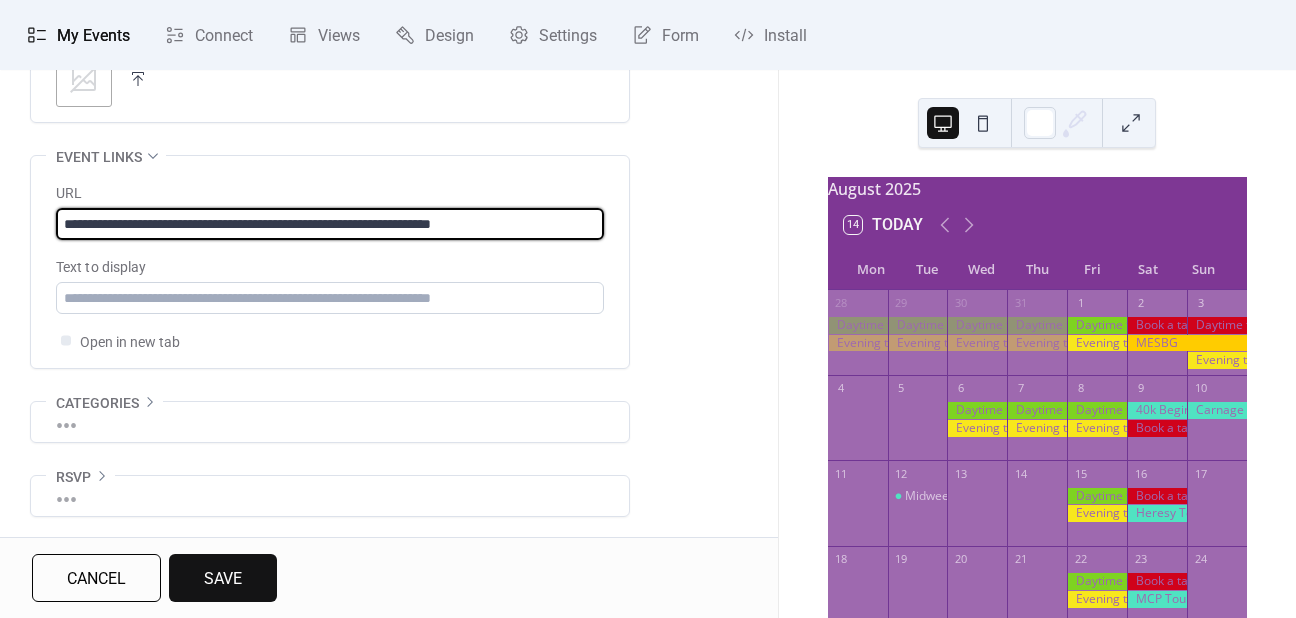type on "**********" 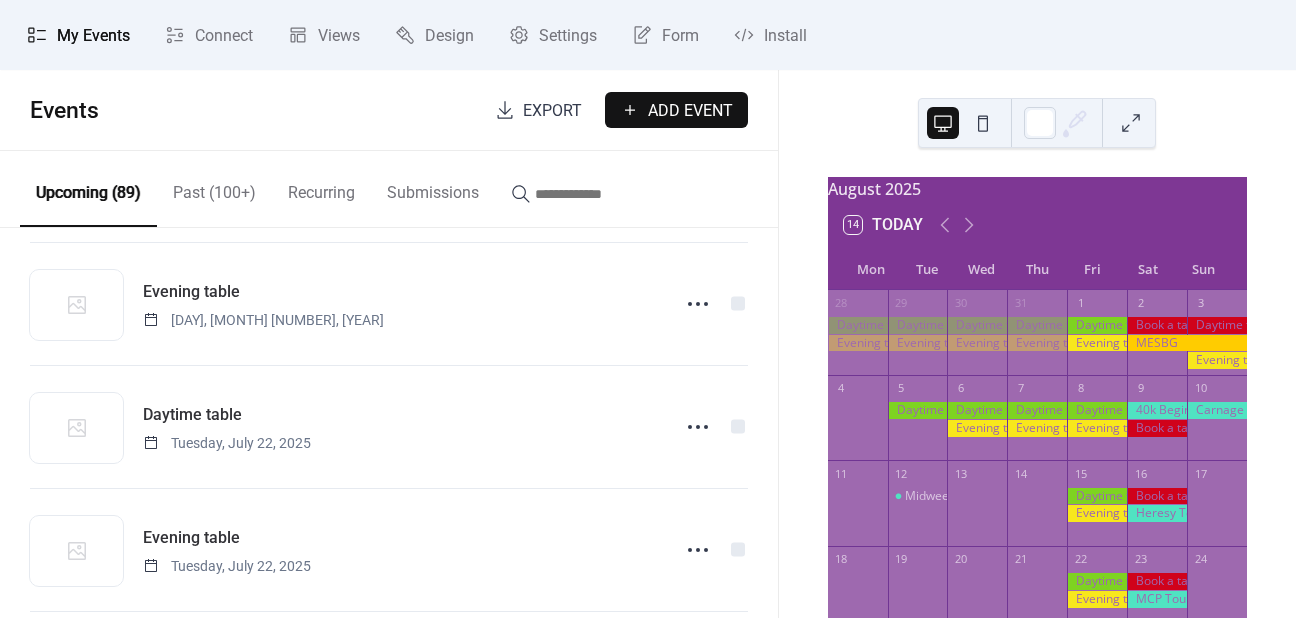 scroll, scrollTop: 2000, scrollLeft: 0, axis: vertical 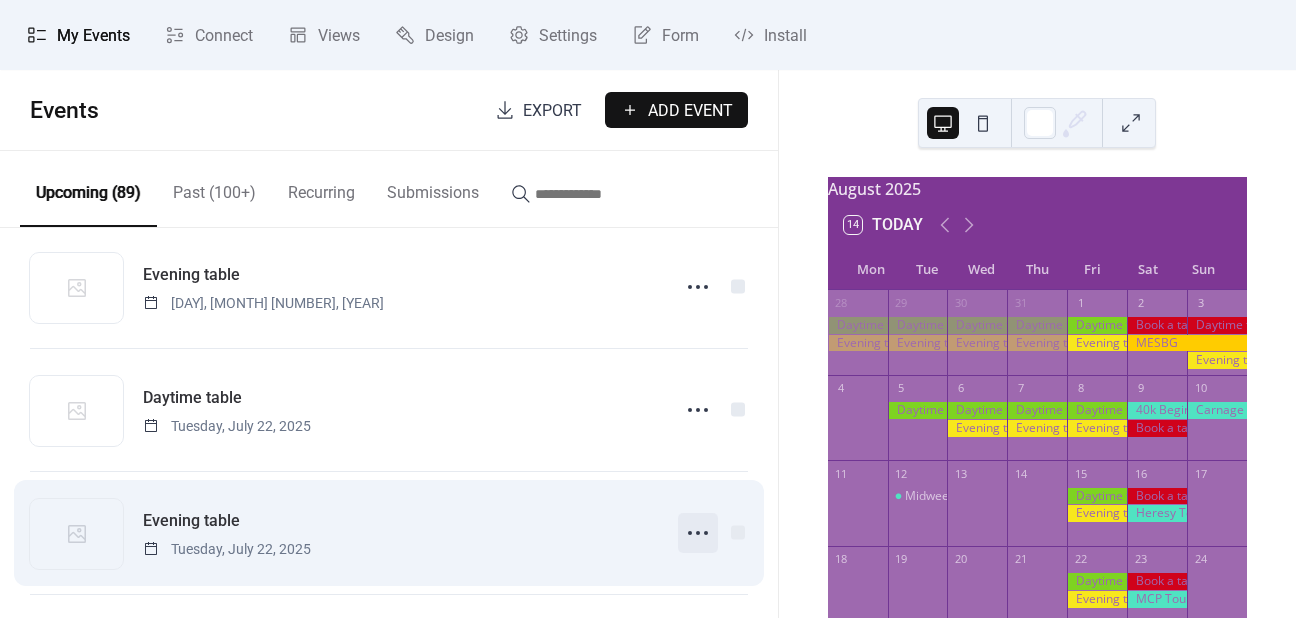 click 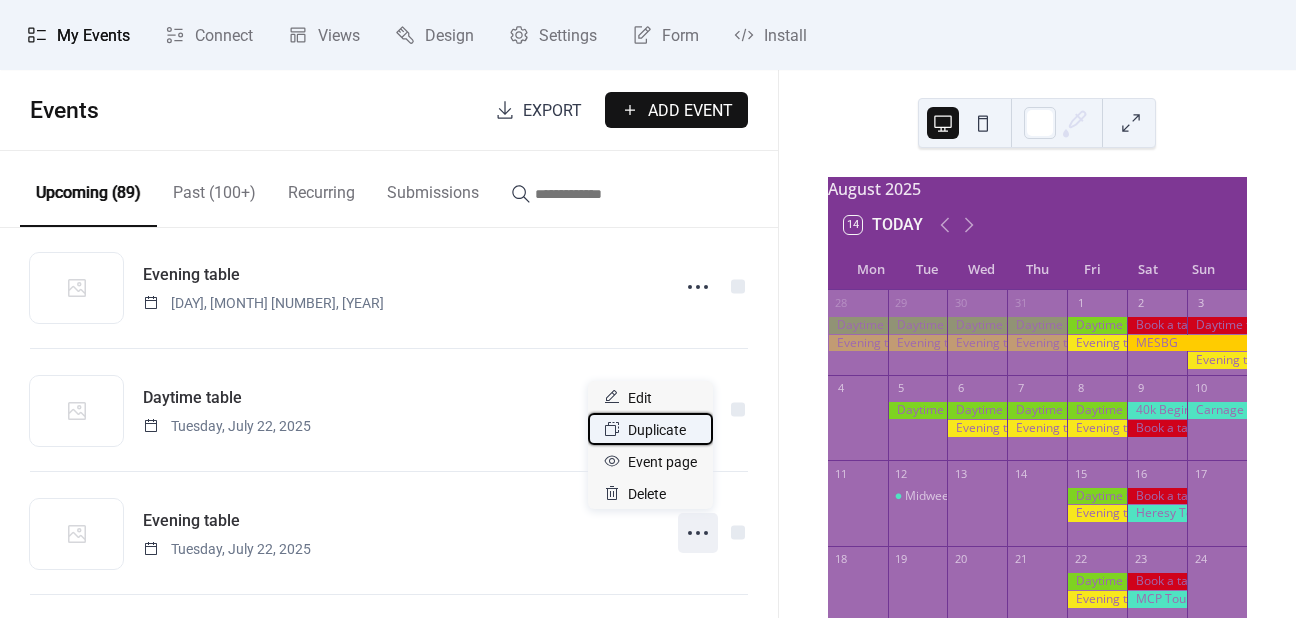 click on "Duplicate" at bounding box center [650, 429] 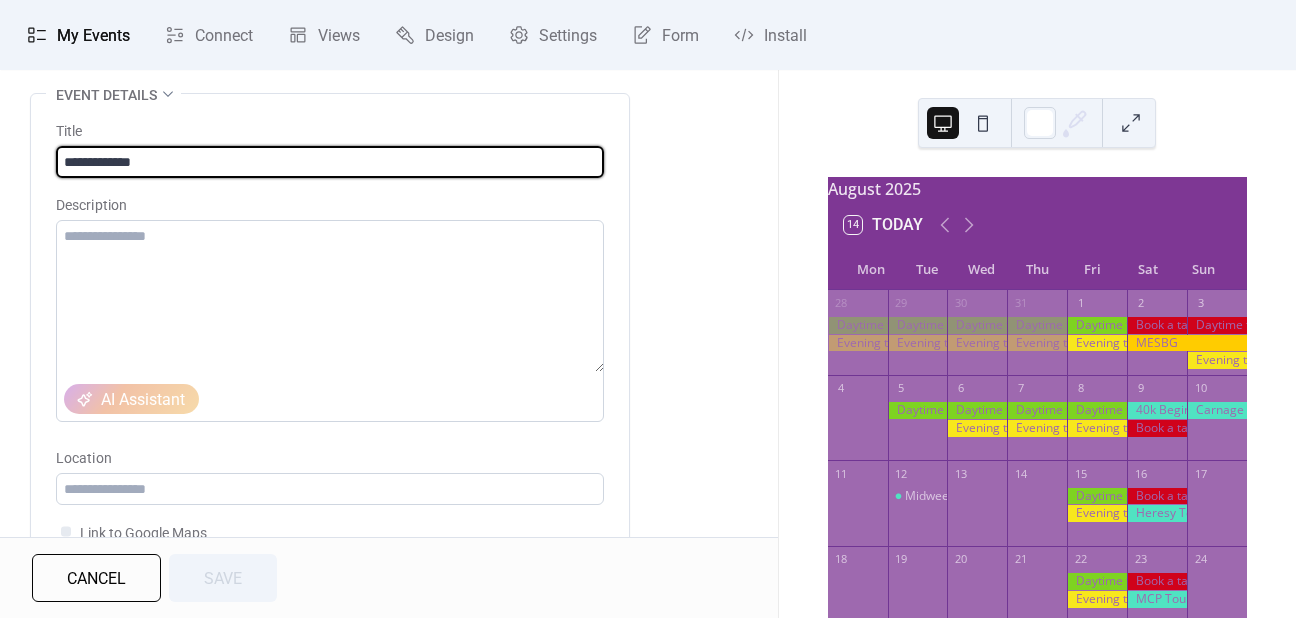 scroll, scrollTop: 400, scrollLeft: 0, axis: vertical 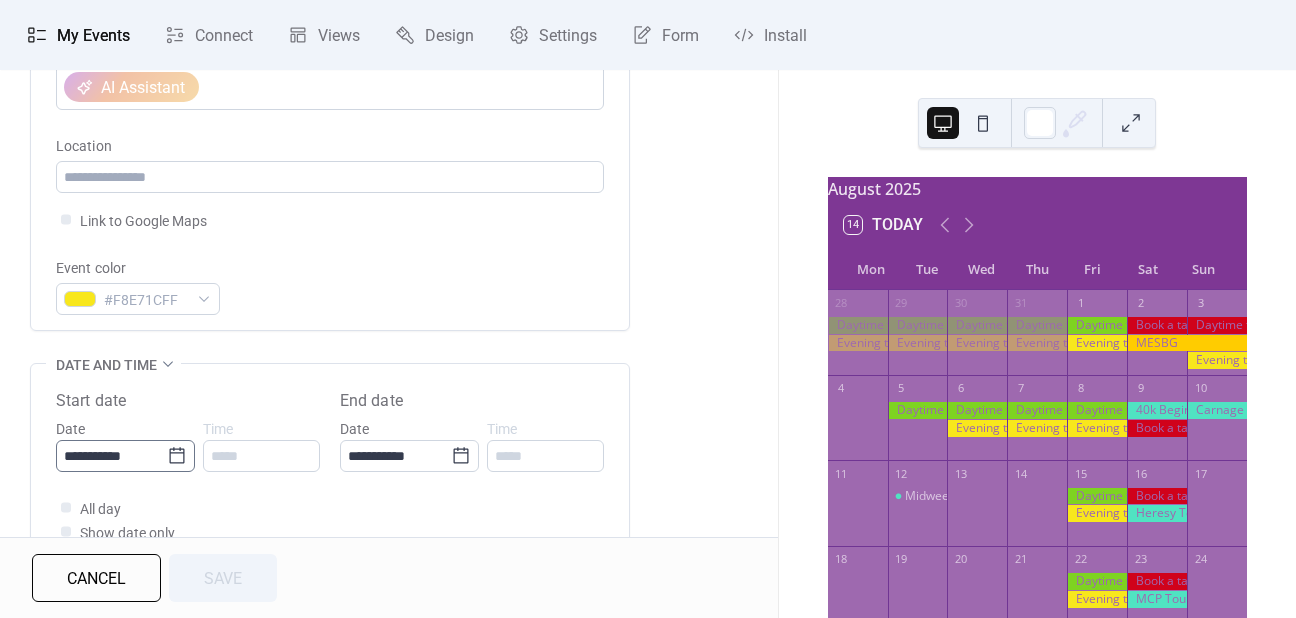 click 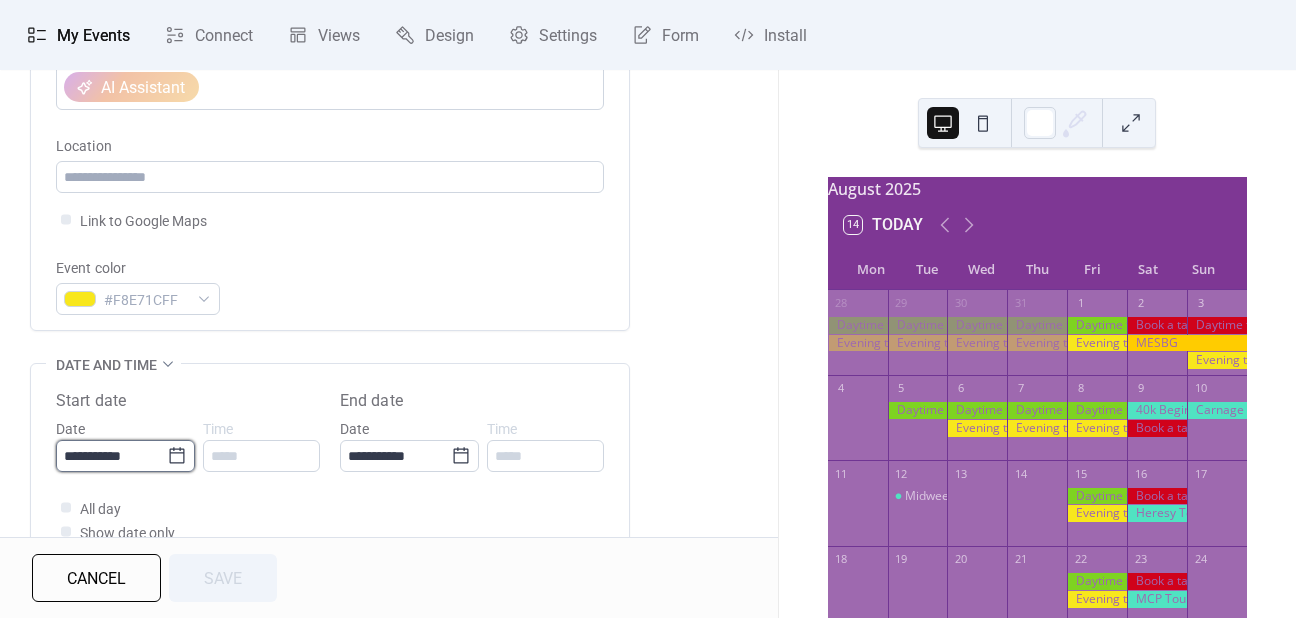 click on "**********" at bounding box center (111, 456) 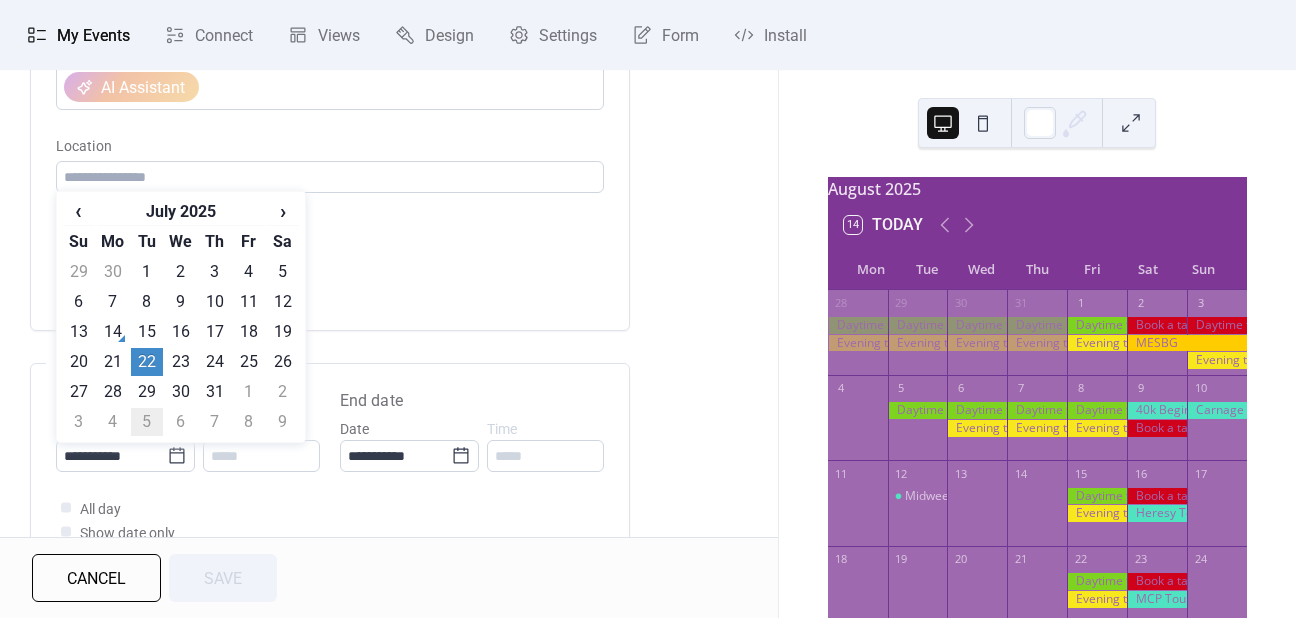 click on "5" at bounding box center [147, 422] 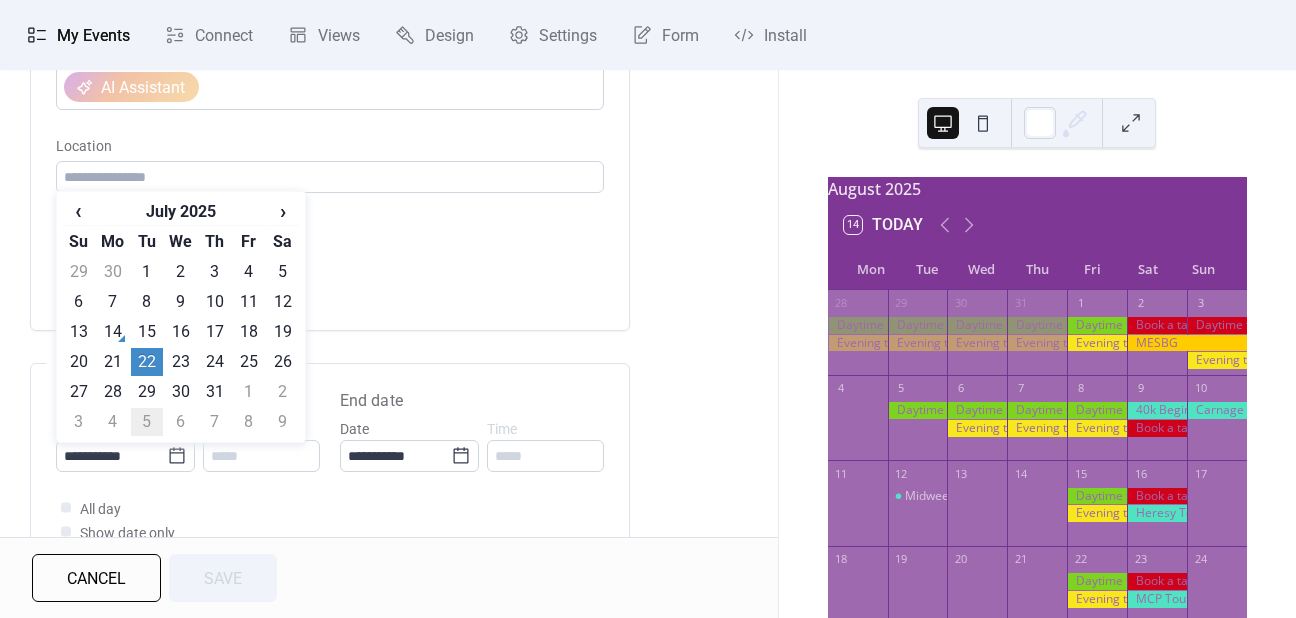 type on "**********" 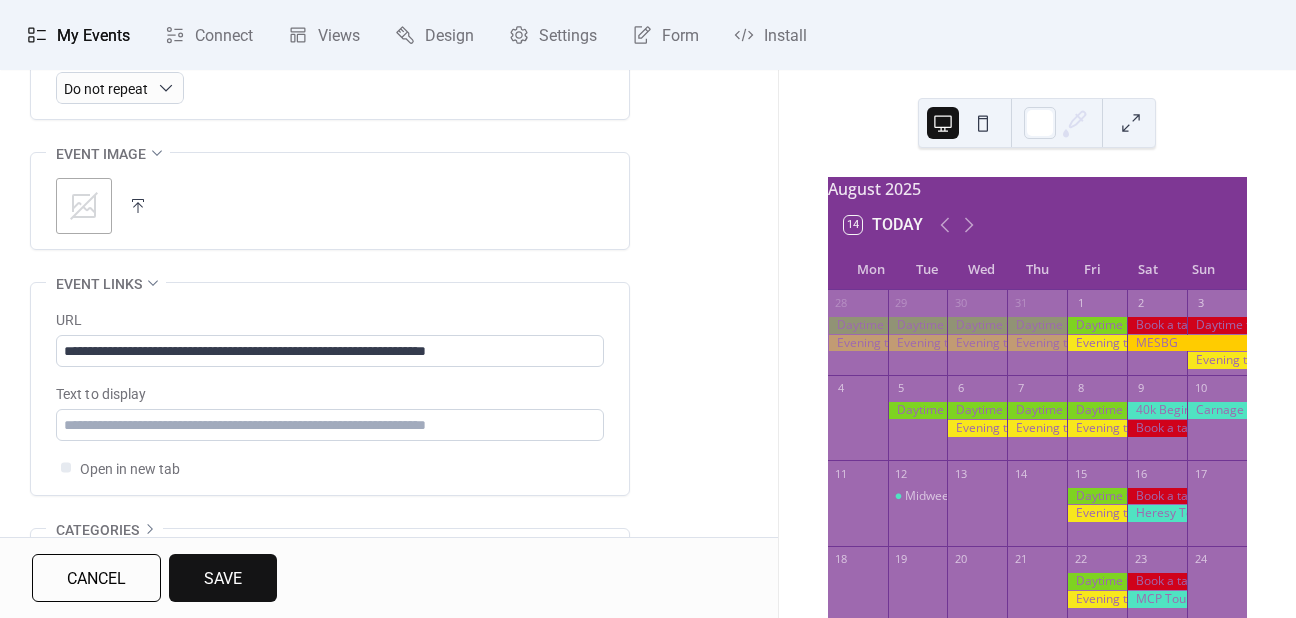 scroll, scrollTop: 1000, scrollLeft: 0, axis: vertical 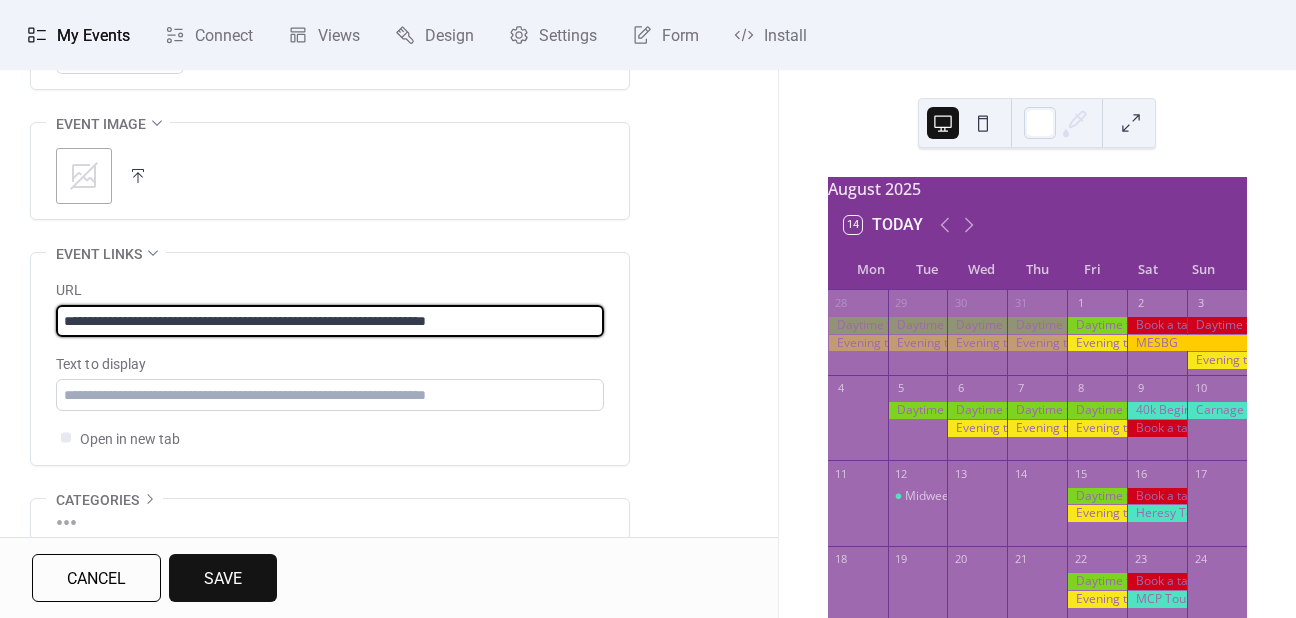 drag, startPoint x: 484, startPoint y: 316, endPoint x: 431, endPoint y: 308, distance: 53.600372 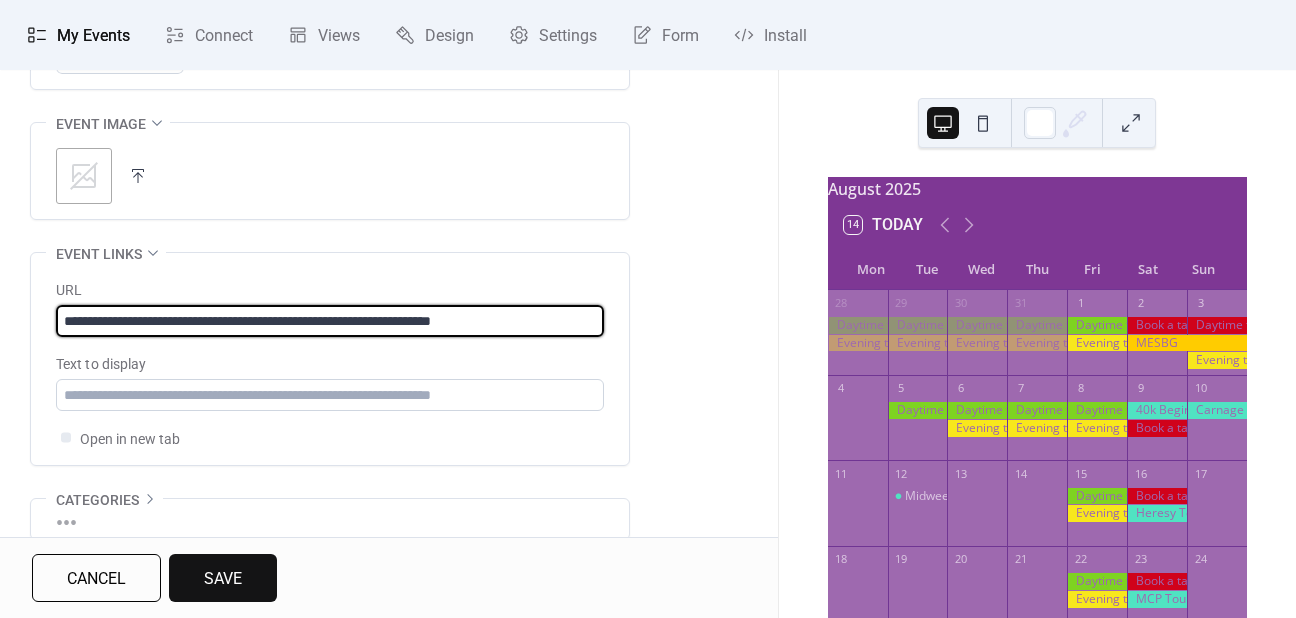 type on "**********" 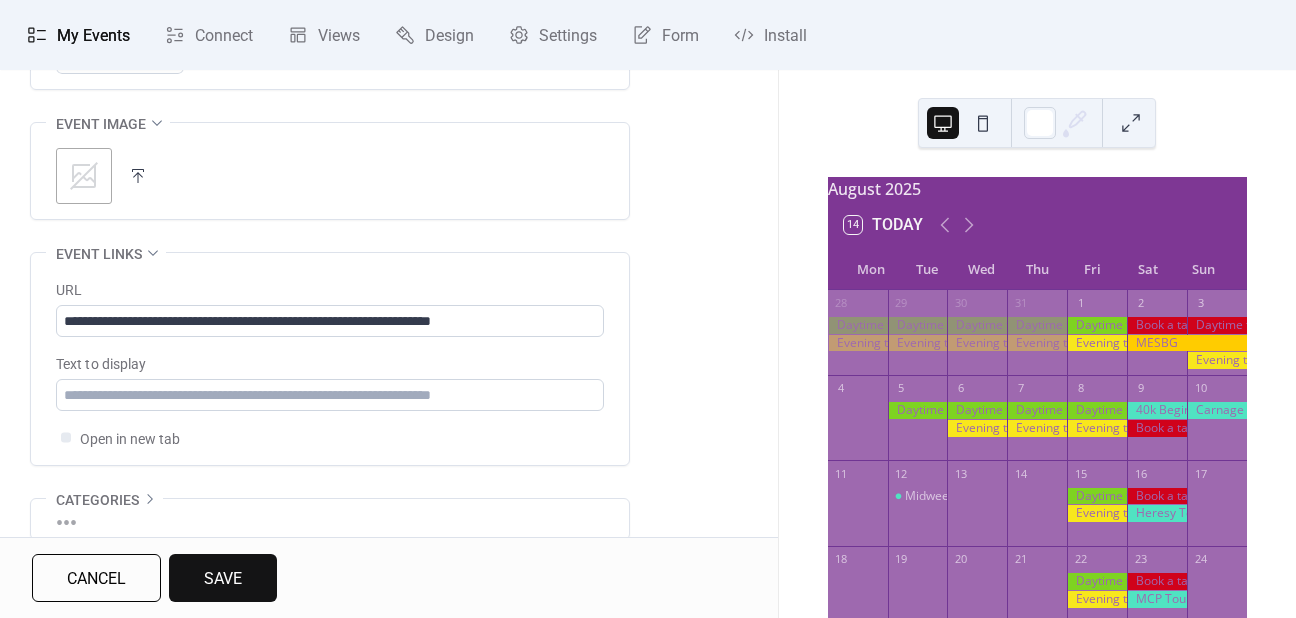 click on "Save" at bounding box center (223, 578) 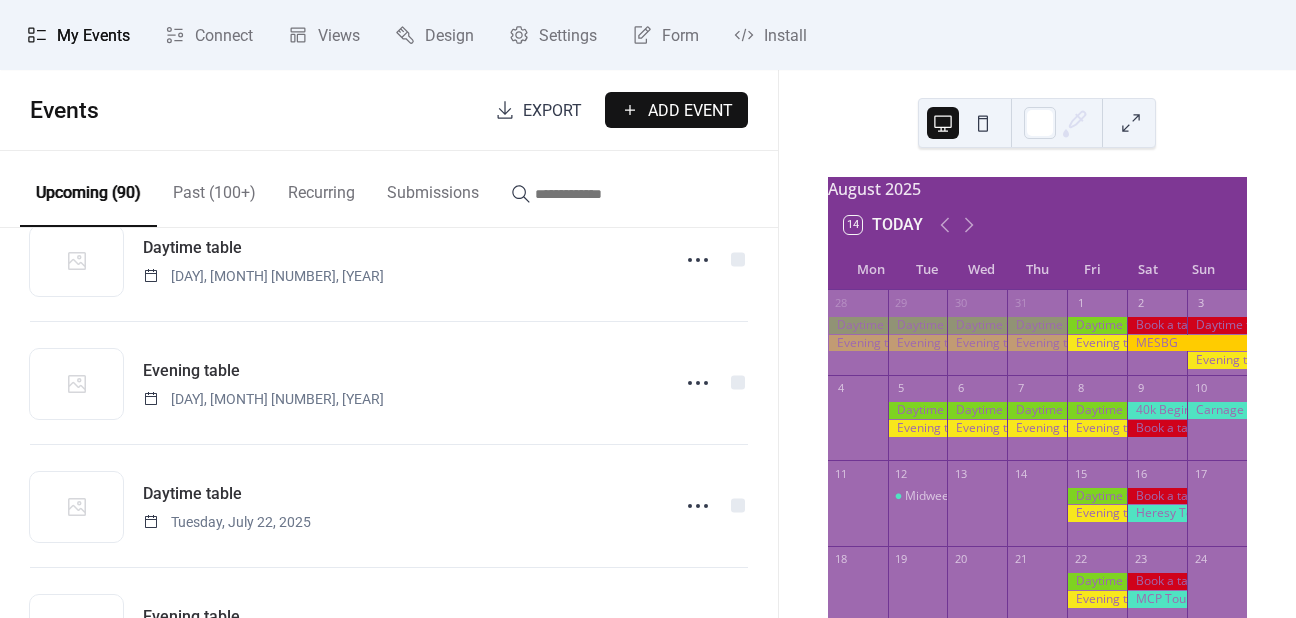 scroll, scrollTop: 1900, scrollLeft: 0, axis: vertical 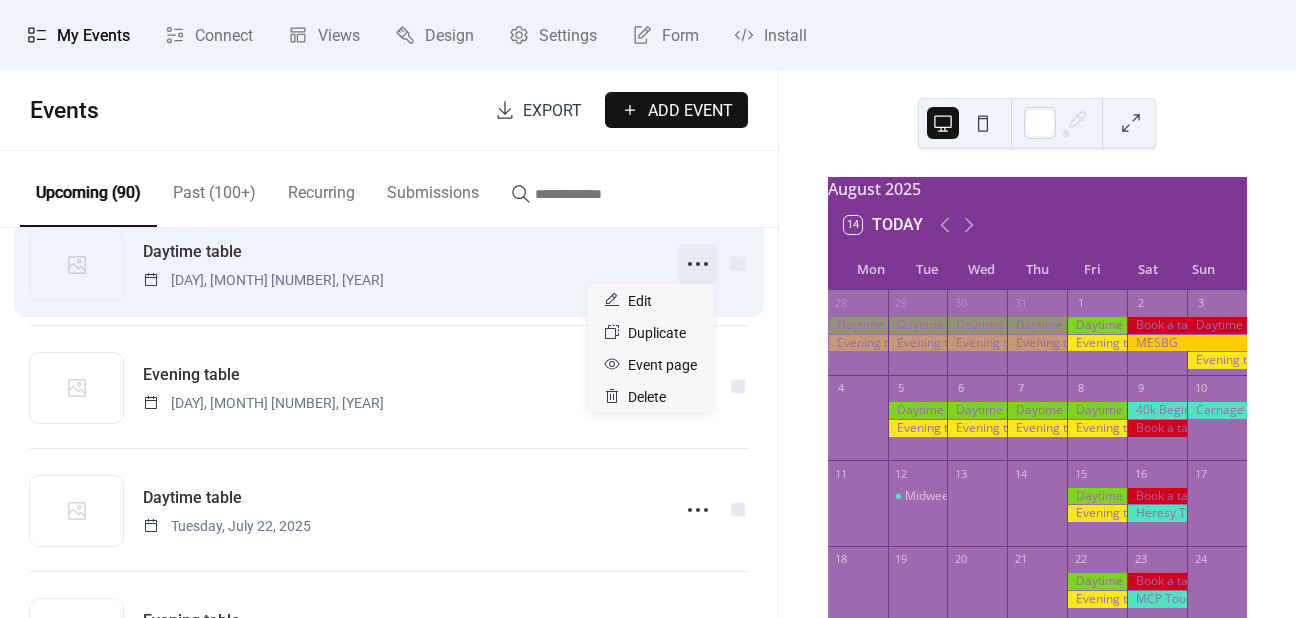 click 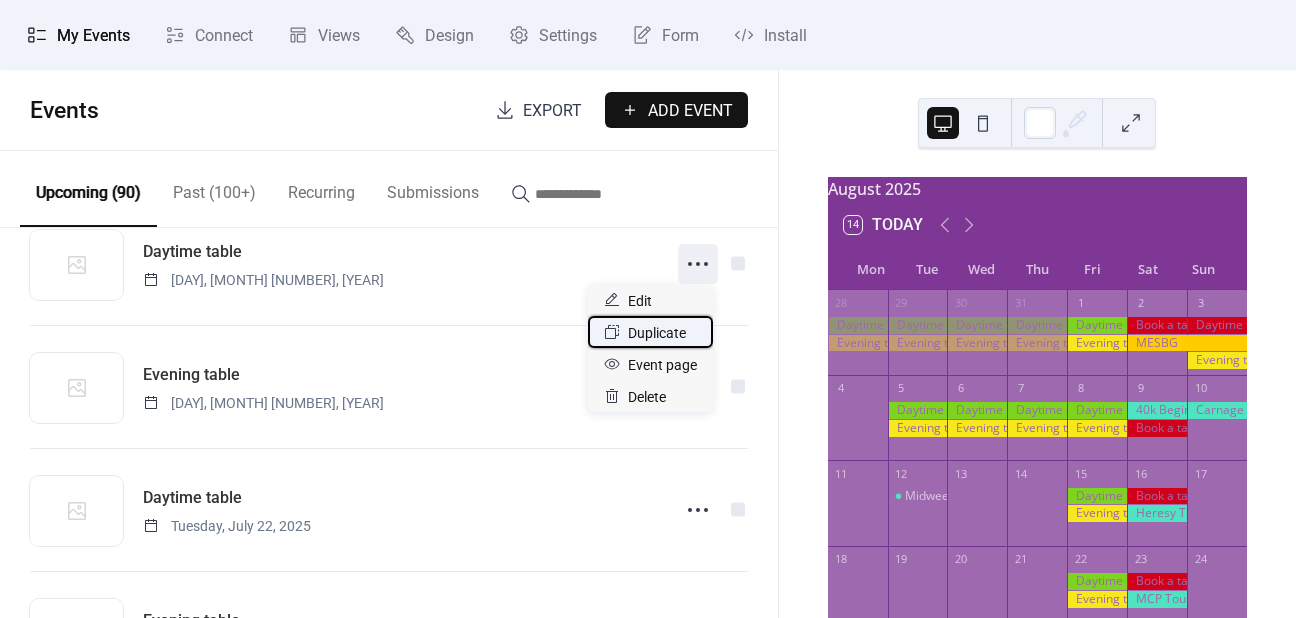 click on "Duplicate" at bounding box center [657, 333] 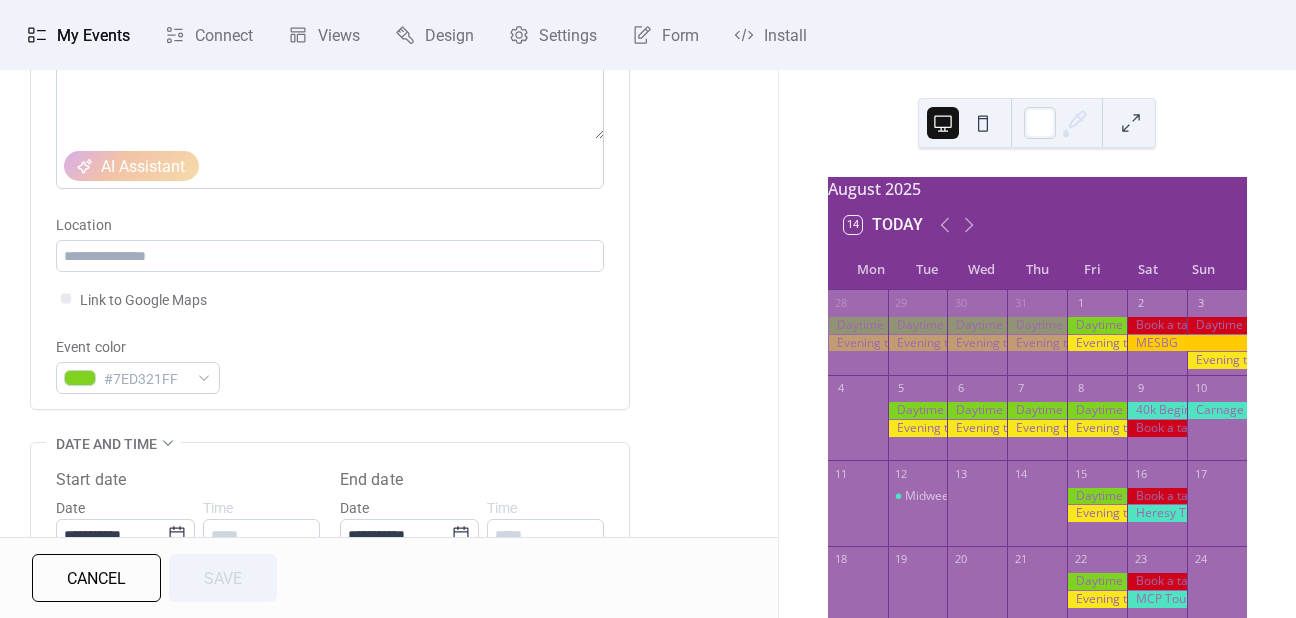 scroll, scrollTop: 400, scrollLeft: 0, axis: vertical 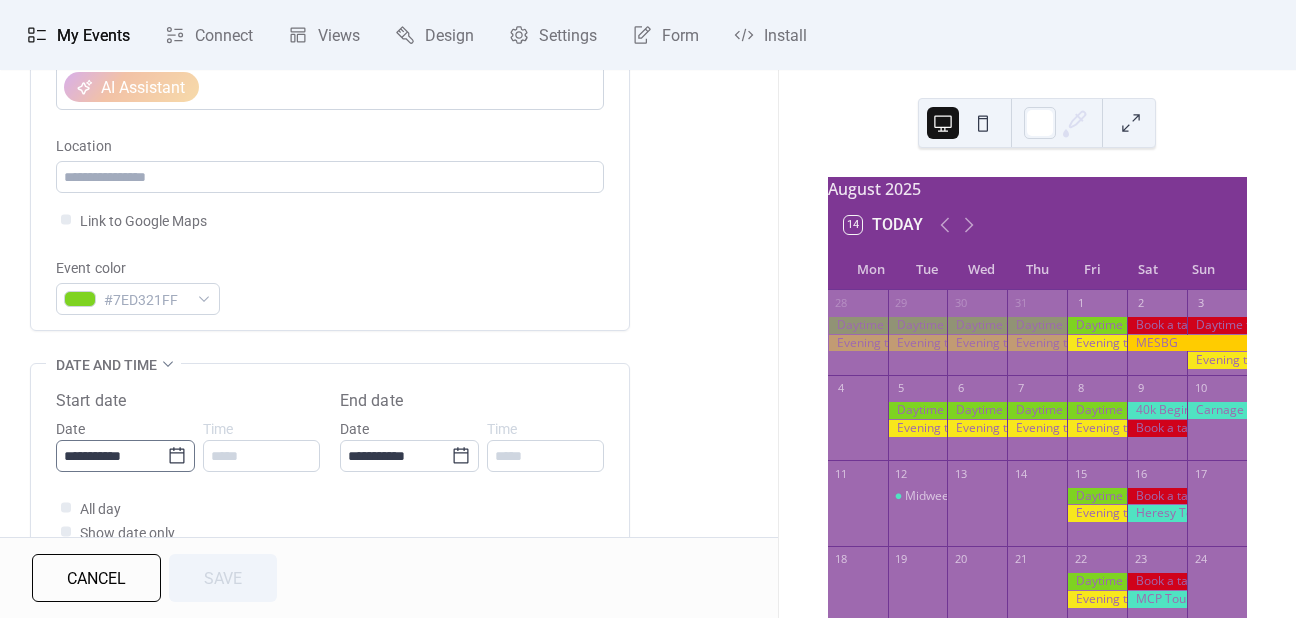 click 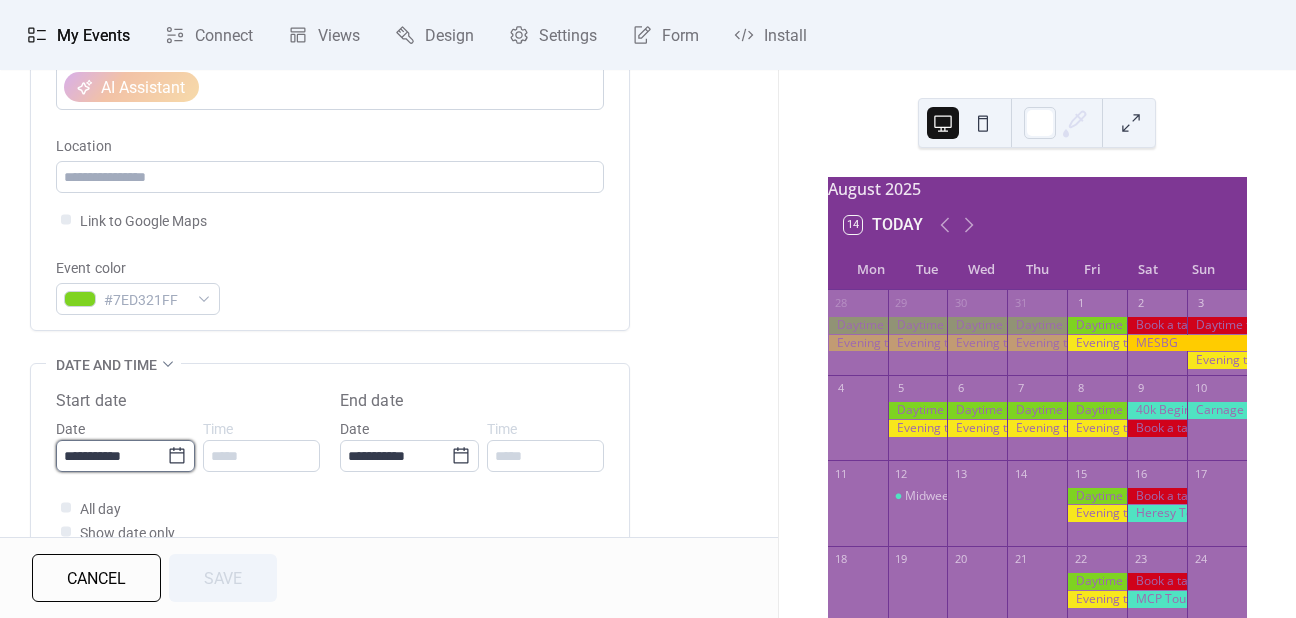 click on "**********" at bounding box center [111, 456] 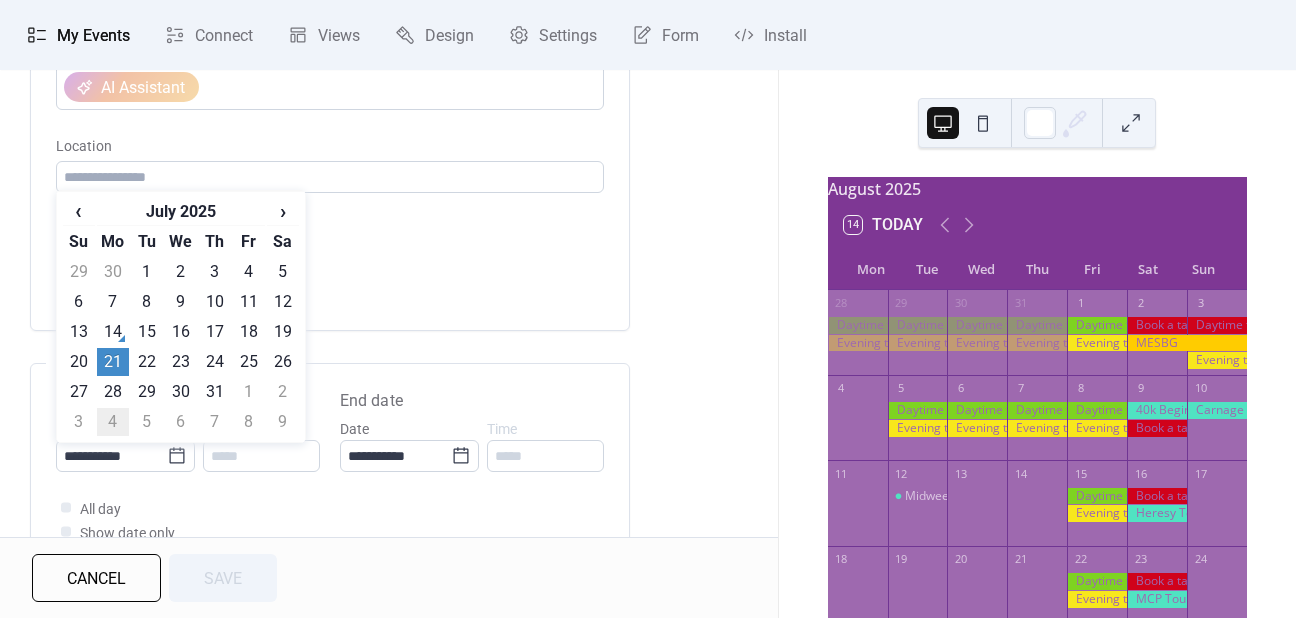 click on "4" at bounding box center (113, 422) 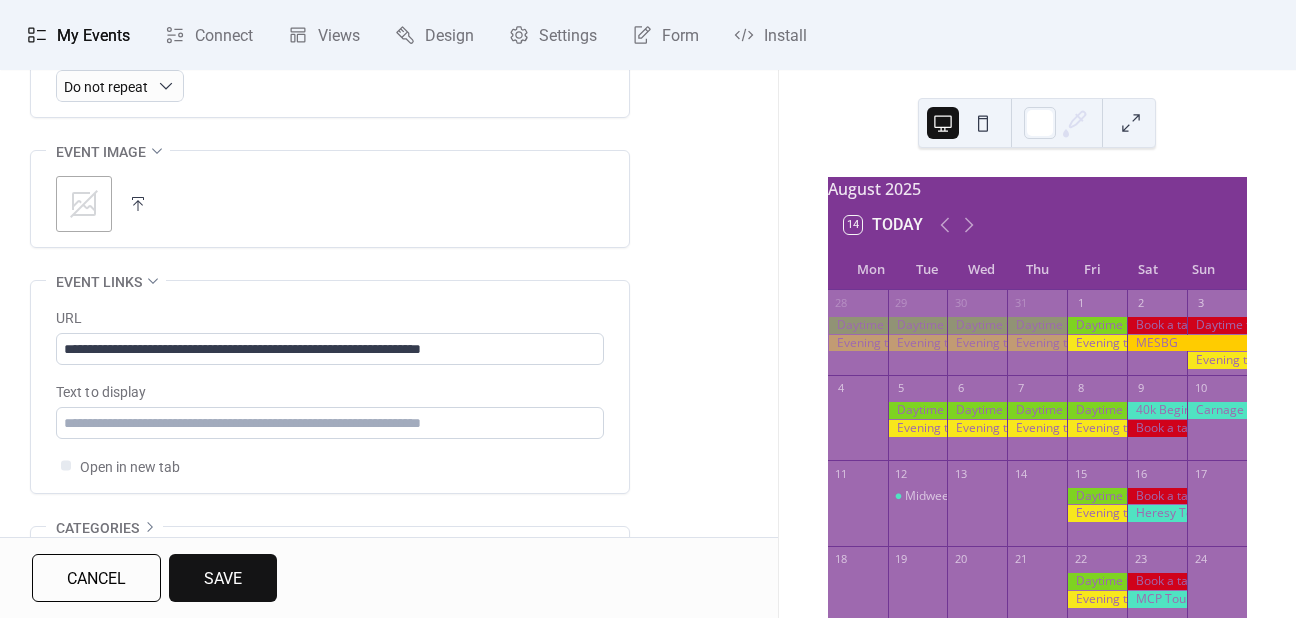 scroll, scrollTop: 1000, scrollLeft: 0, axis: vertical 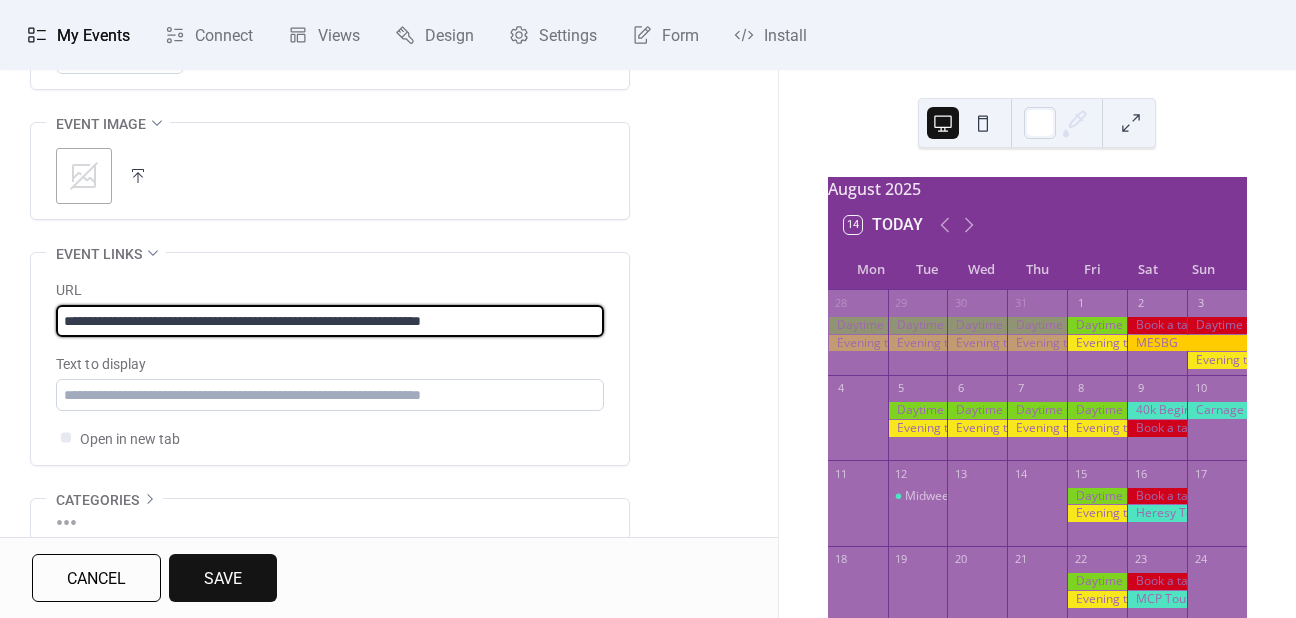 drag, startPoint x: 482, startPoint y: 318, endPoint x: 434, endPoint y: 325, distance: 48.507732 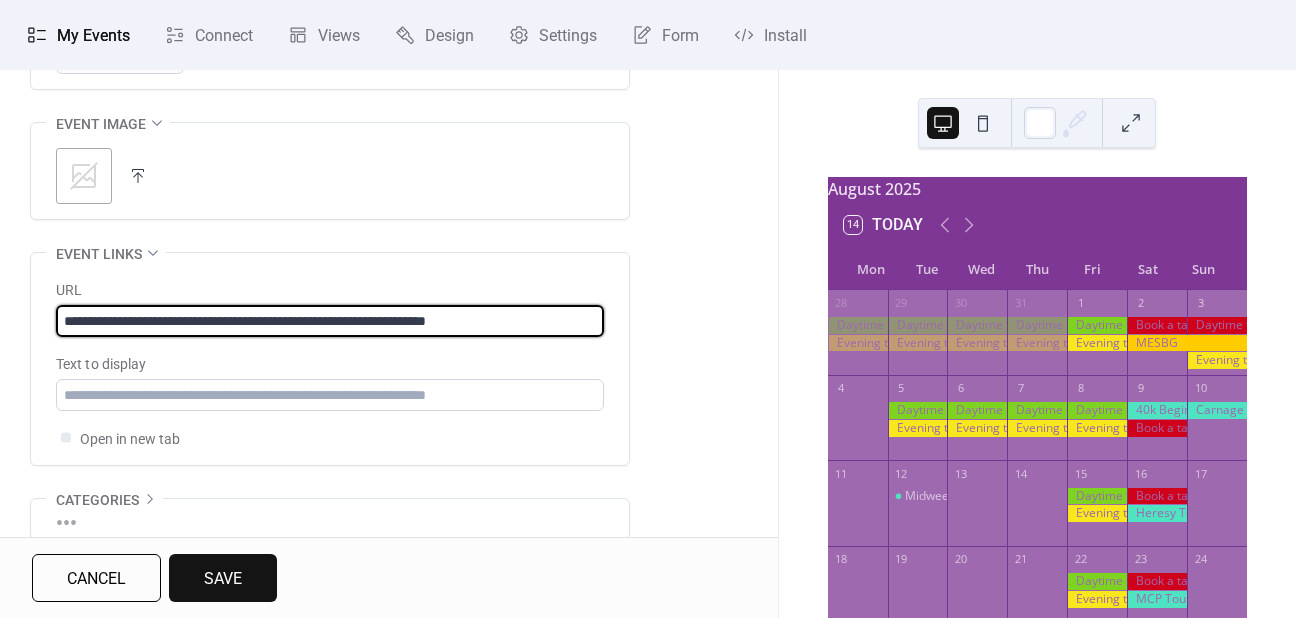 type on "**********" 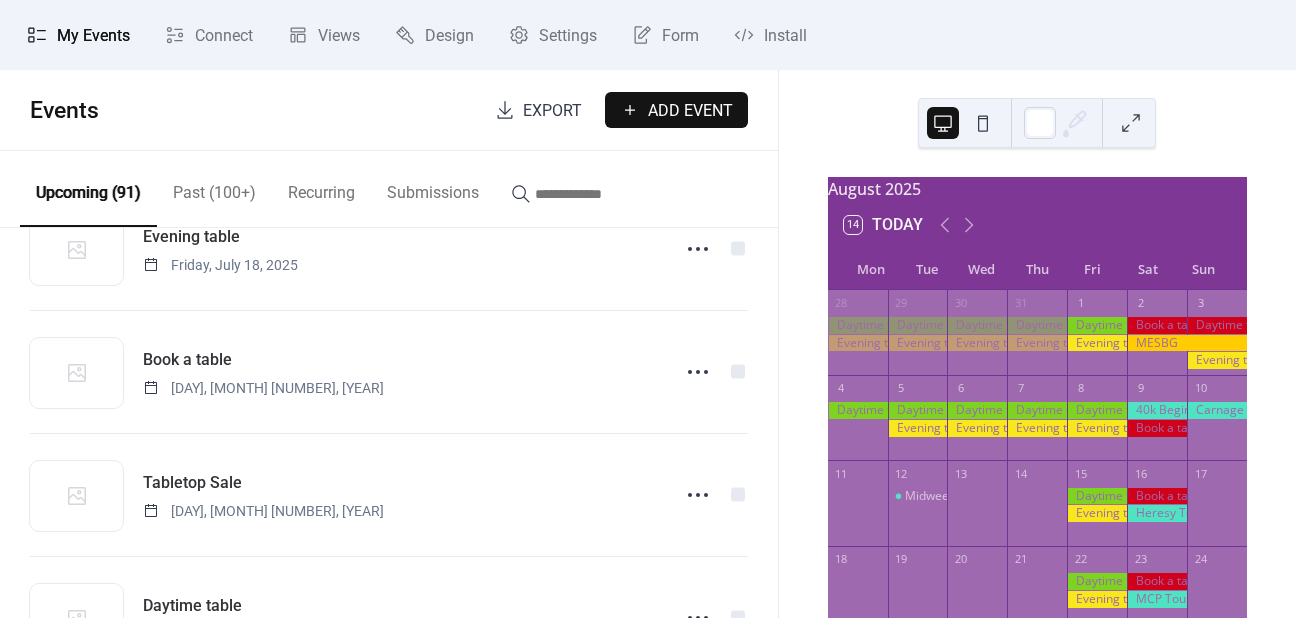 scroll, scrollTop: 1800, scrollLeft: 0, axis: vertical 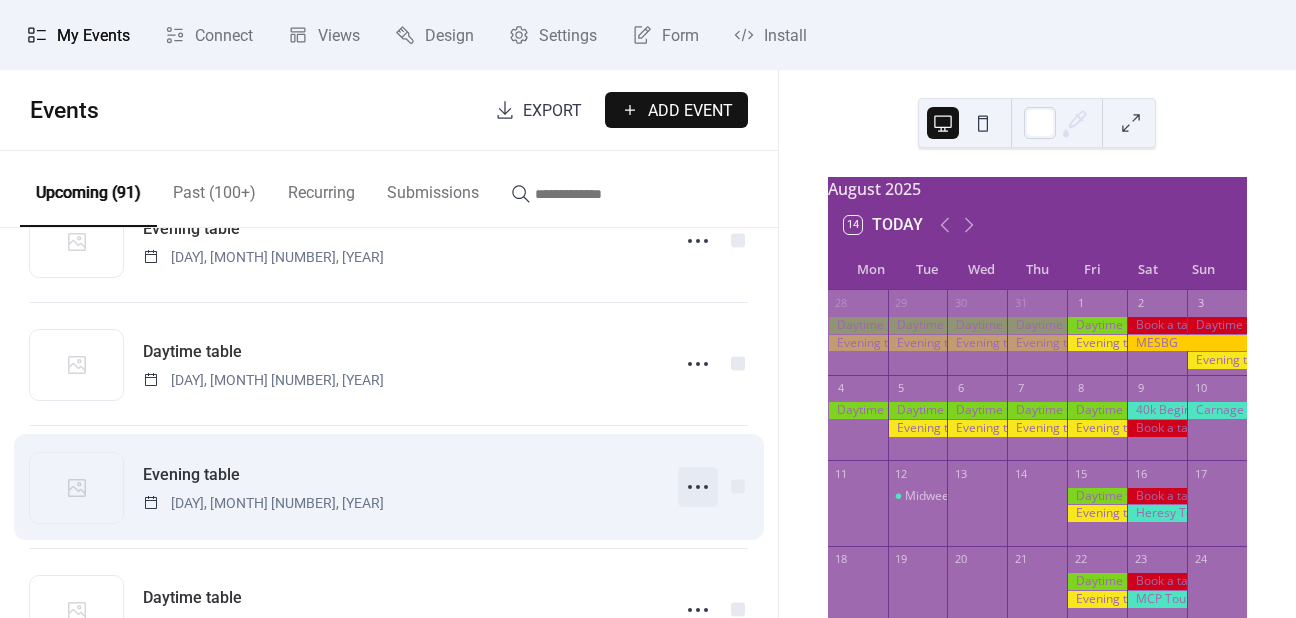 click 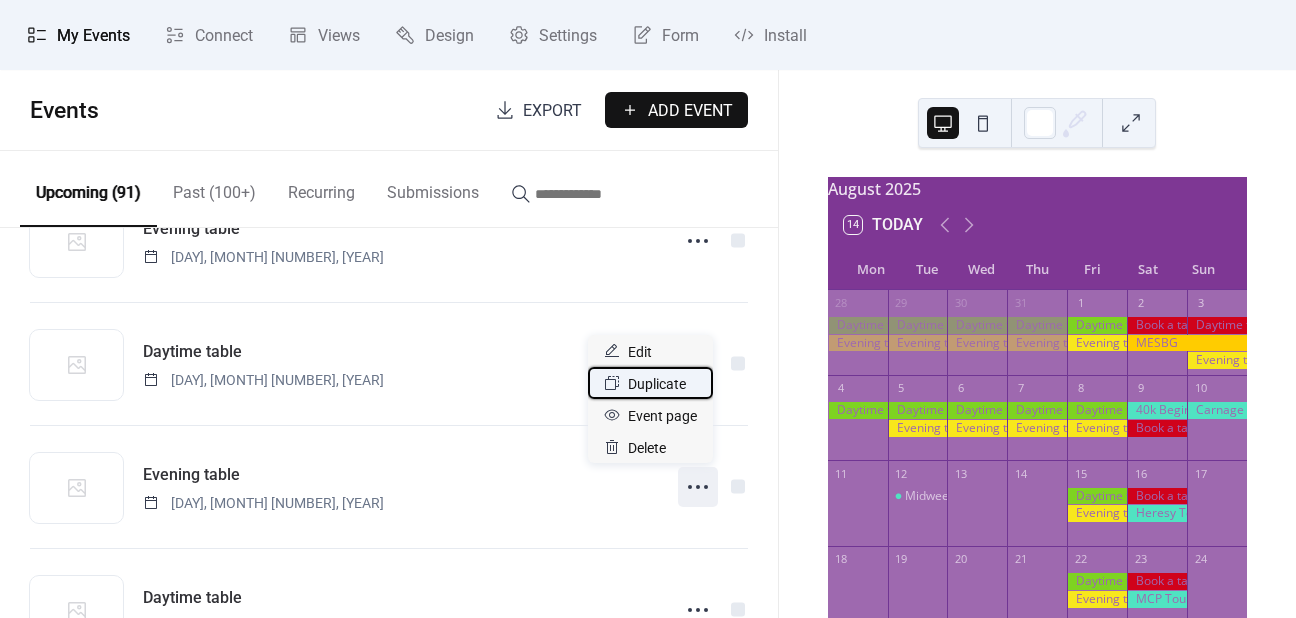 click on "Duplicate" at bounding box center [657, 384] 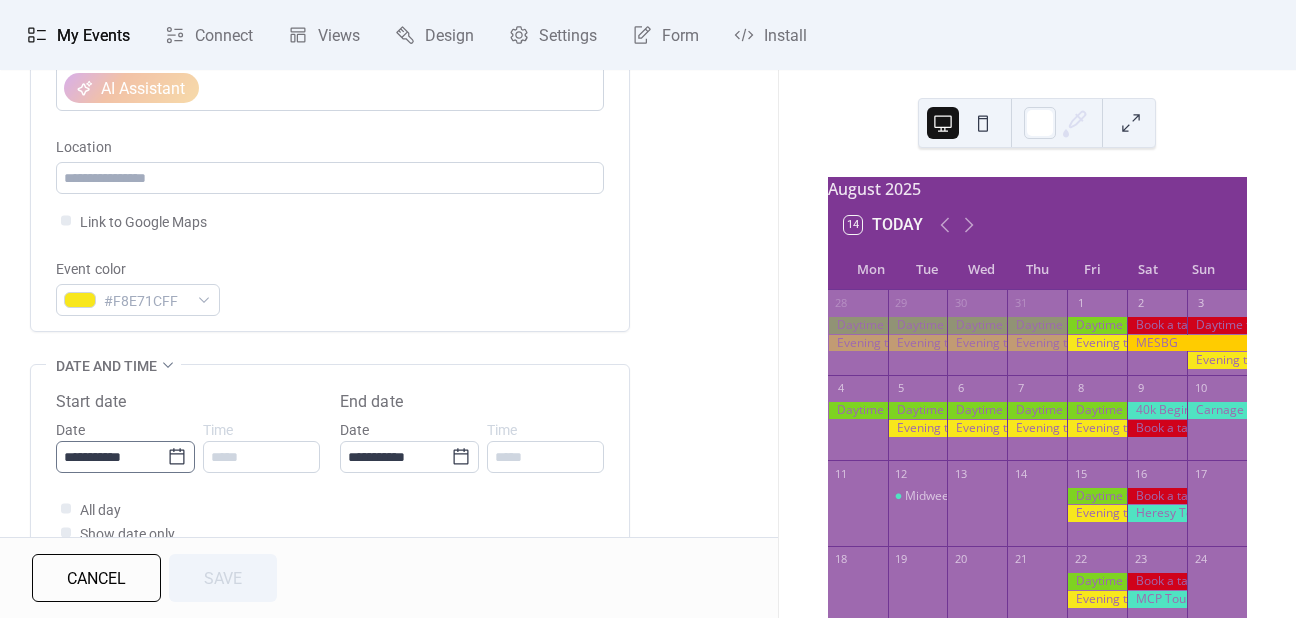 scroll, scrollTop: 400, scrollLeft: 0, axis: vertical 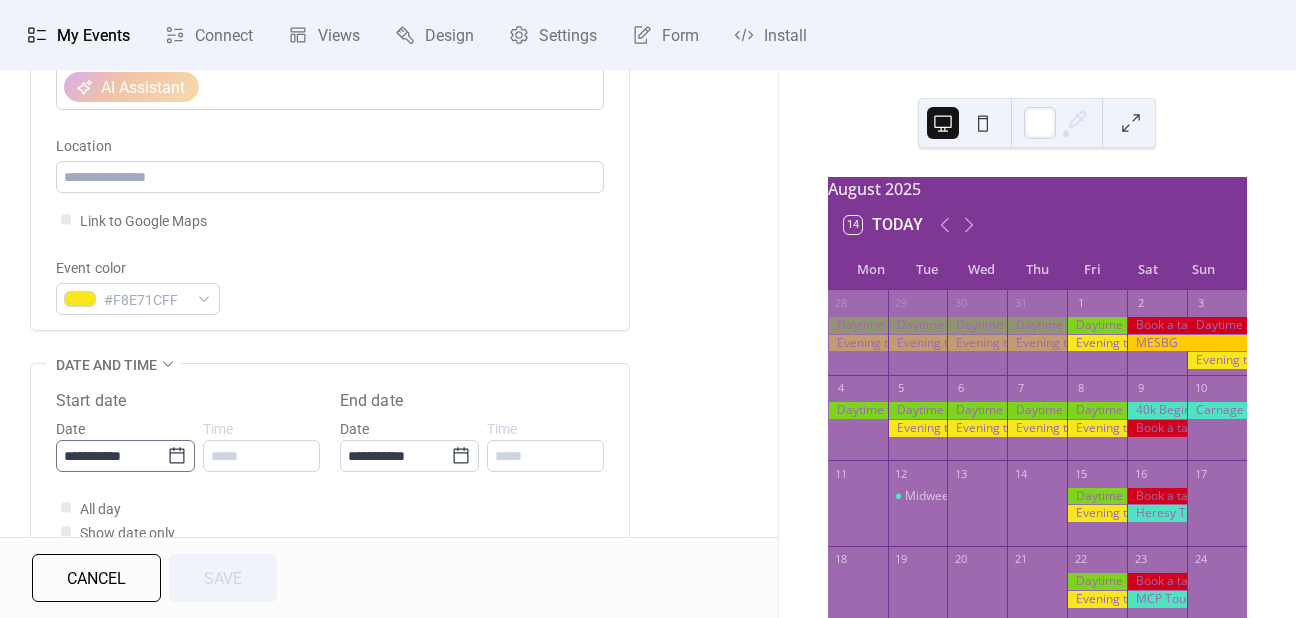 click 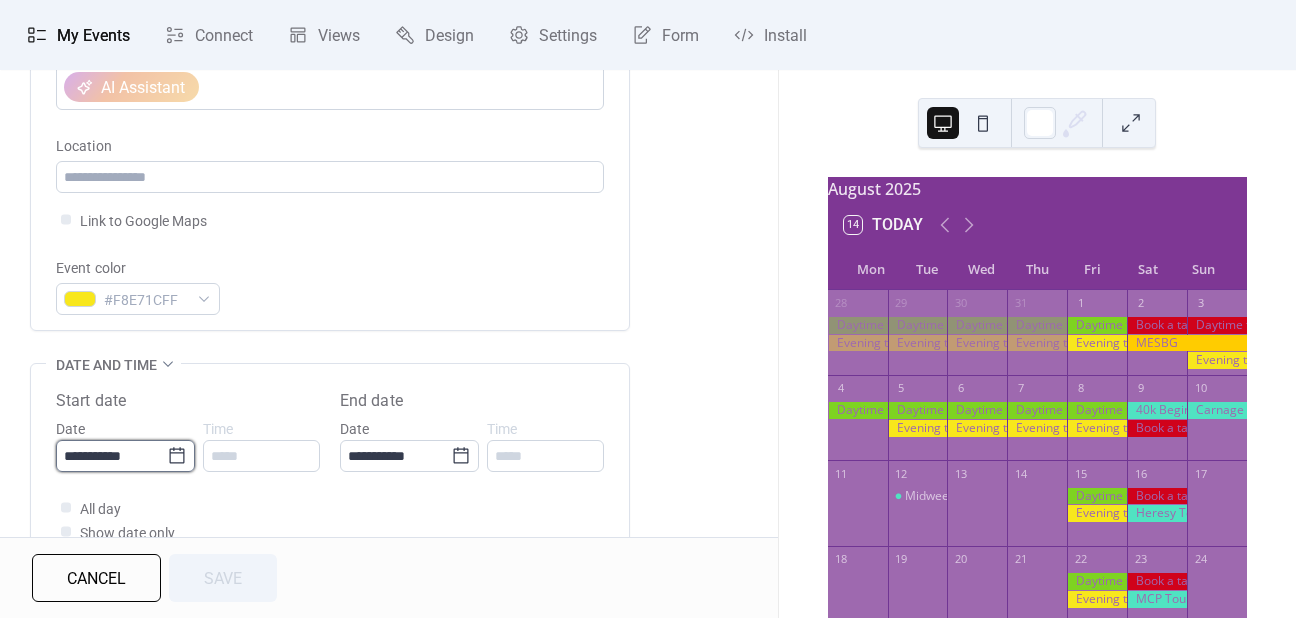 click on "**********" at bounding box center (111, 456) 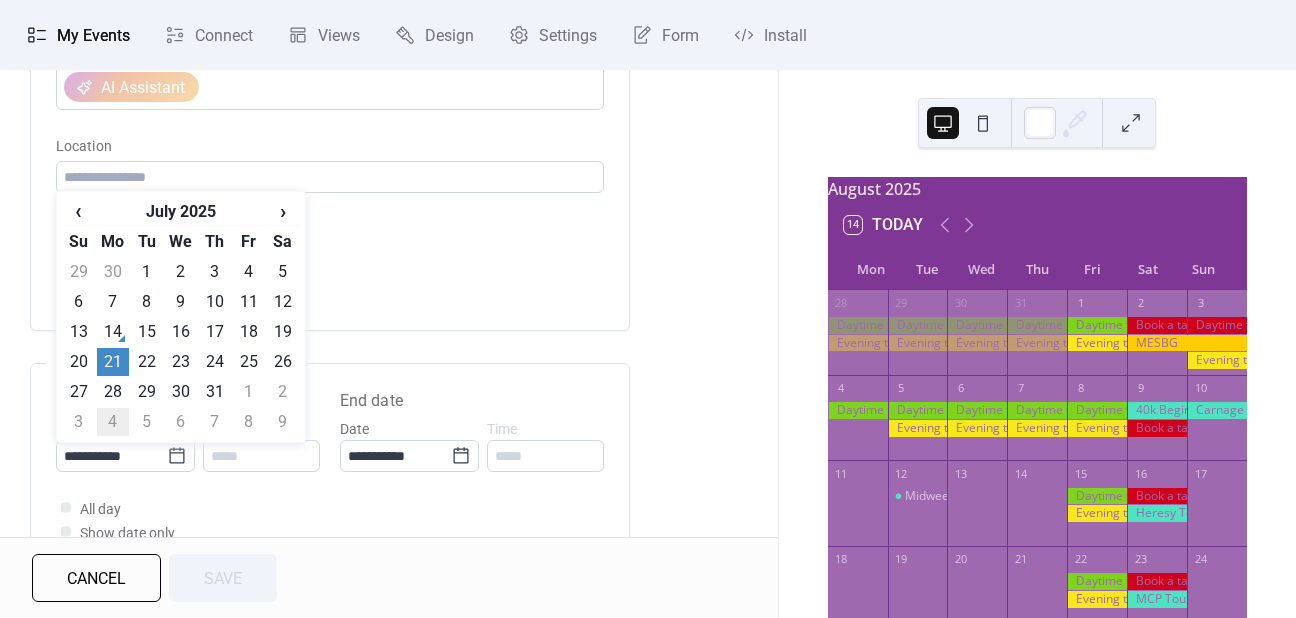 type on "**********" 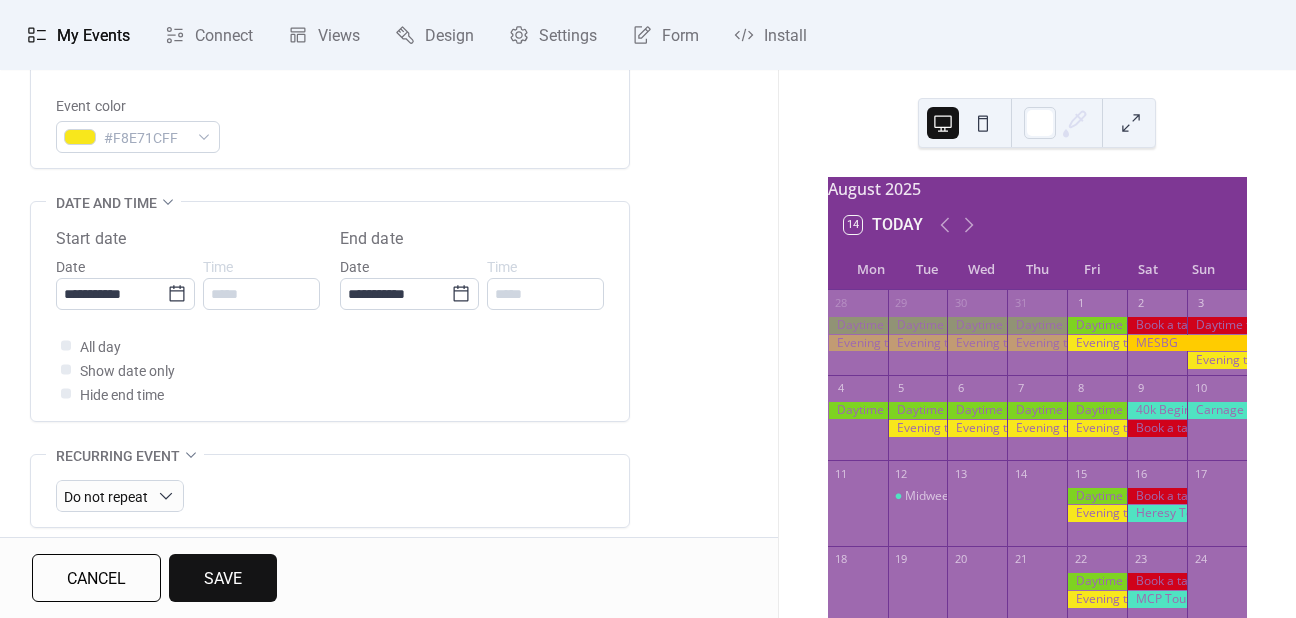 scroll, scrollTop: 900, scrollLeft: 0, axis: vertical 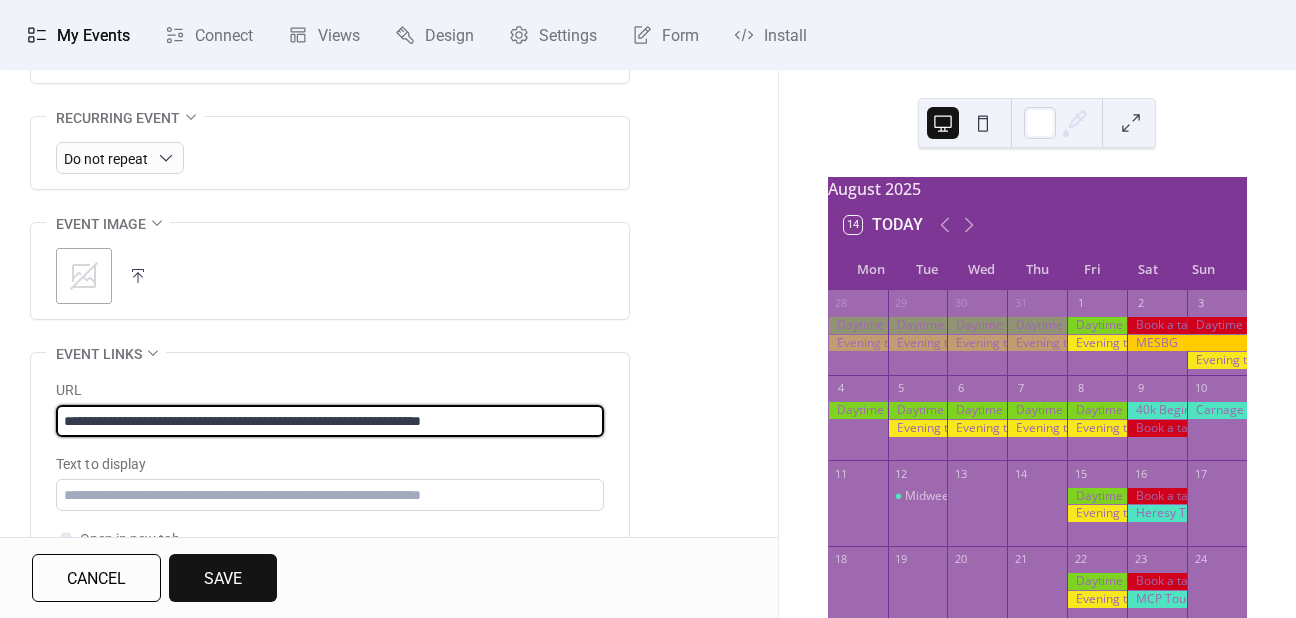 drag, startPoint x: 484, startPoint y: 421, endPoint x: 430, endPoint y: 409, distance: 55.31727 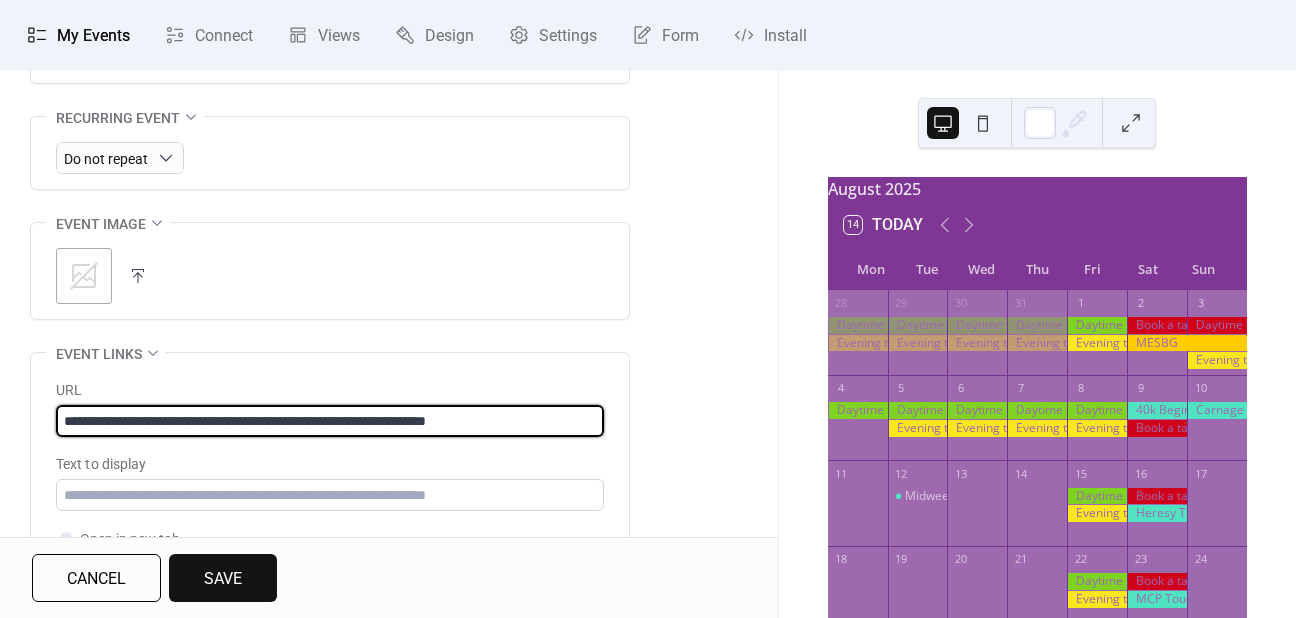 type on "**********" 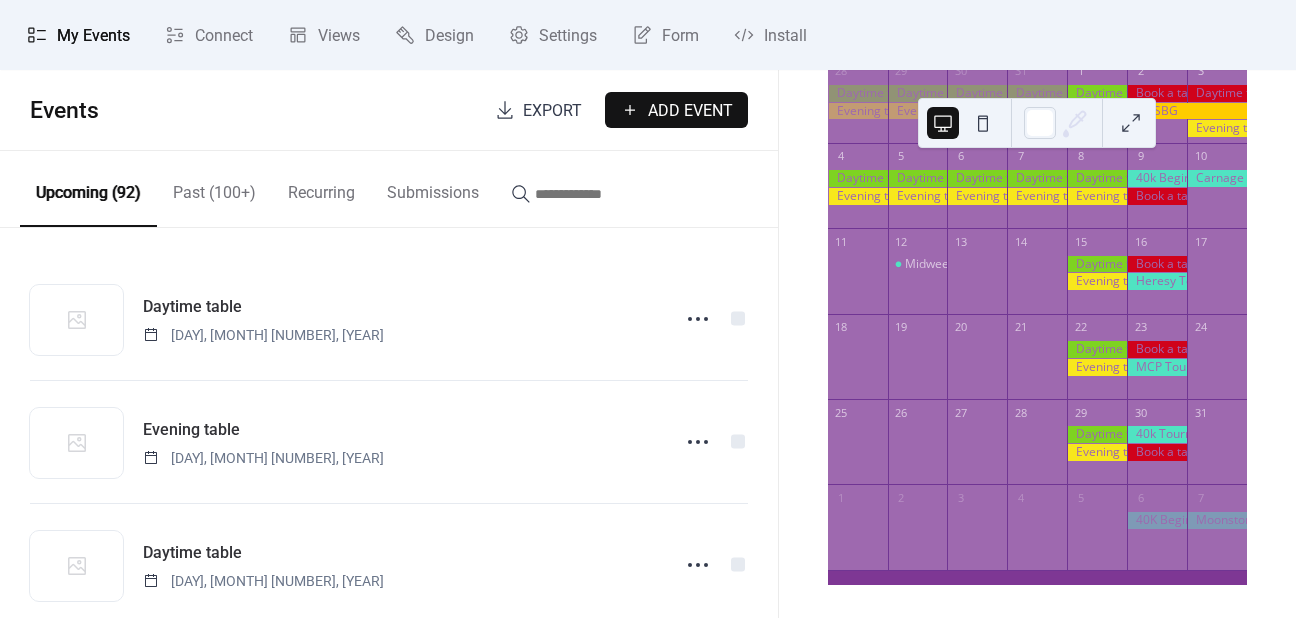 scroll, scrollTop: 243, scrollLeft: 0, axis: vertical 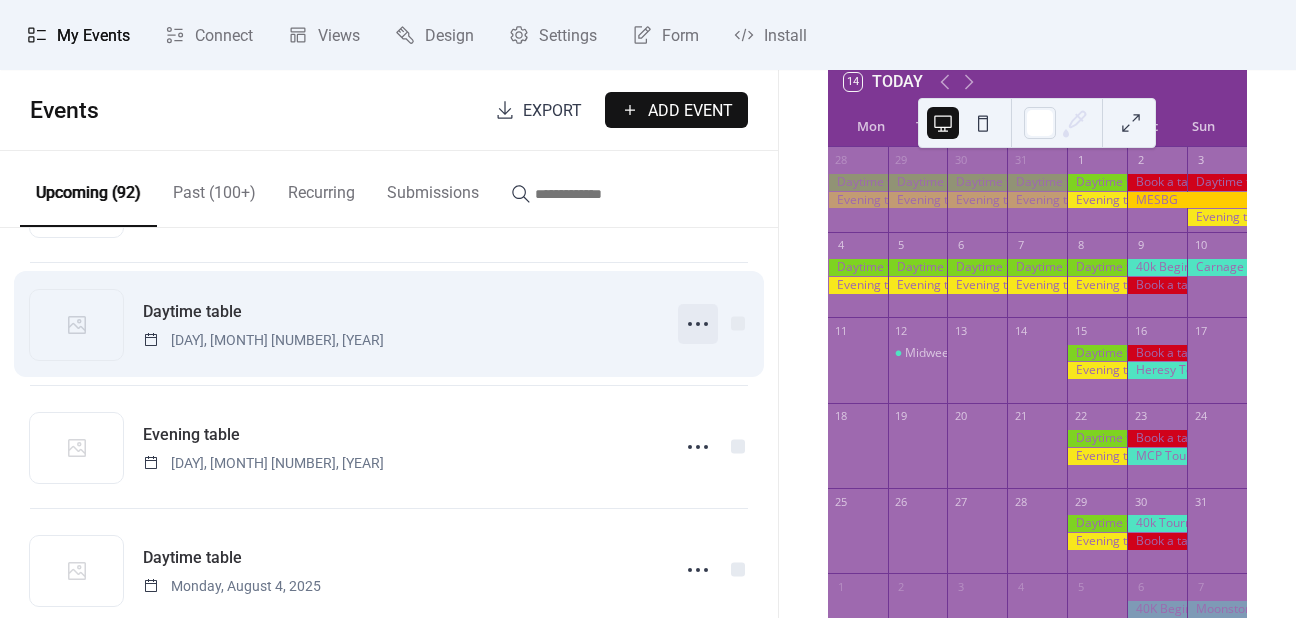 click 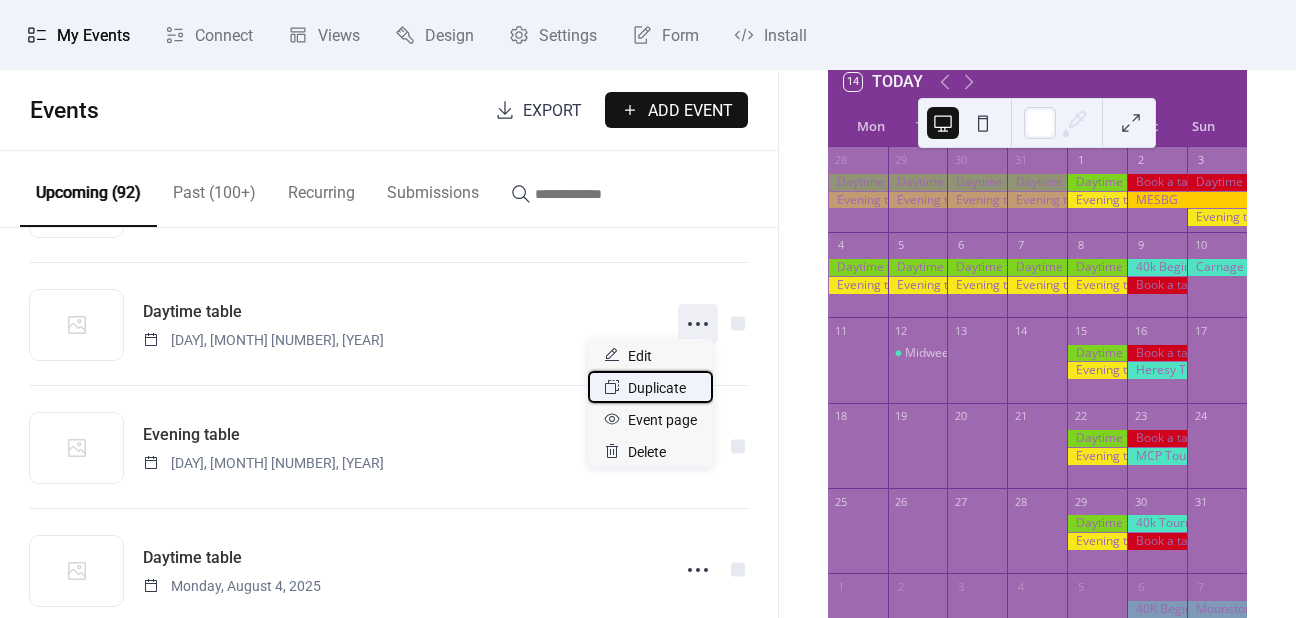 click on "Duplicate" at bounding box center (657, 388) 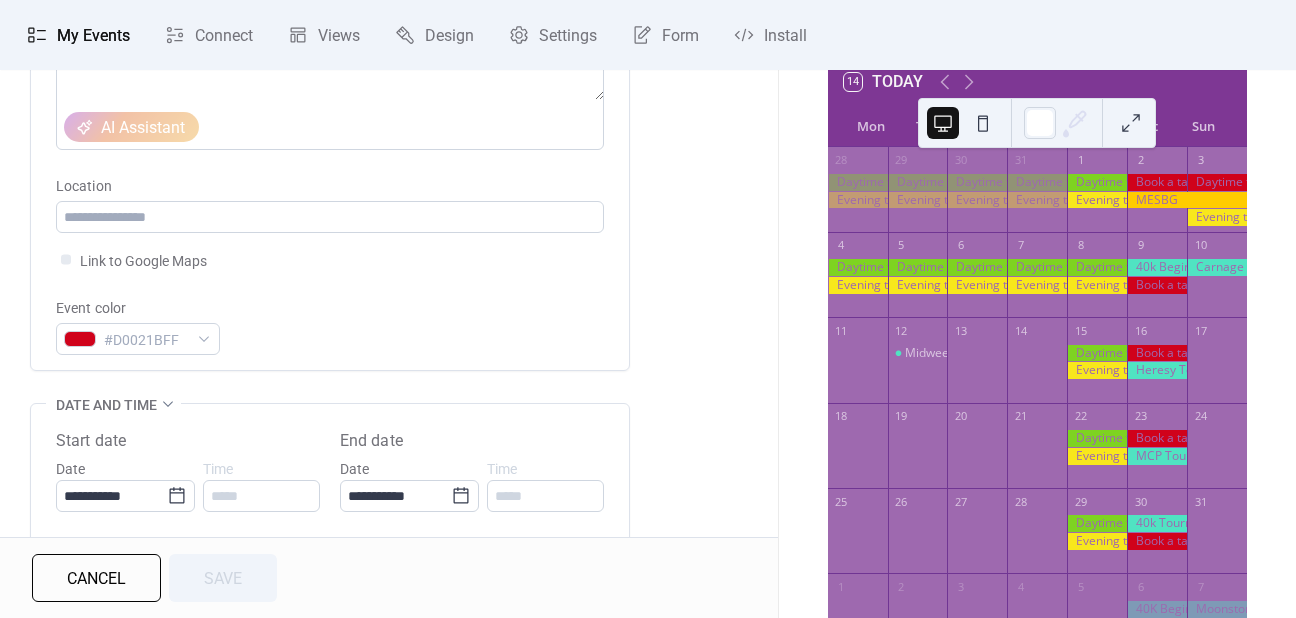 scroll, scrollTop: 500, scrollLeft: 0, axis: vertical 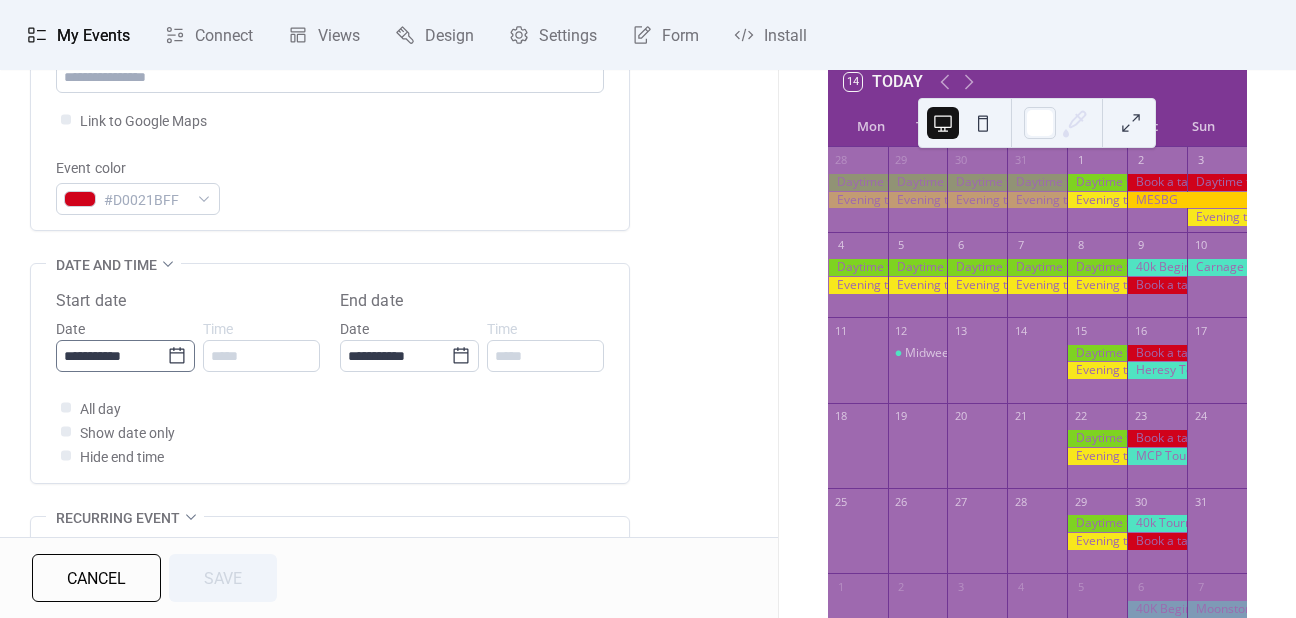 click 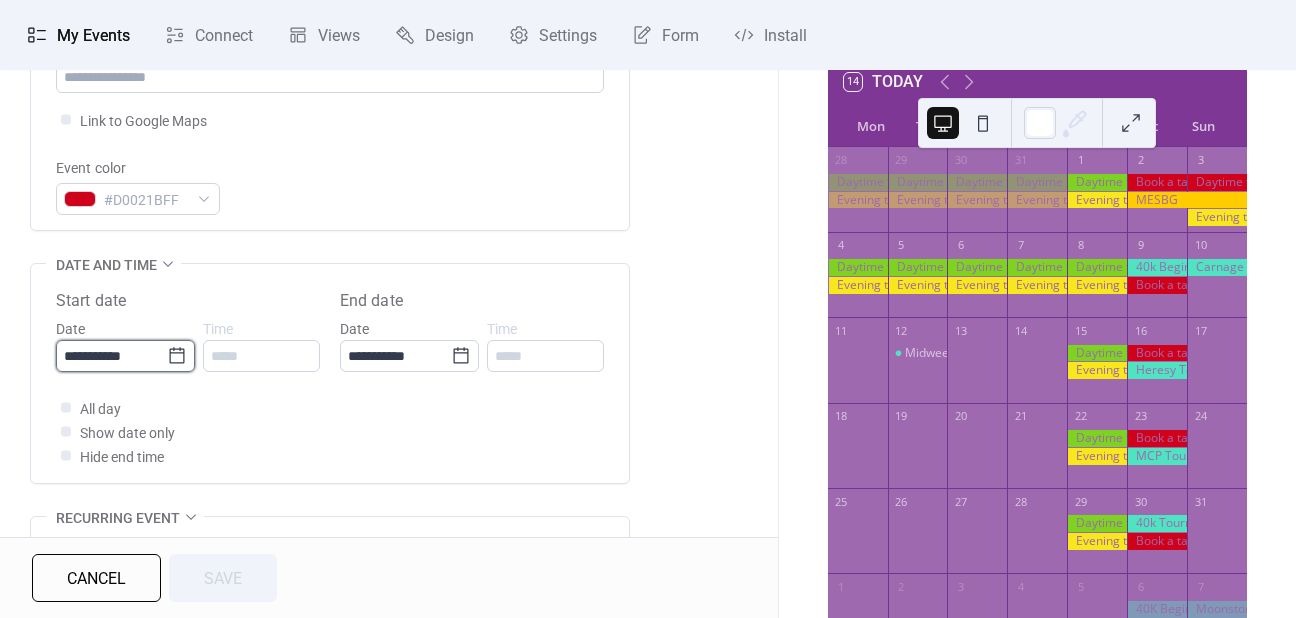 click on "**********" at bounding box center [111, 356] 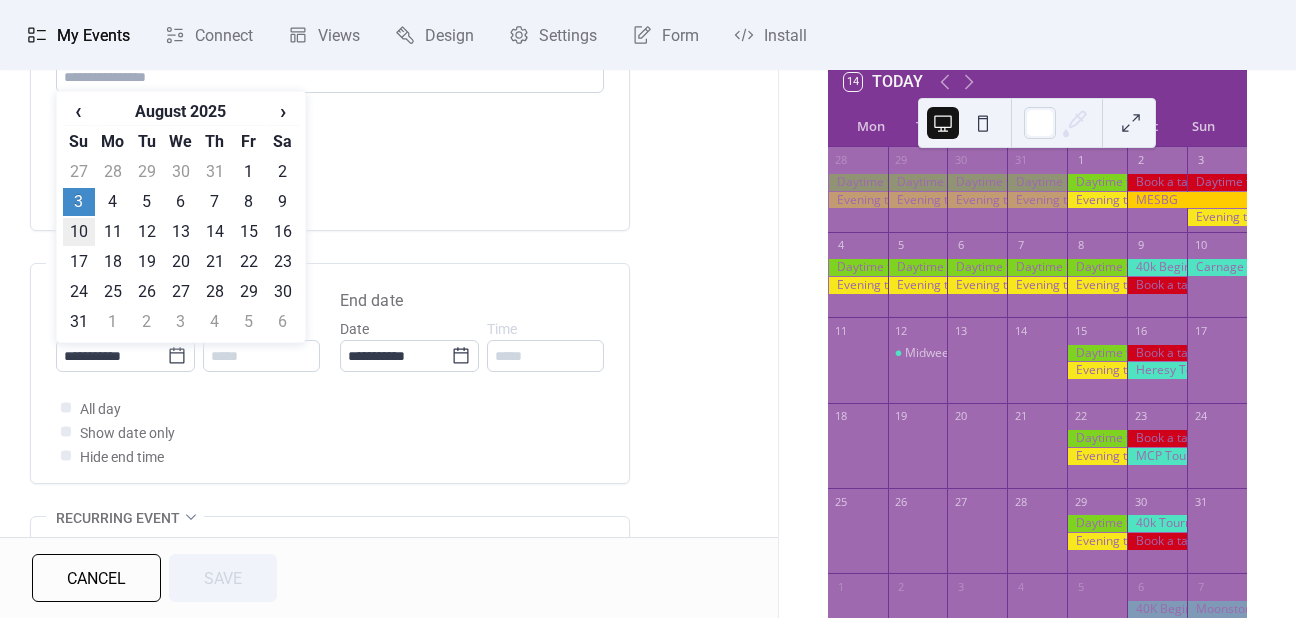 click on "10" at bounding box center [79, 232] 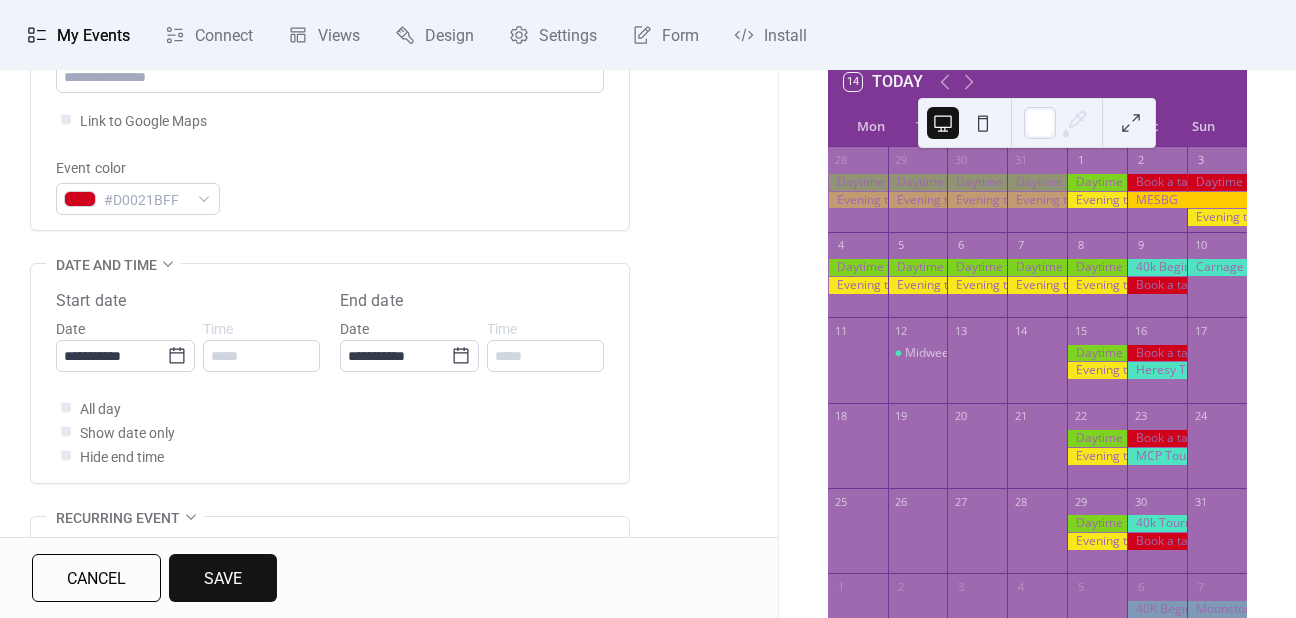 scroll, scrollTop: 1000, scrollLeft: 0, axis: vertical 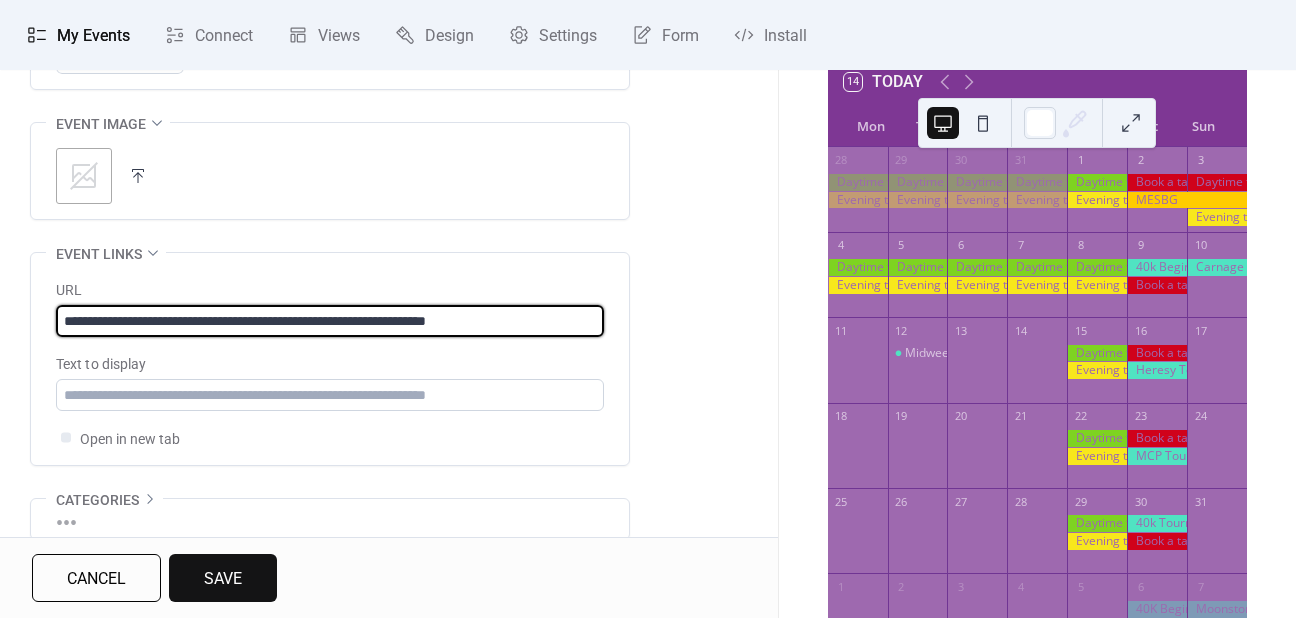 drag, startPoint x: 494, startPoint y: 313, endPoint x: 472, endPoint y: 306, distance: 23.086792 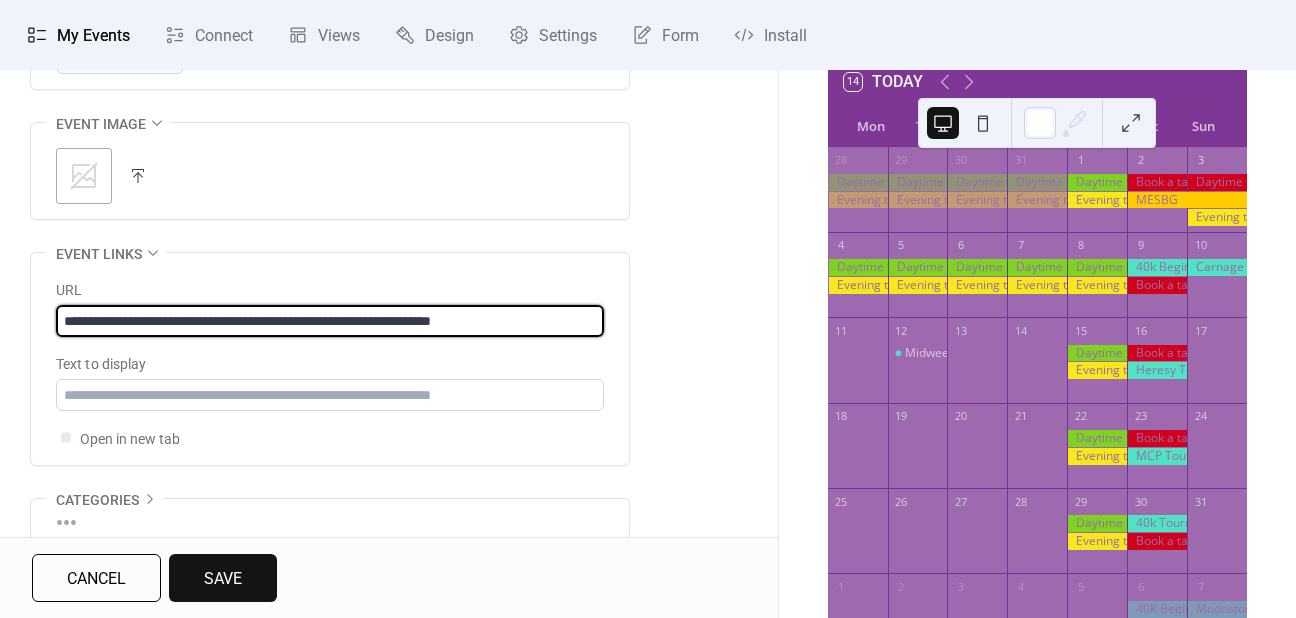 type on "**********" 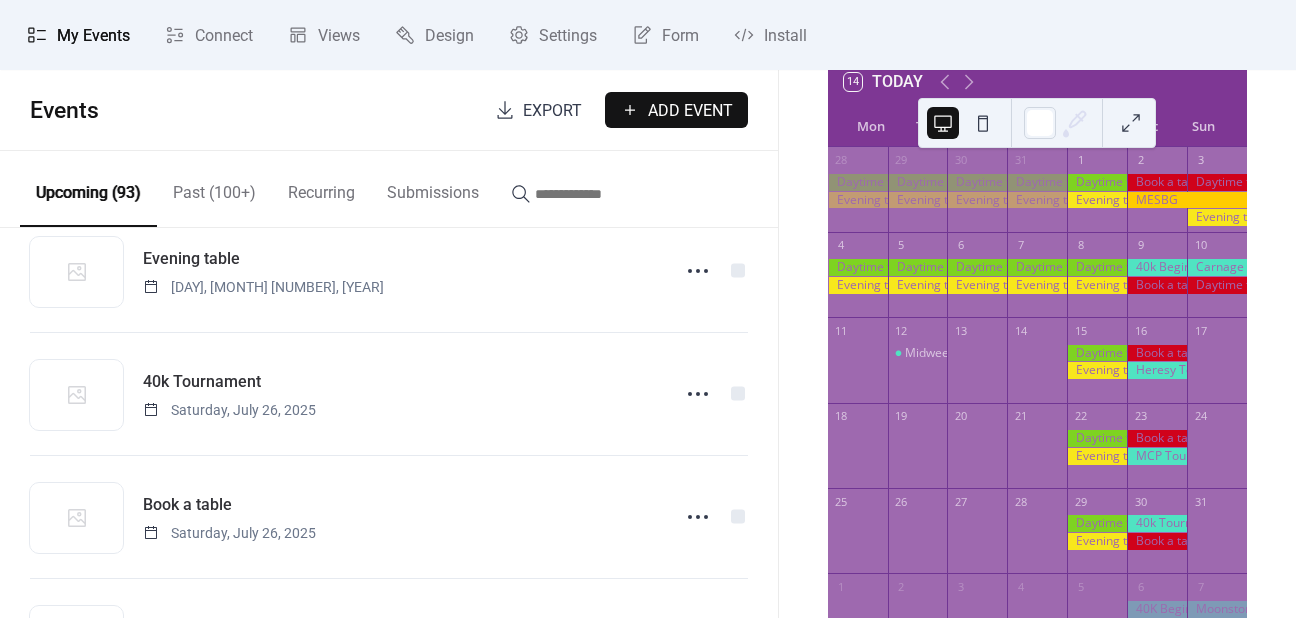 scroll, scrollTop: 3352, scrollLeft: 0, axis: vertical 